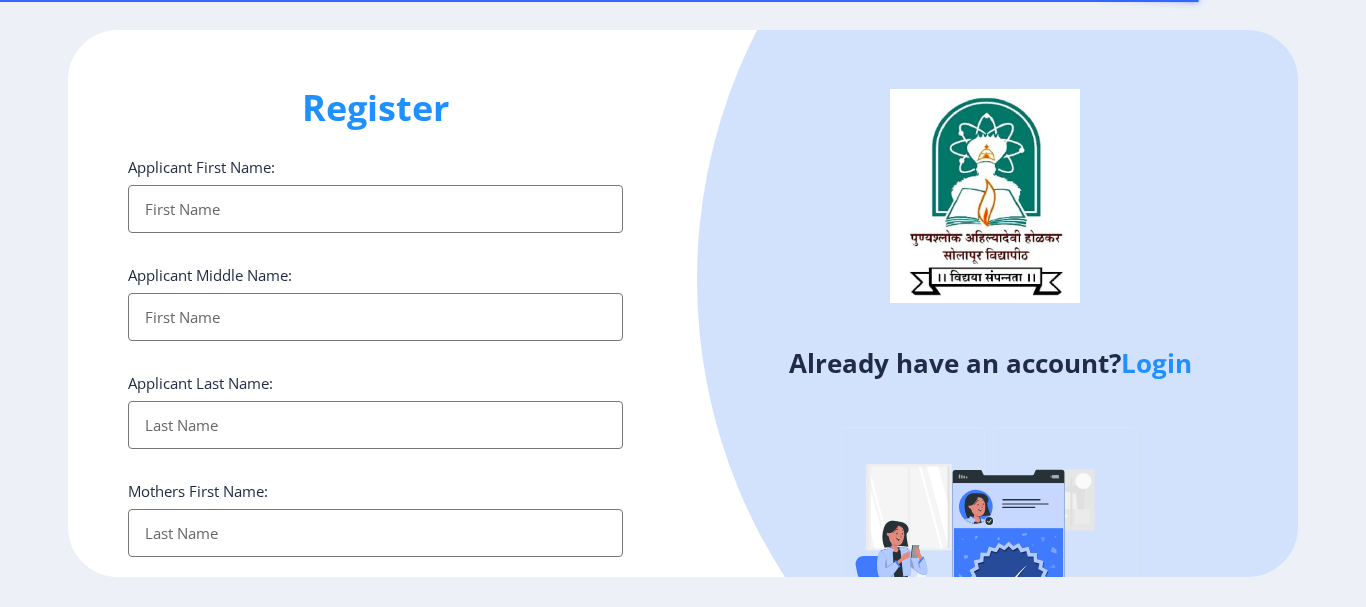 select 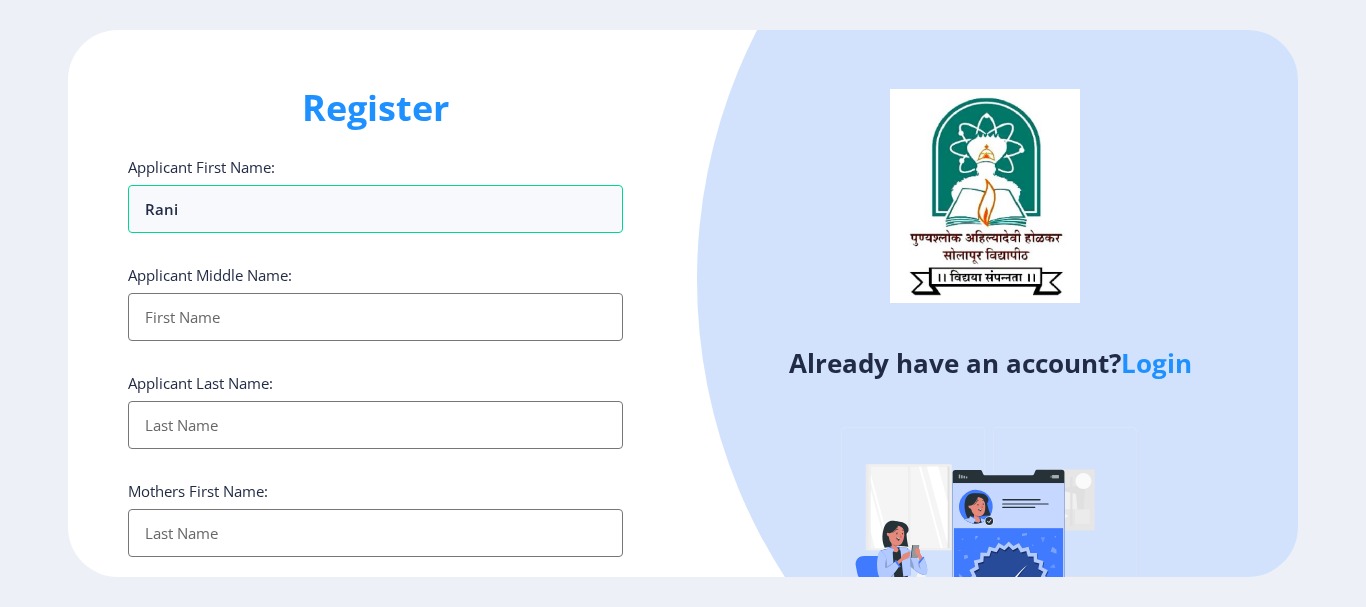 type on "Rani" 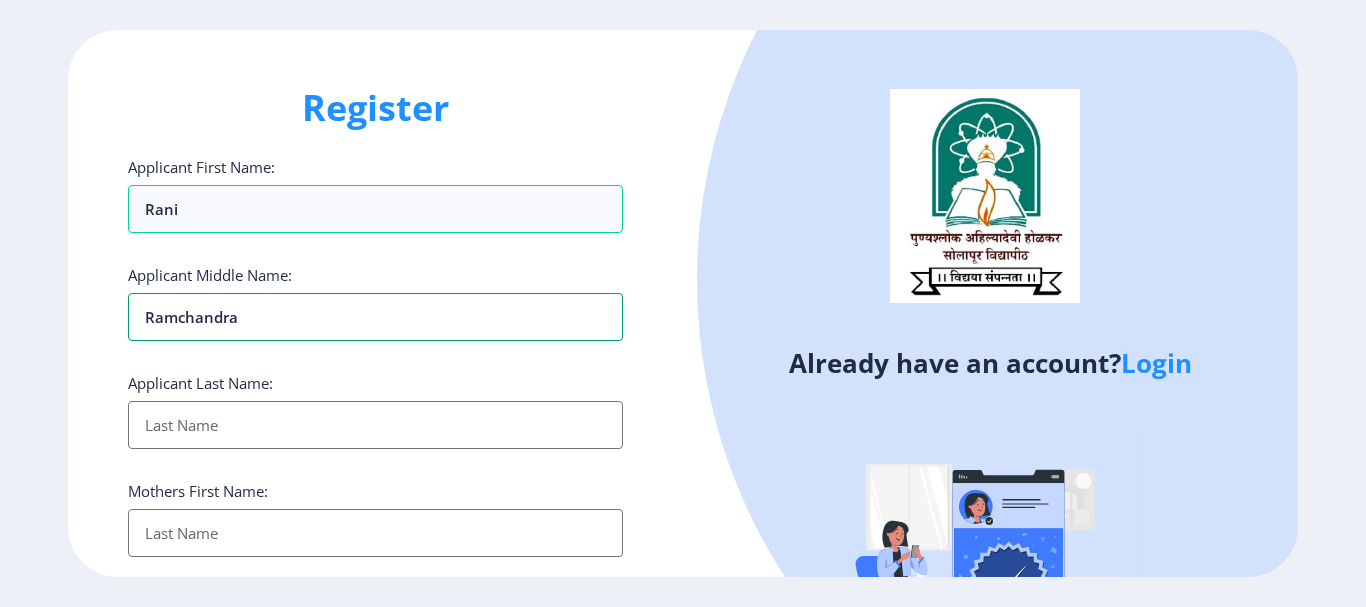 type on "Ramchandra" 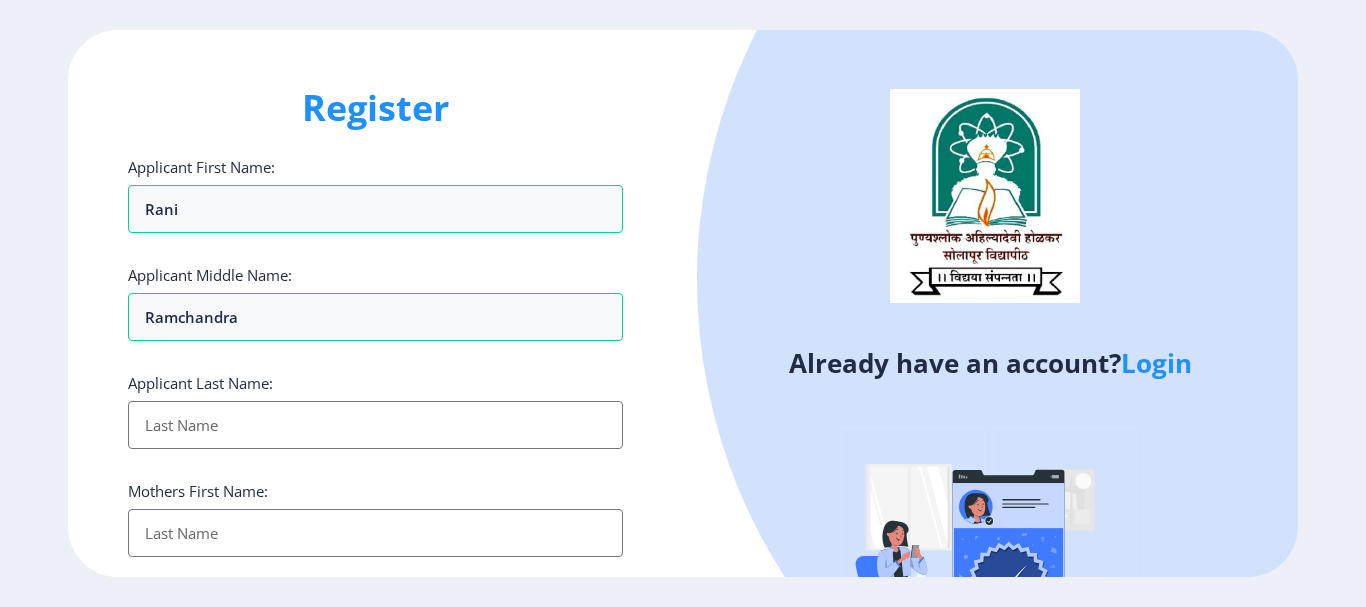 click on "Applicant First Name:" at bounding box center [375, 425] 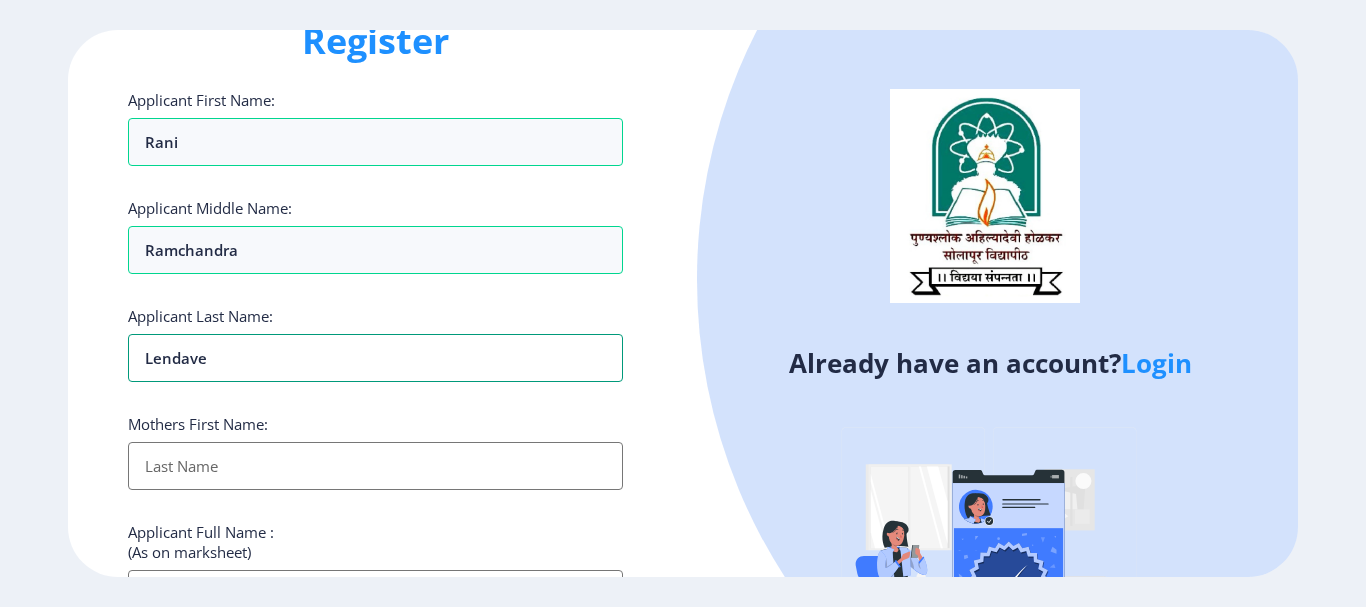 scroll, scrollTop: 100, scrollLeft: 0, axis: vertical 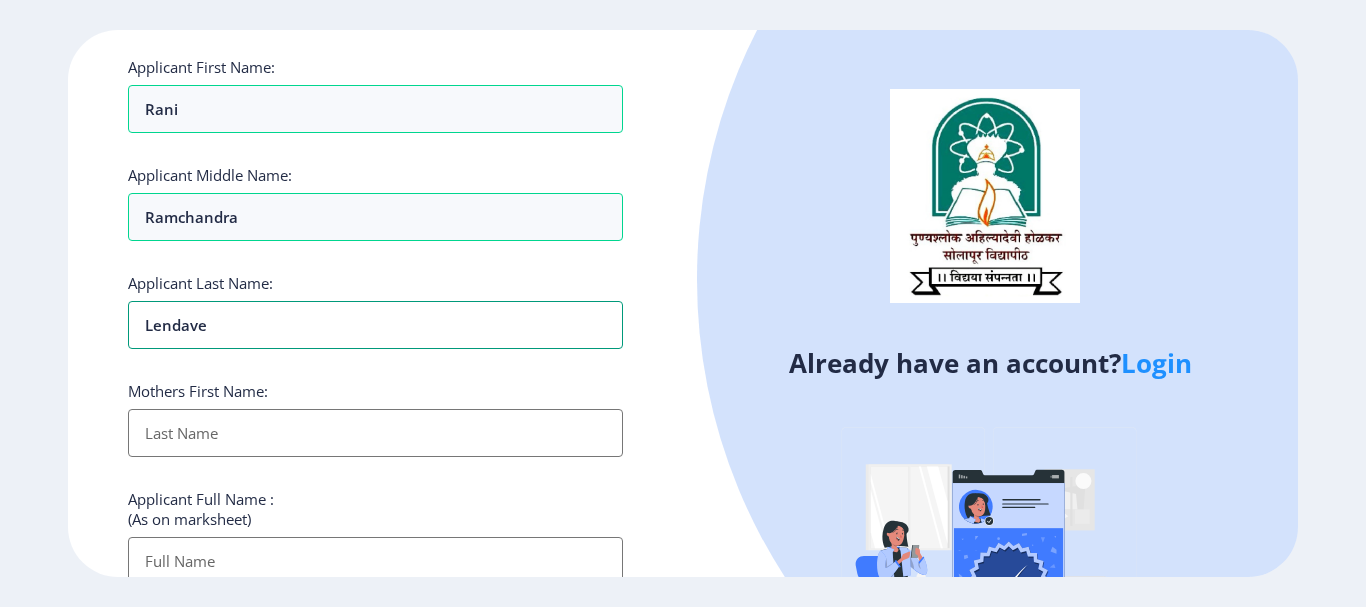 type on "Lendave" 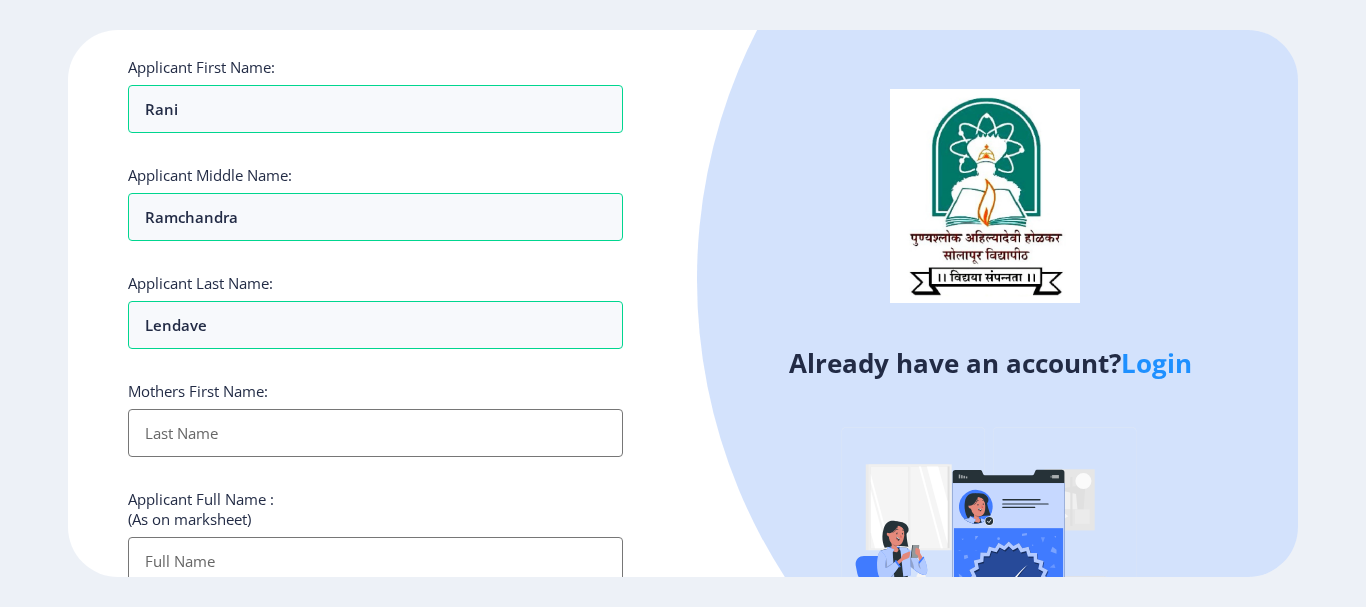 click on "Applicant First Name:" at bounding box center (375, 433) 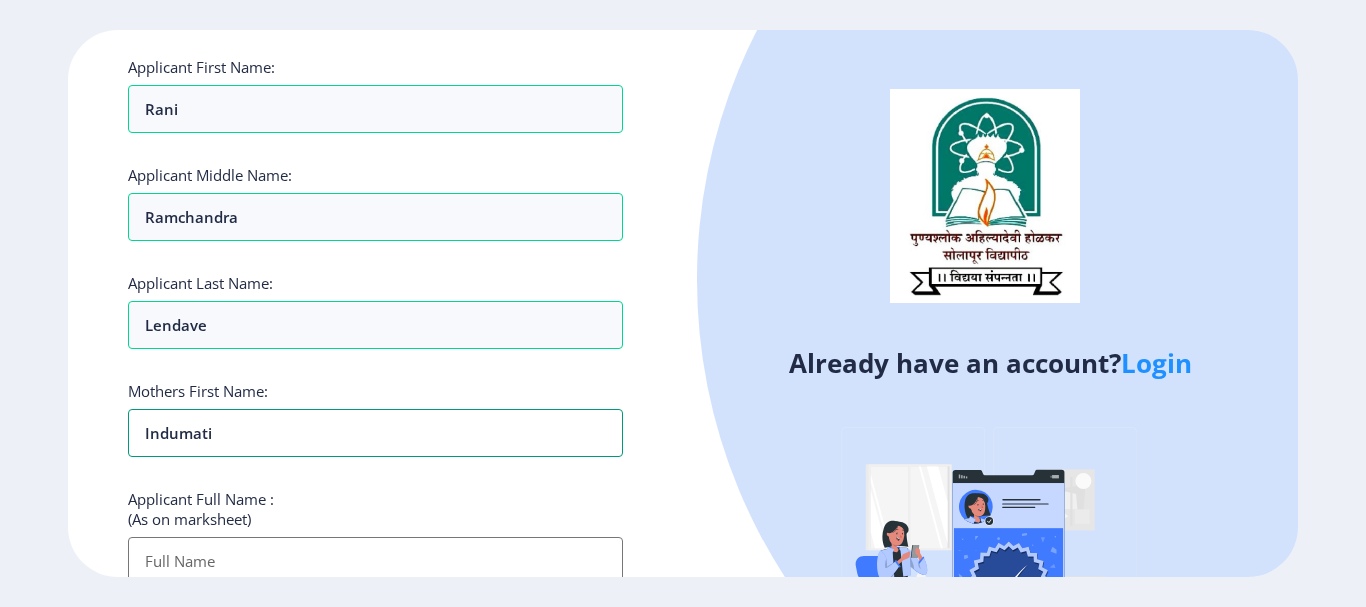 scroll, scrollTop: 300, scrollLeft: 0, axis: vertical 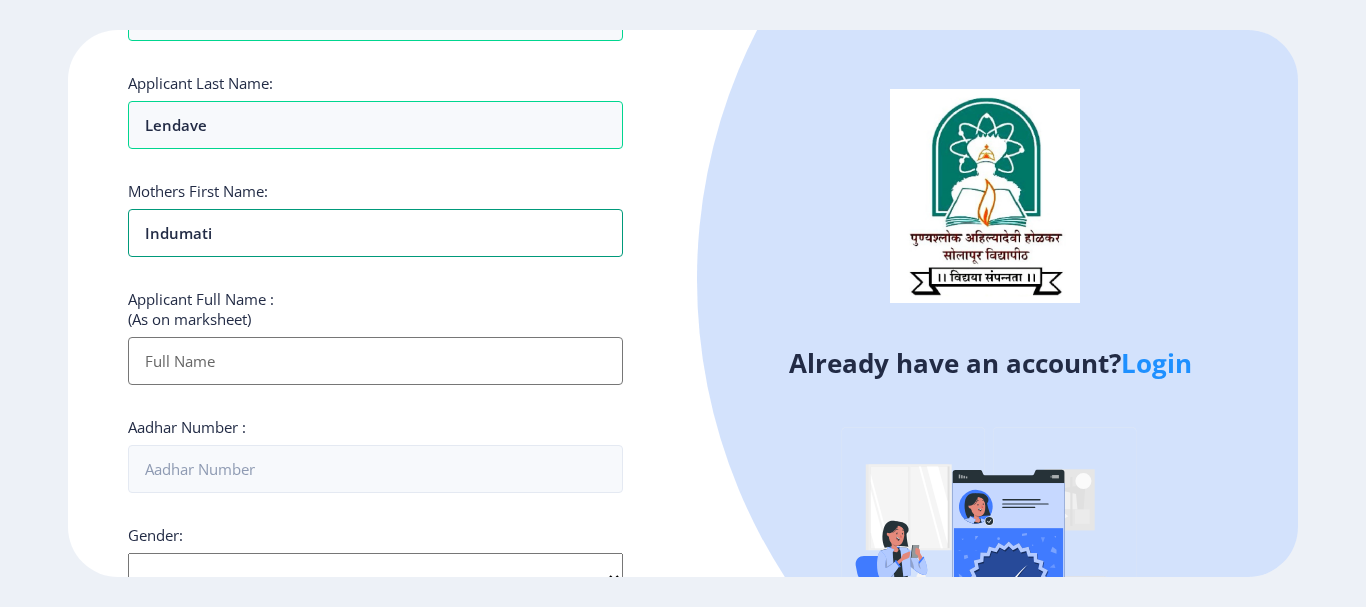 type on "Indumati" 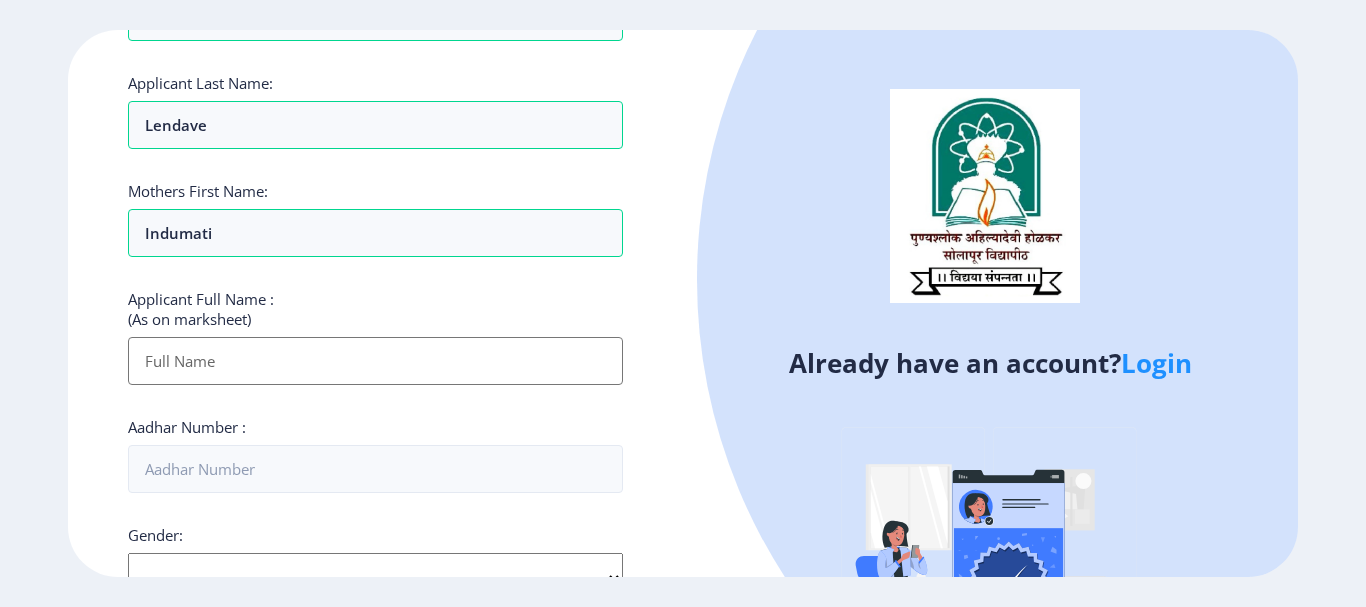 click on "Applicant First Name:" at bounding box center (375, 361) 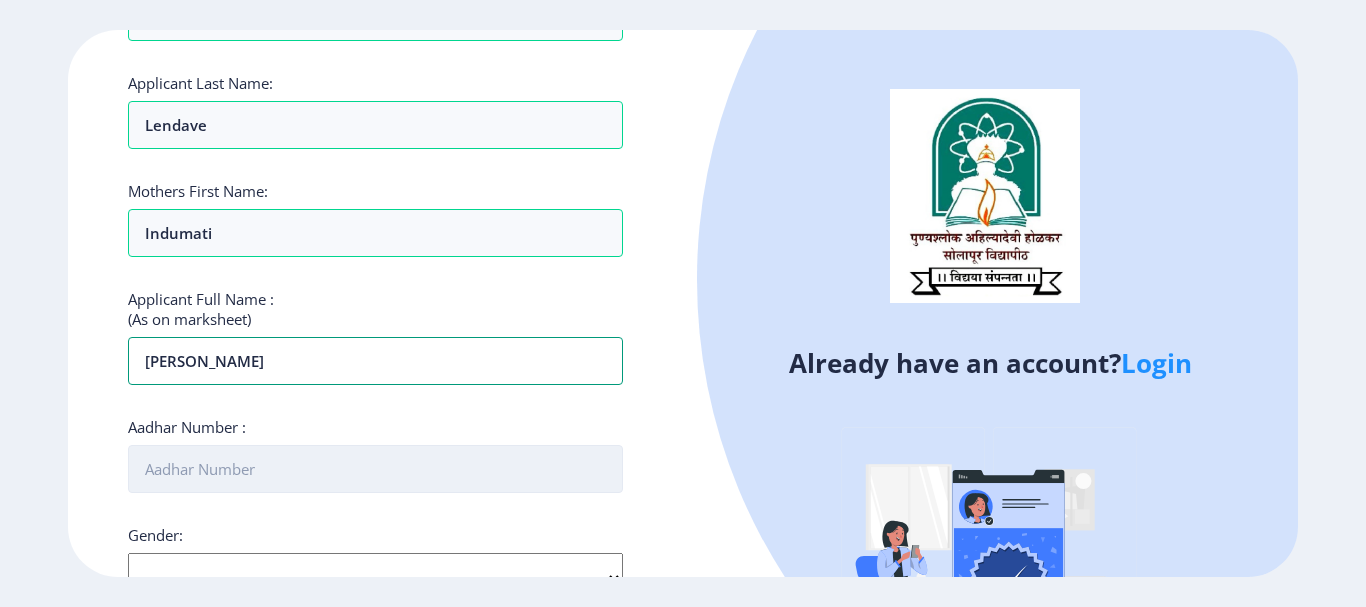 type on "[PERSON_NAME]" 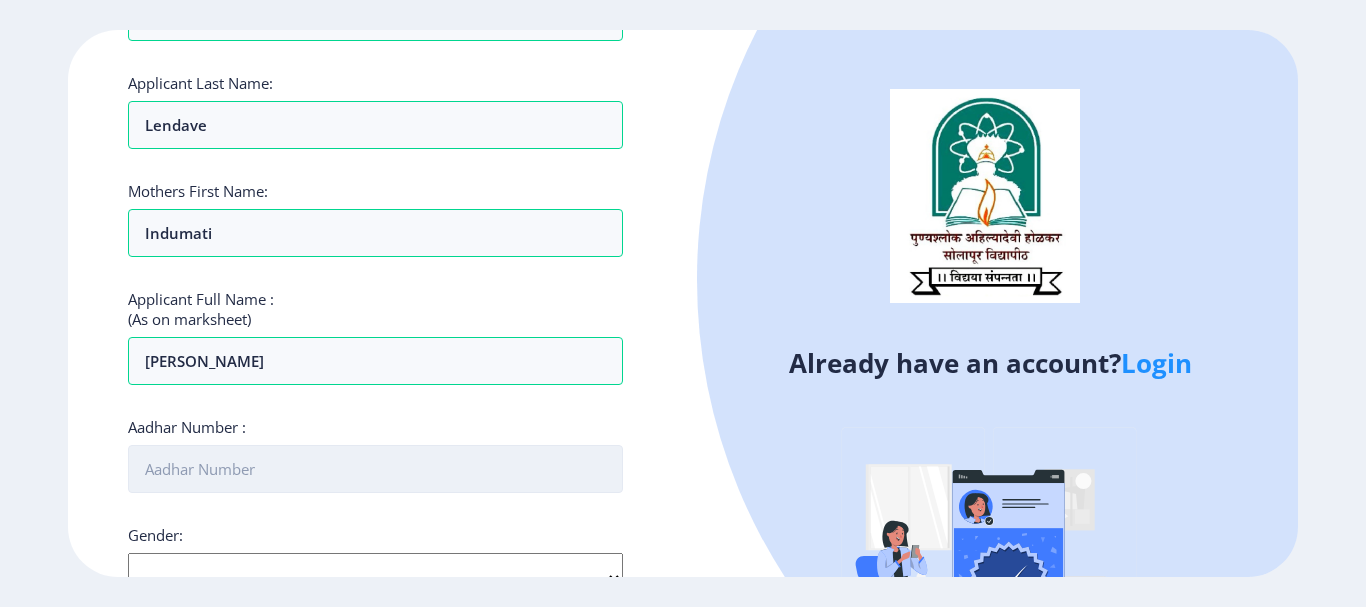 click on "Aadhar Number :" at bounding box center [375, 469] 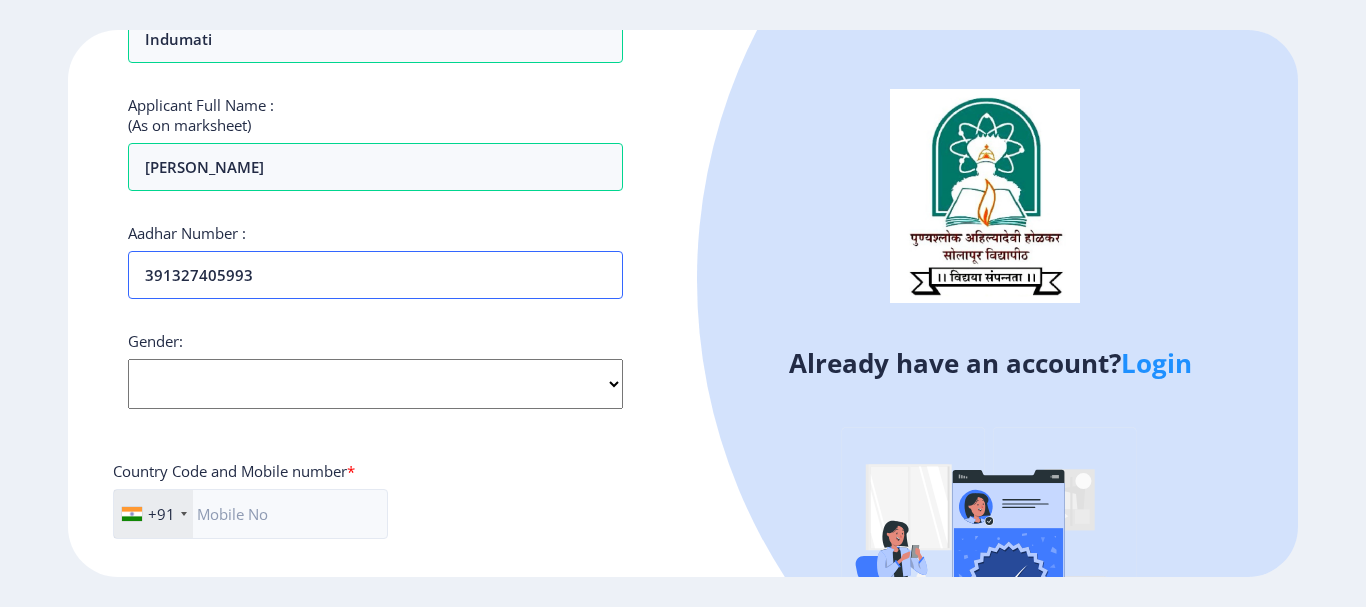 scroll, scrollTop: 500, scrollLeft: 0, axis: vertical 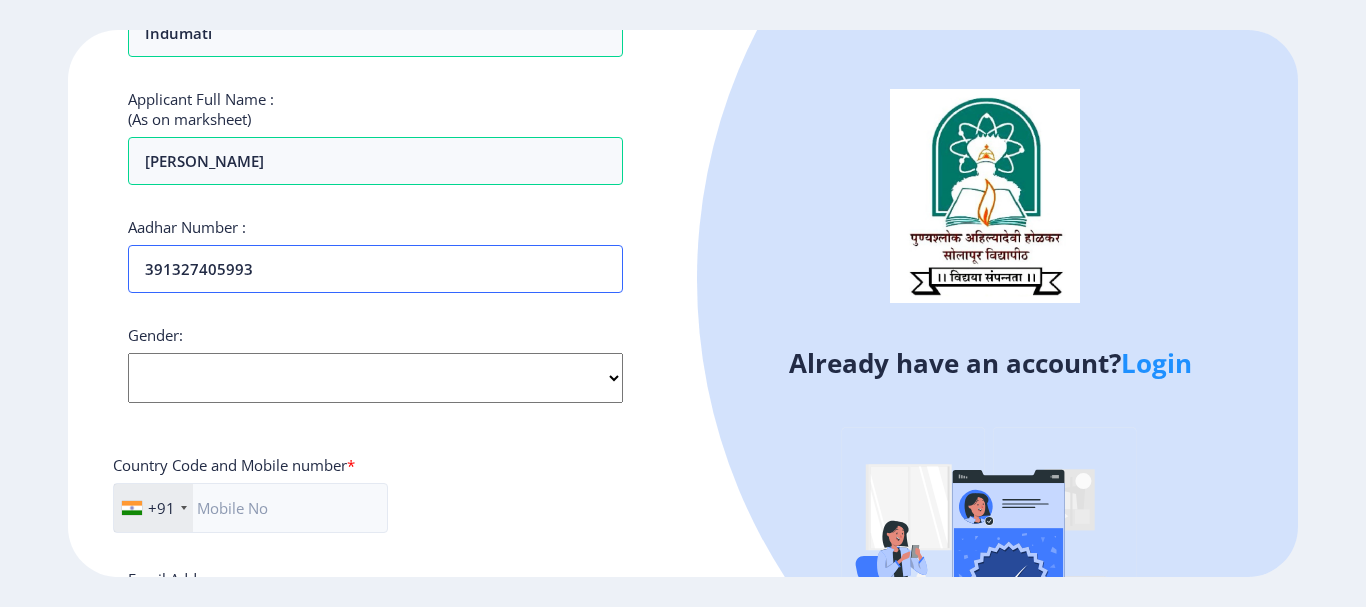 type on "391327405993" 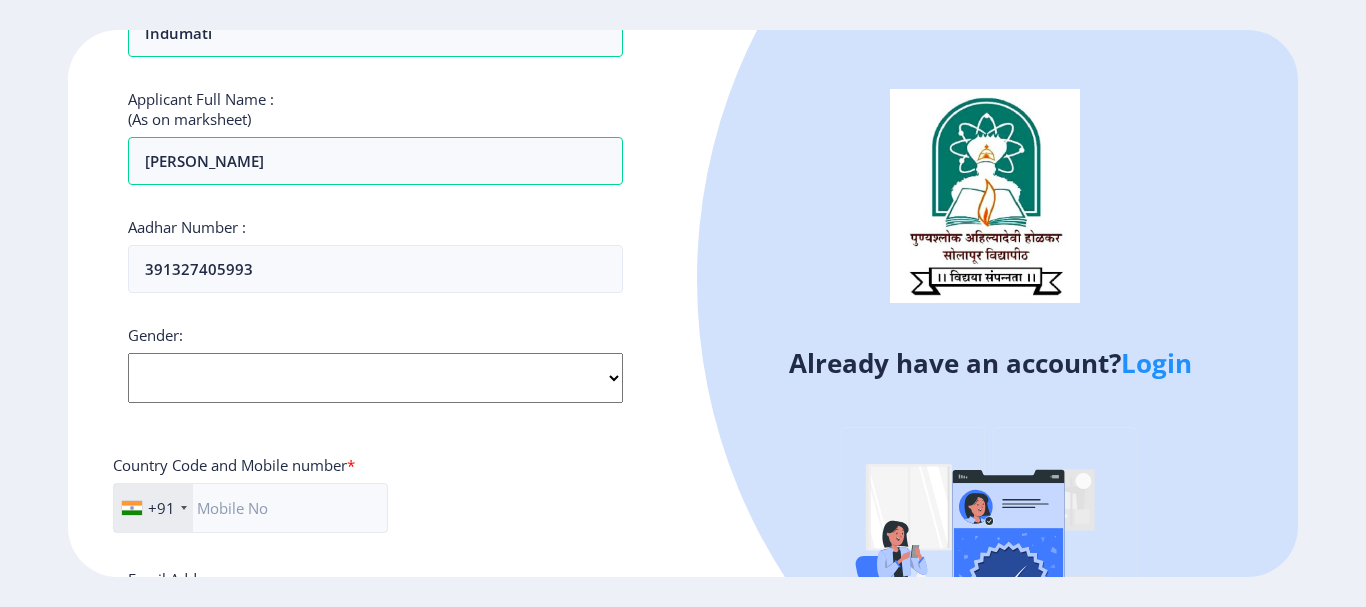 click on "Select Gender [DEMOGRAPHIC_DATA] [DEMOGRAPHIC_DATA] Other" 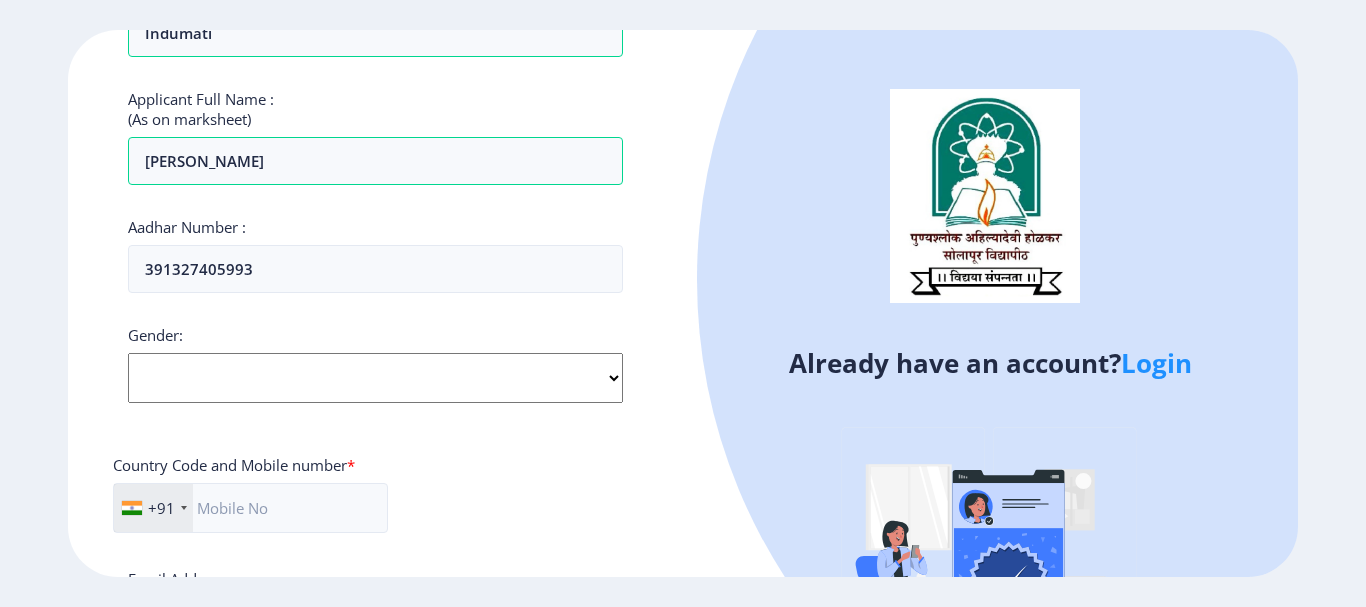 select on "[DEMOGRAPHIC_DATA]" 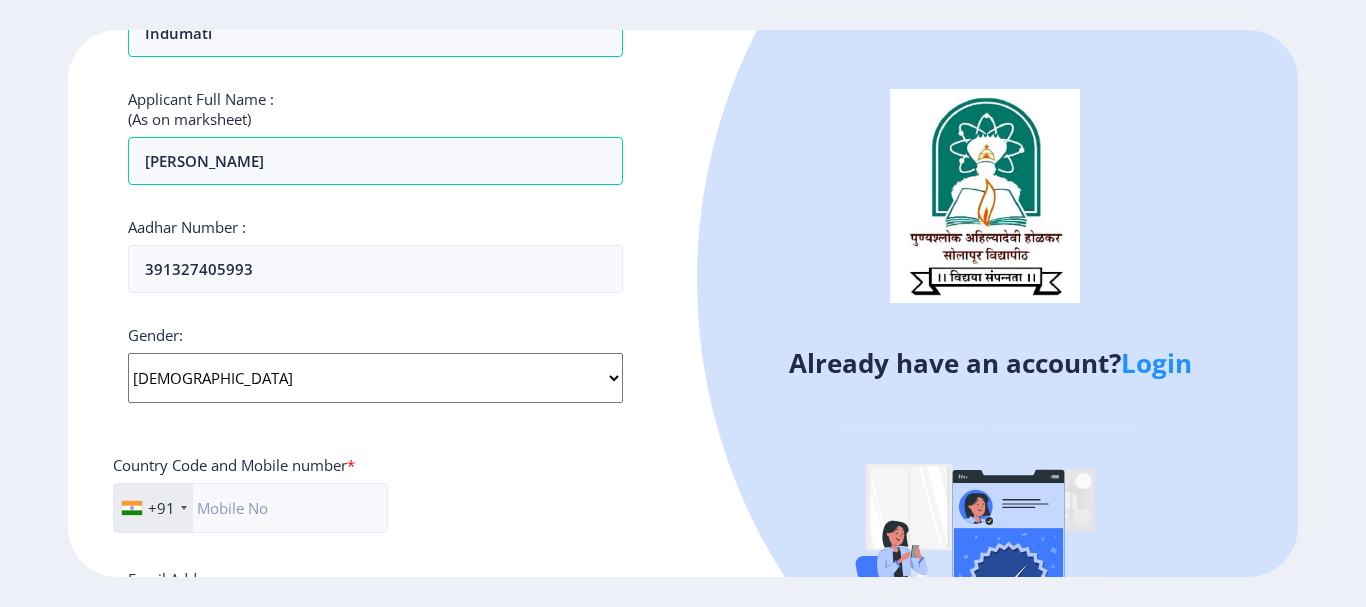 click on "Select Gender [DEMOGRAPHIC_DATA] [DEMOGRAPHIC_DATA] Other" 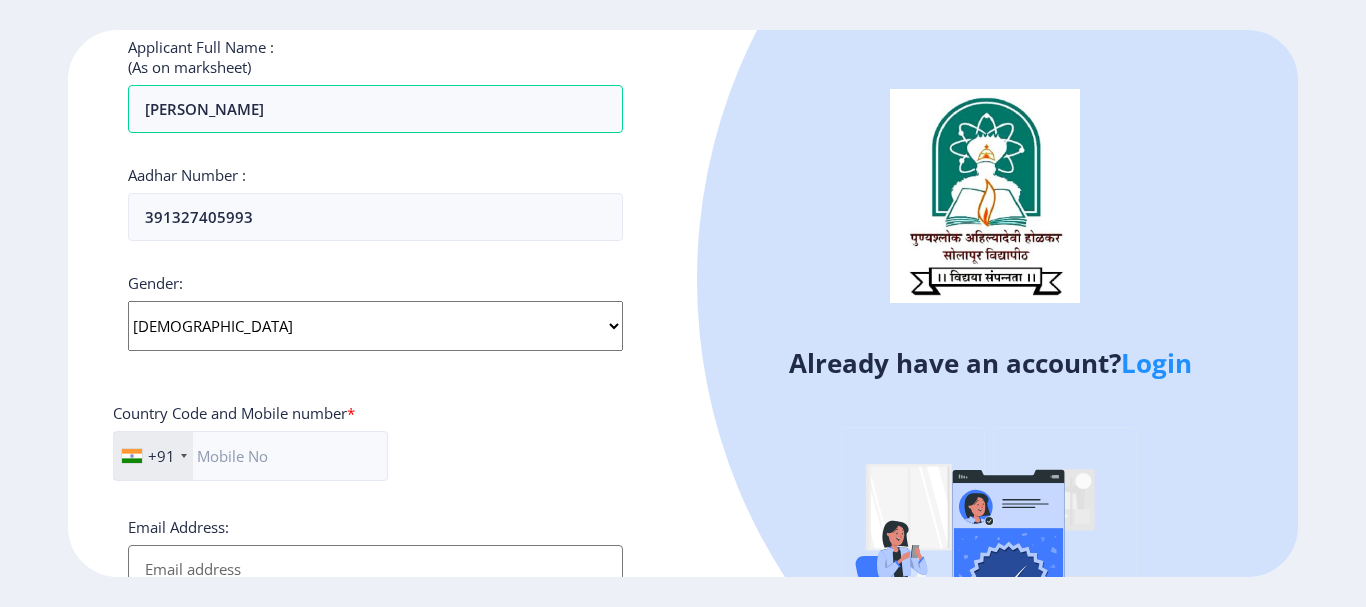 scroll, scrollTop: 600, scrollLeft: 0, axis: vertical 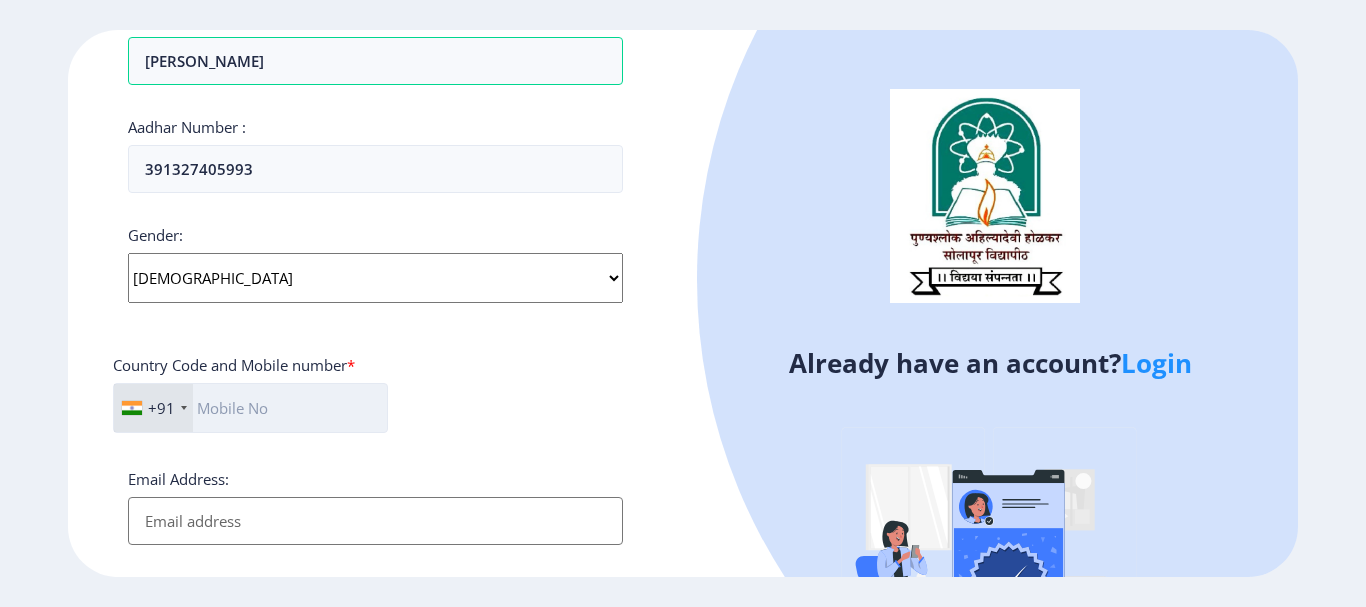 click 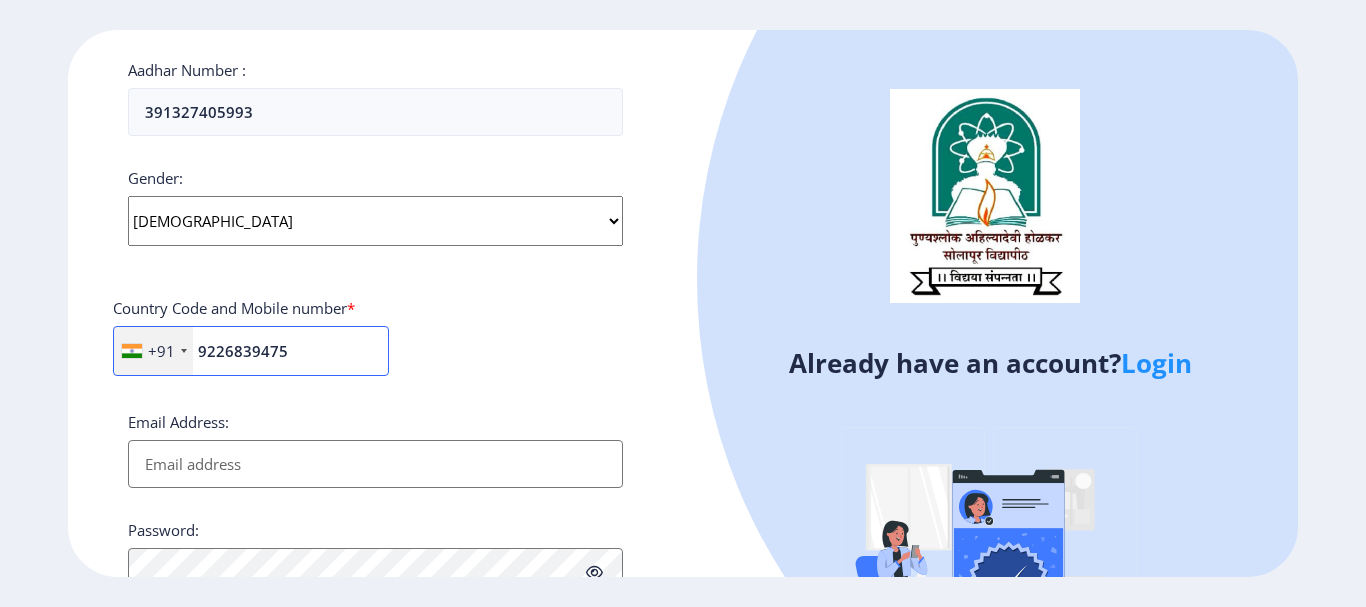 scroll, scrollTop: 700, scrollLeft: 0, axis: vertical 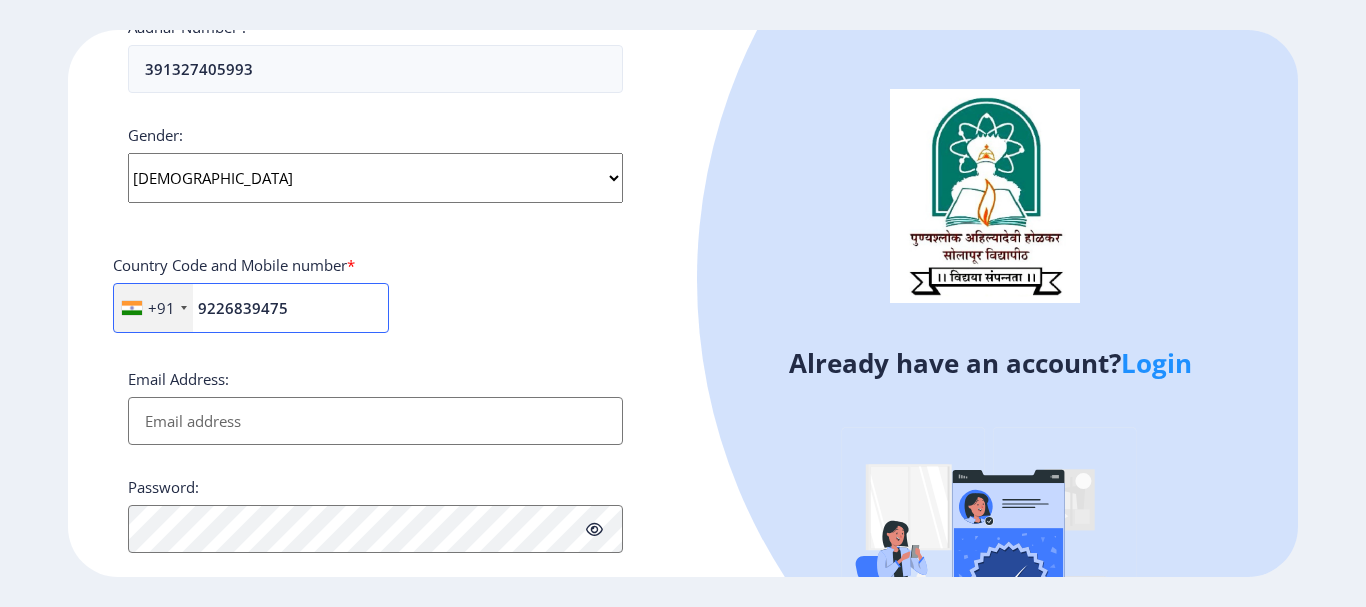 type on "9226839475" 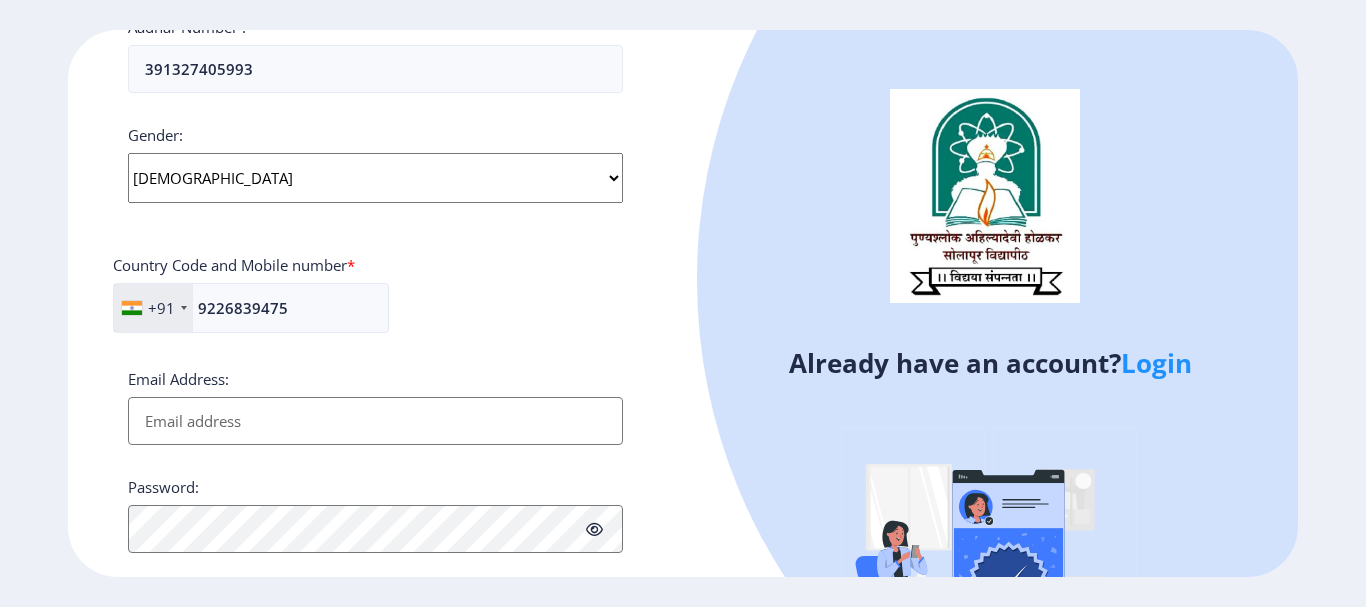 click on "Email Address:" at bounding box center (375, 421) 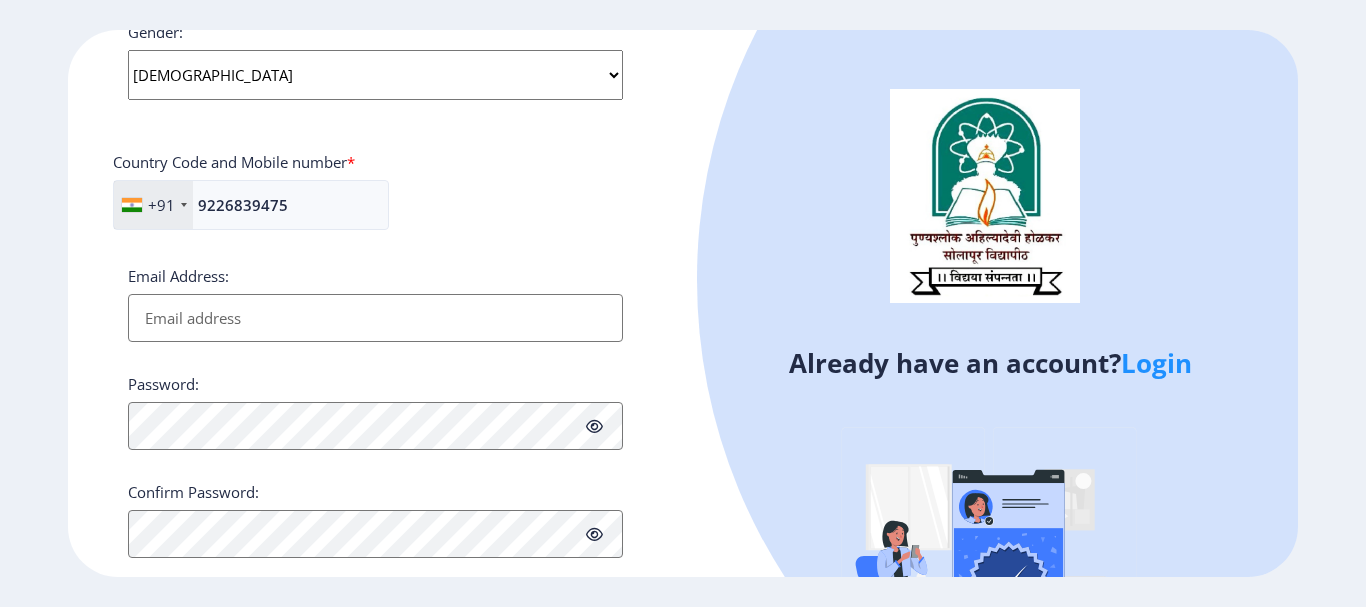 scroll, scrollTop: 846, scrollLeft: 0, axis: vertical 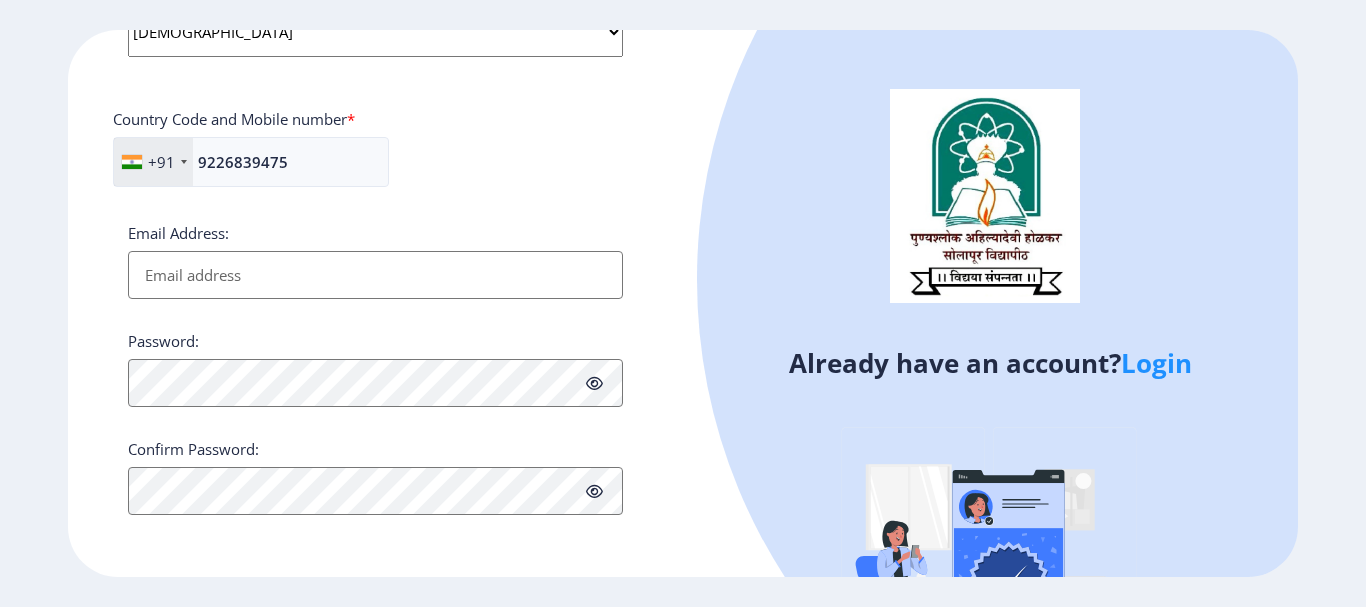 click on "Password:" 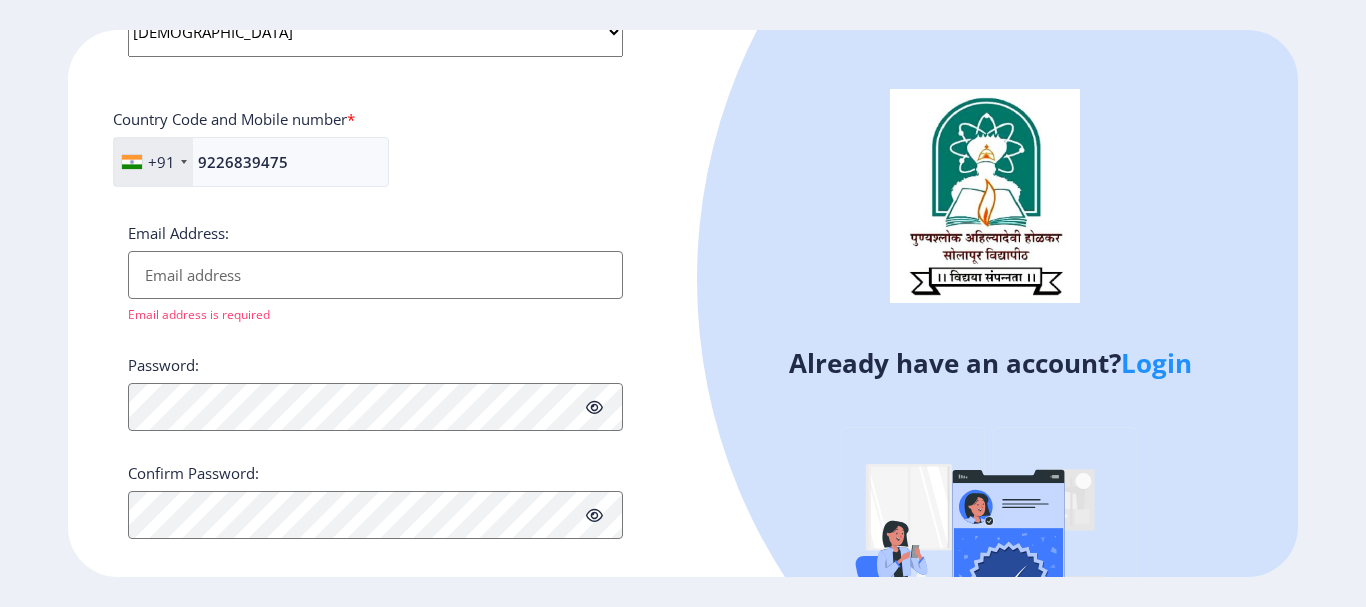 click on "Email Address:" at bounding box center [375, 275] 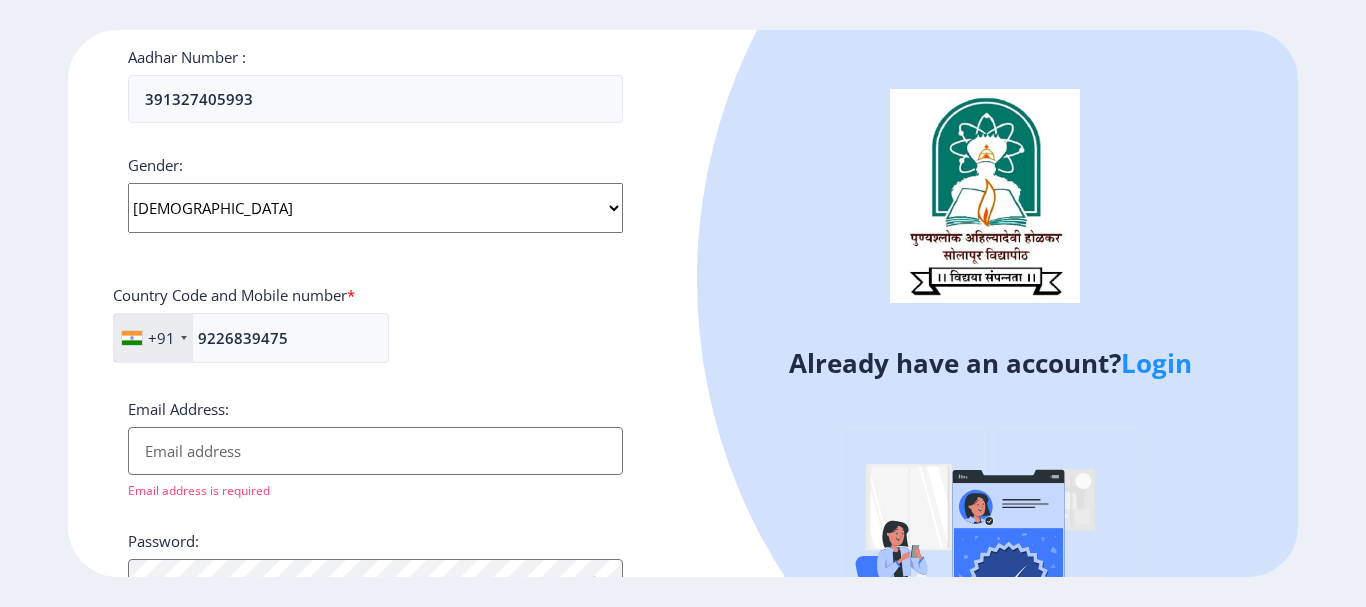 scroll, scrollTop: 870, scrollLeft: 0, axis: vertical 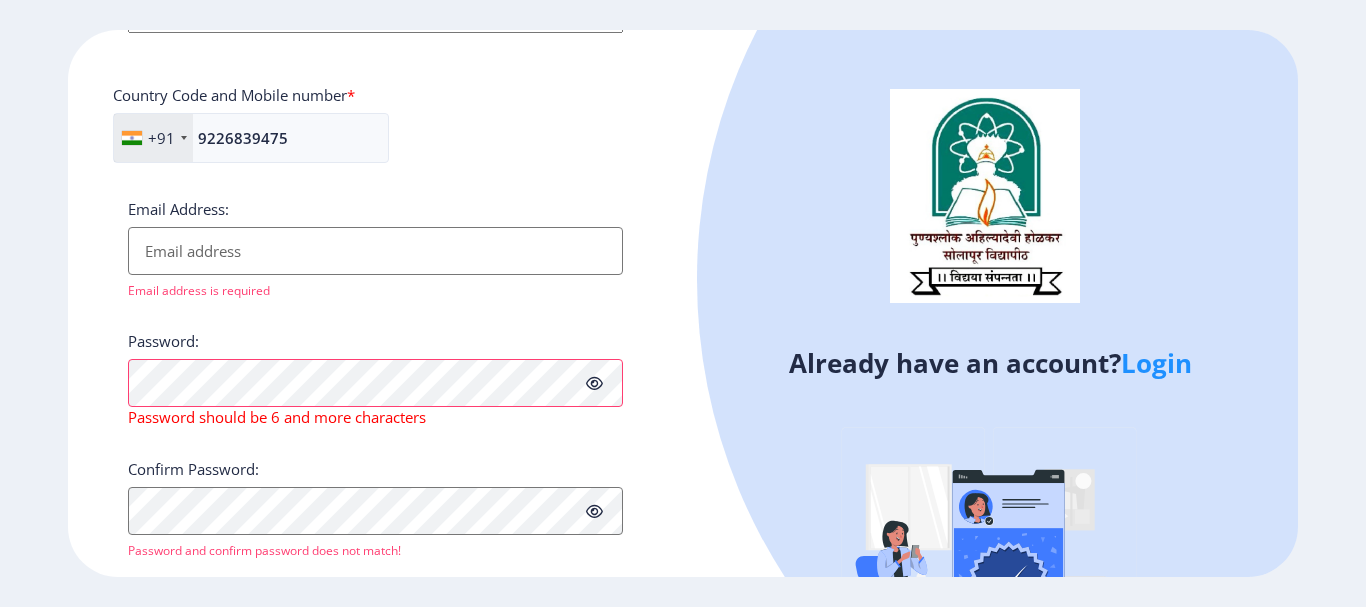 click 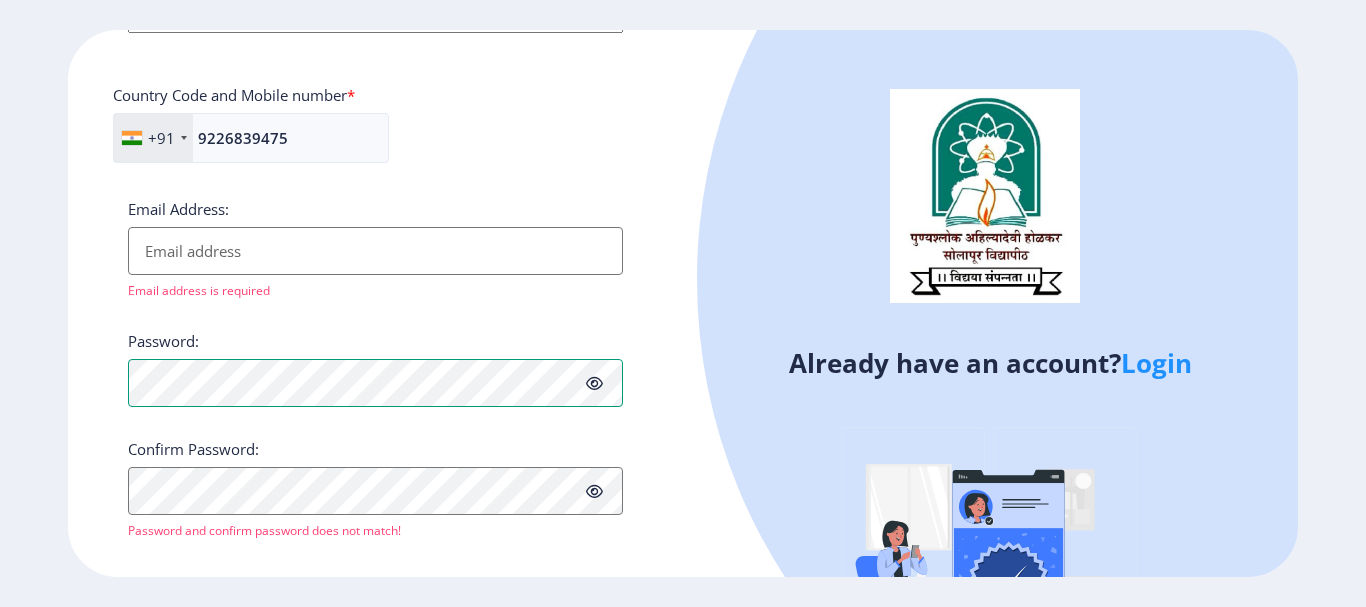 click on "Register Applicant First Name: Rani Applicant Middle Name: Ramchandra Applicant Last Name: [PERSON_NAME] Mothers First Name: Indumati Applicant Full Name : (As on marksheet) [PERSON_NAME] Number :  391327405993 Gender: Select Gender [DEMOGRAPHIC_DATA] [DEMOGRAPHIC_DATA] Other  Country Code and Mobile number  *  +91 [GEOGRAPHIC_DATA] ([GEOGRAPHIC_DATA]) +91 [GEOGRAPHIC_DATA] (‫[GEOGRAPHIC_DATA]‬‎) +93 [GEOGRAPHIC_DATA] ([GEOGRAPHIC_DATA]) +355 [GEOGRAPHIC_DATA] (‫[GEOGRAPHIC_DATA]‬‎) +213 [US_STATE] +1 [GEOGRAPHIC_DATA] +376 [GEOGRAPHIC_DATA] +244 [GEOGRAPHIC_DATA] +1 [GEOGRAPHIC_DATA] +1 [GEOGRAPHIC_DATA] +54 [GEOGRAPHIC_DATA] ([GEOGRAPHIC_DATA]) +374 [GEOGRAPHIC_DATA] +297 [GEOGRAPHIC_DATA] +61 [GEOGRAPHIC_DATA] ([GEOGRAPHIC_DATA]) +43 [GEOGRAPHIC_DATA] ([GEOGRAPHIC_DATA]) +994 [GEOGRAPHIC_DATA] +1 [GEOGRAPHIC_DATA] (‫[GEOGRAPHIC_DATA]‬‎) +973 [GEOGRAPHIC_DATA] ([GEOGRAPHIC_DATA]) +880 [GEOGRAPHIC_DATA] +1 [GEOGRAPHIC_DATA] ([GEOGRAPHIC_DATA]) +375 [GEOGRAPHIC_DATA] ([GEOGRAPHIC_DATA]) +32 [GEOGRAPHIC_DATA] +501 [GEOGRAPHIC_DATA] ([GEOGRAPHIC_DATA]) +229 [GEOGRAPHIC_DATA] +1 [GEOGRAPHIC_DATA] (འབྲུག) +975 [GEOGRAPHIC_DATA] +591 [GEOGRAPHIC_DATA] ([GEOGRAPHIC_DATA]) +387 [GEOGRAPHIC_DATA] +267 [GEOGRAPHIC_DATA] ([GEOGRAPHIC_DATA]) +55 [GEOGRAPHIC_DATA] +246" 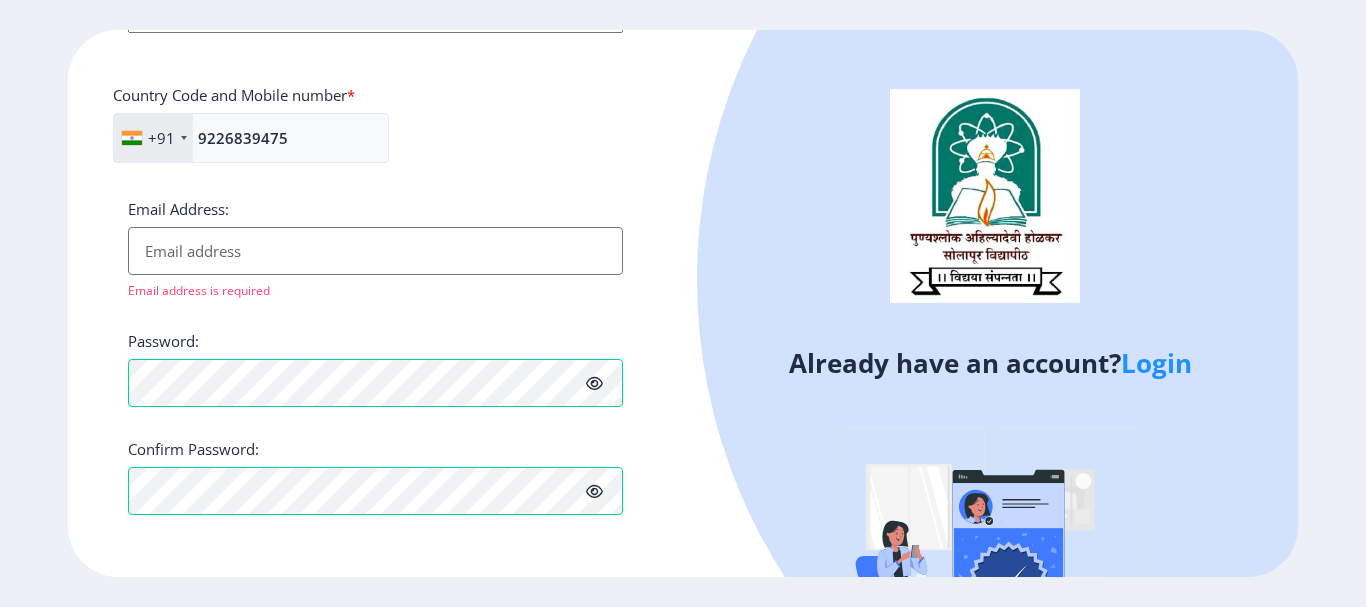 click on "Email Address:" at bounding box center (375, 251) 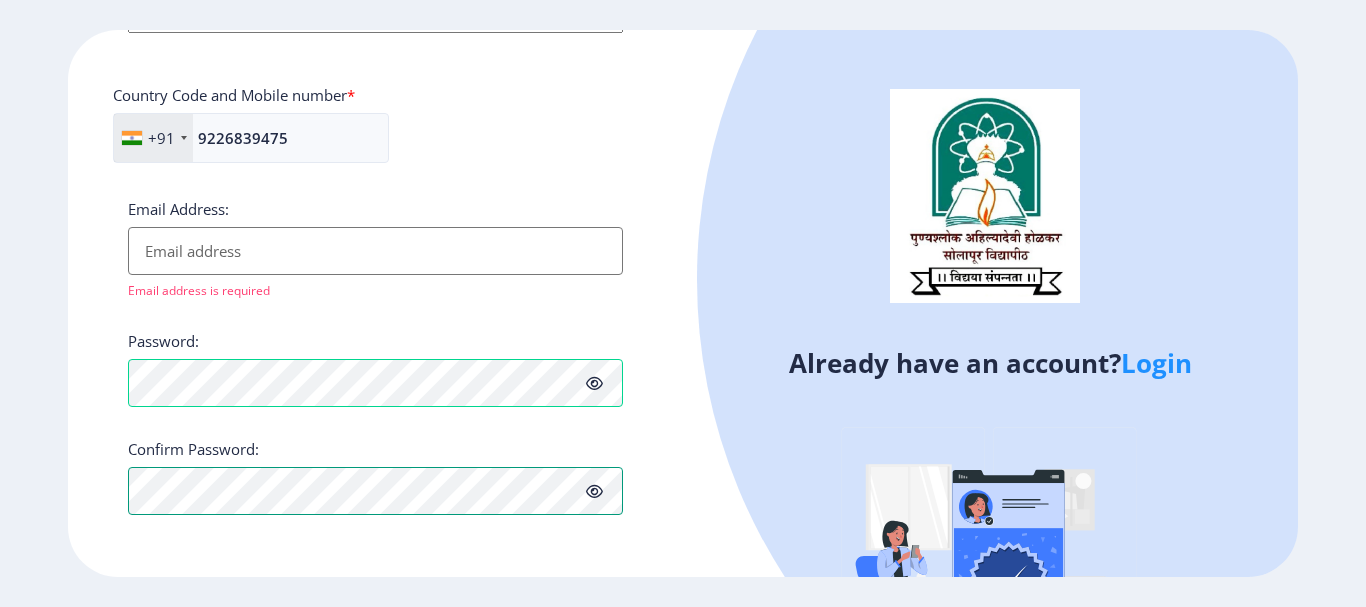 click on "Register Applicant First Name: Rani Applicant Middle Name: Ramchandra Applicant Last Name: [PERSON_NAME] Mothers First Name: Indumati Applicant Full Name : (As on marksheet) [PERSON_NAME] Number :  391327405993 Gender: Select Gender [DEMOGRAPHIC_DATA] [DEMOGRAPHIC_DATA] Other  Country Code and Mobile number  *  +91 [GEOGRAPHIC_DATA] ([GEOGRAPHIC_DATA]) +91 [GEOGRAPHIC_DATA] (‫[GEOGRAPHIC_DATA]‬‎) +93 [GEOGRAPHIC_DATA] ([GEOGRAPHIC_DATA]) +355 [GEOGRAPHIC_DATA] (‫[GEOGRAPHIC_DATA]‬‎) +213 [US_STATE] +1 [GEOGRAPHIC_DATA] +376 [GEOGRAPHIC_DATA] +244 [GEOGRAPHIC_DATA] +1 [GEOGRAPHIC_DATA] +1 [GEOGRAPHIC_DATA] +54 [GEOGRAPHIC_DATA] ([GEOGRAPHIC_DATA]) +374 [GEOGRAPHIC_DATA] +297 [GEOGRAPHIC_DATA] +61 [GEOGRAPHIC_DATA] ([GEOGRAPHIC_DATA]) +43 [GEOGRAPHIC_DATA] ([GEOGRAPHIC_DATA]) +994 [GEOGRAPHIC_DATA] +1 [GEOGRAPHIC_DATA] (‫[GEOGRAPHIC_DATA]‬‎) +973 [GEOGRAPHIC_DATA] ([GEOGRAPHIC_DATA]) +880 [GEOGRAPHIC_DATA] +1 [GEOGRAPHIC_DATA] ([GEOGRAPHIC_DATA]) +375 [GEOGRAPHIC_DATA] ([GEOGRAPHIC_DATA]) +32 [GEOGRAPHIC_DATA] +501 [GEOGRAPHIC_DATA] ([GEOGRAPHIC_DATA]) +229 [GEOGRAPHIC_DATA] +1 [GEOGRAPHIC_DATA] (འབྲུག) +975 [GEOGRAPHIC_DATA] +591 [GEOGRAPHIC_DATA] ([GEOGRAPHIC_DATA]) +387 [GEOGRAPHIC_DATA] +267 [GEOGRAPHIC_DATA] ([GEOGRAPHIC_DATA]) +55 [GEOGRAPHIC_DATA] +246" 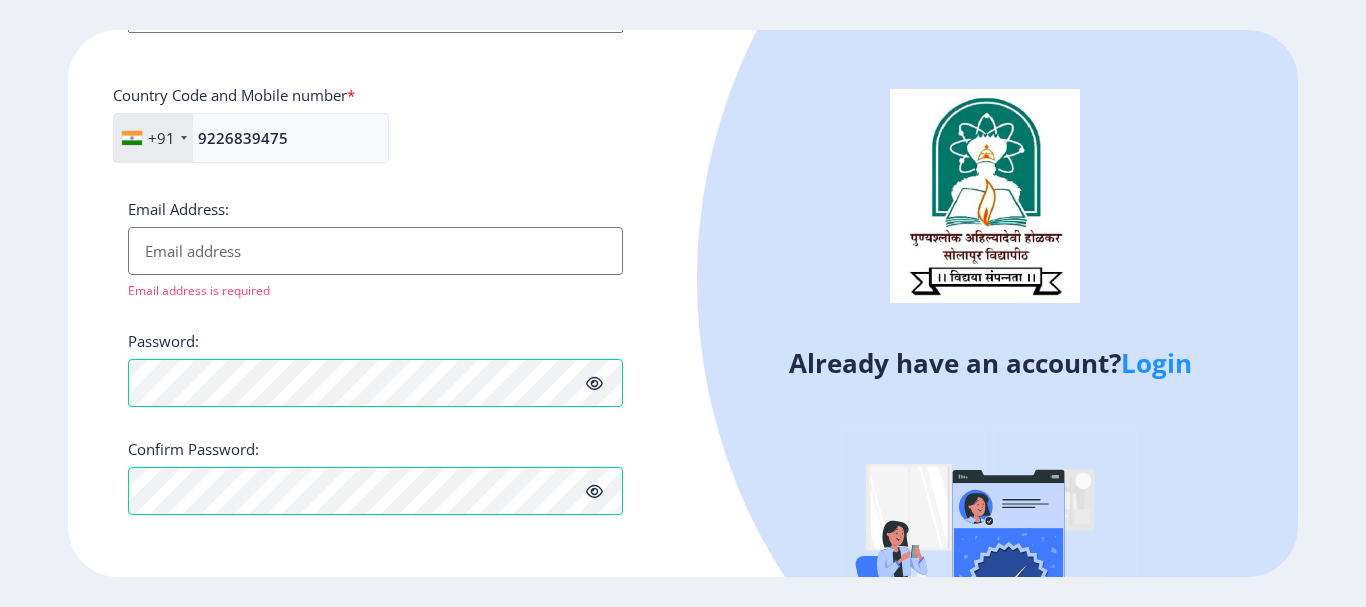 click on "Email Address:" at bounding box center [375, 251] 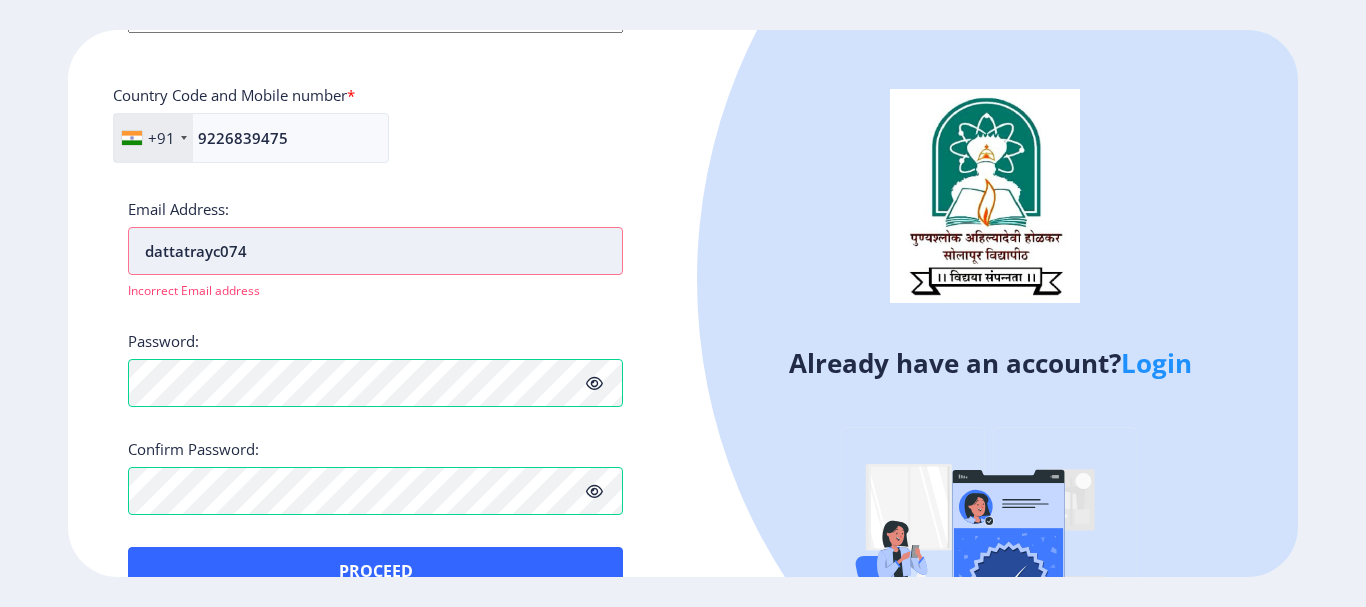 click on "dattatrayc074" at bounding box center [375, 251] 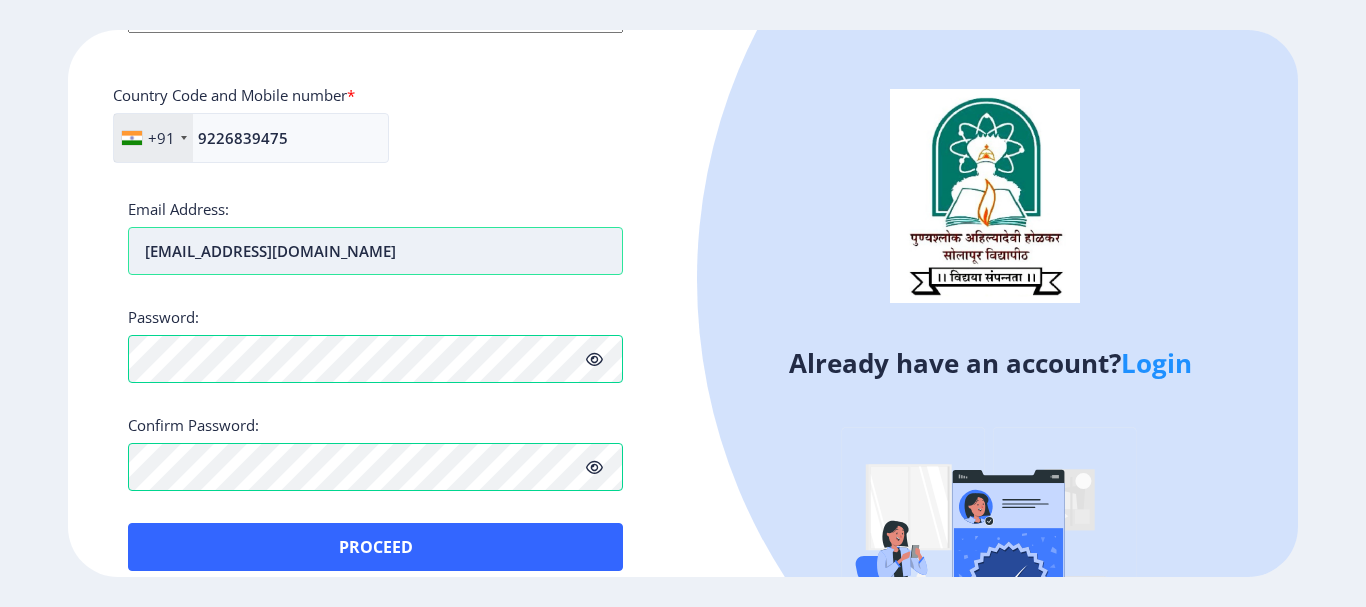 click on "[EMAIL_ADDRESS][DOMAIN_NAME]" at bounding box center [375, 251] 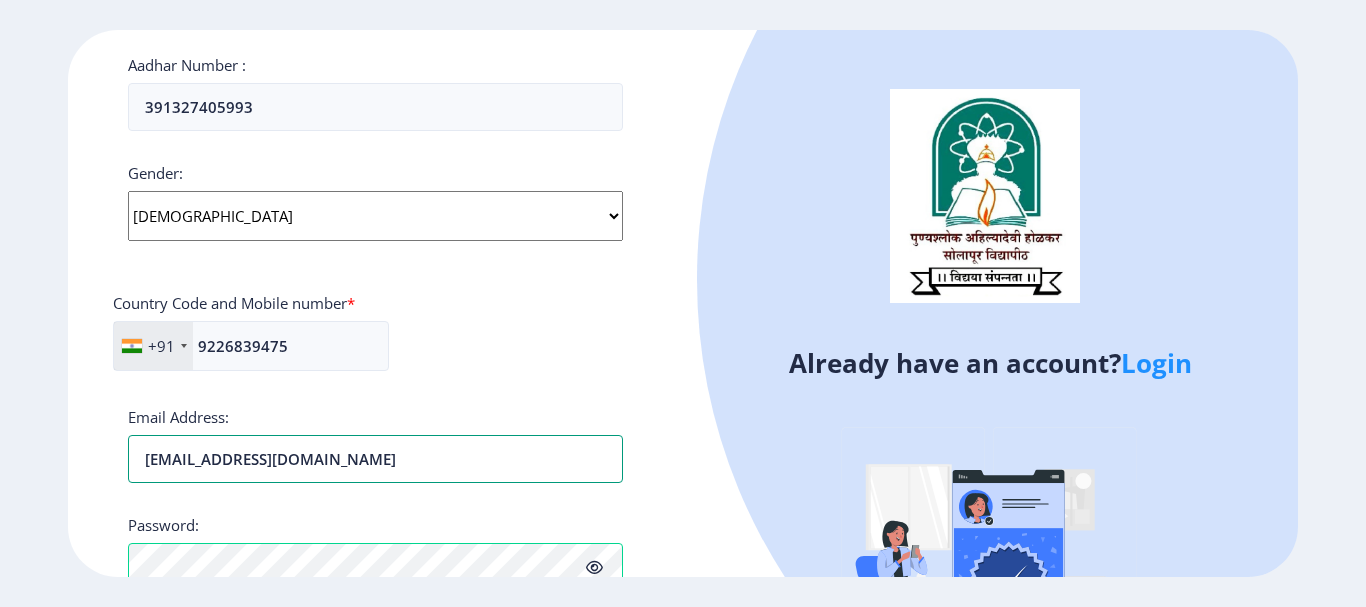 scroll, scrollTop: 894, scrollLeft: 0, axis: vertical 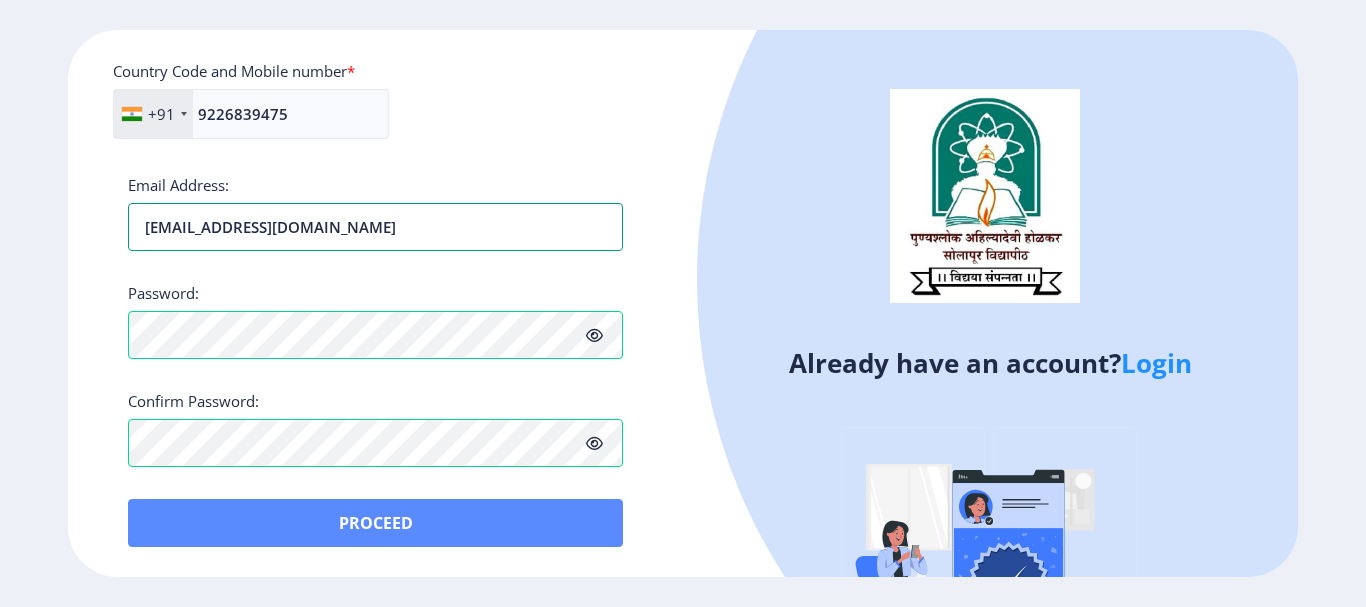 type on "[EMAIL_ADDRESS][DOMAIN_NAME]" 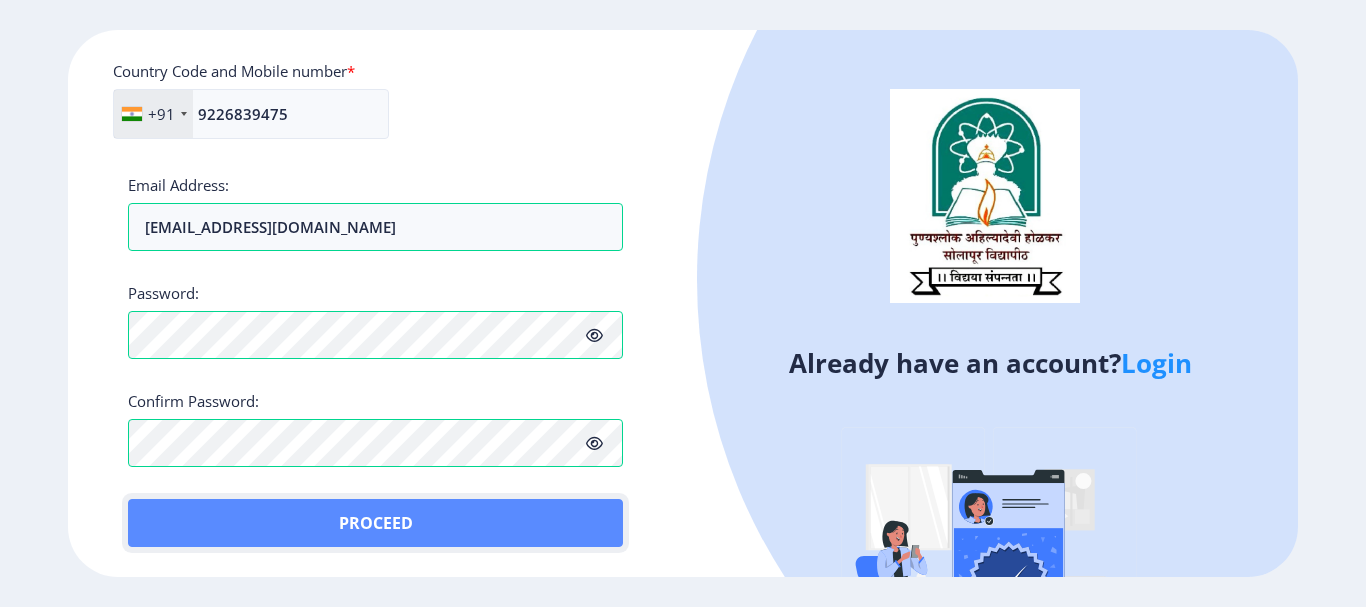 click on "Proceed" 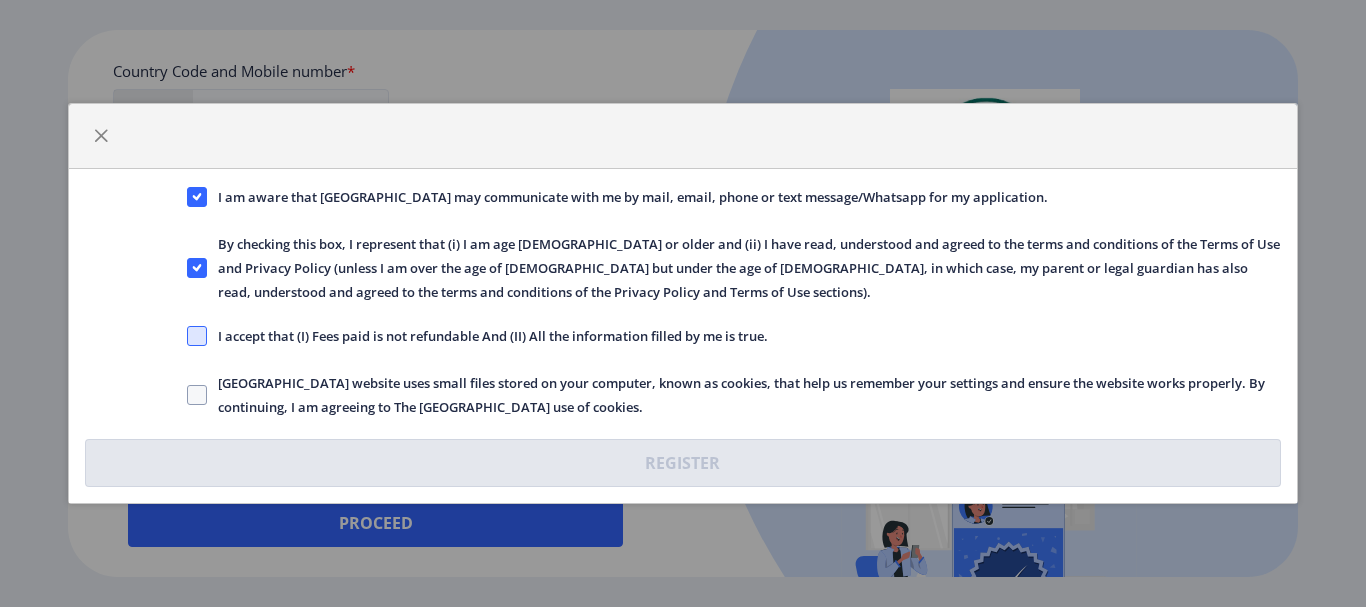 click 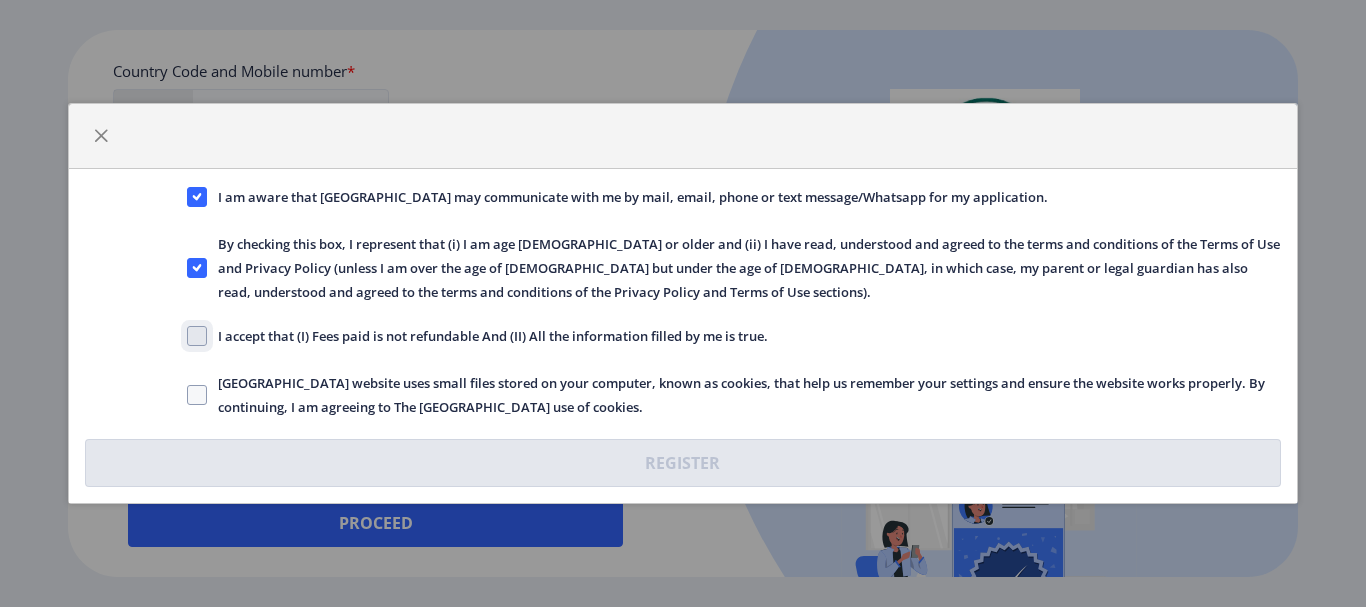 checkbox on "true" 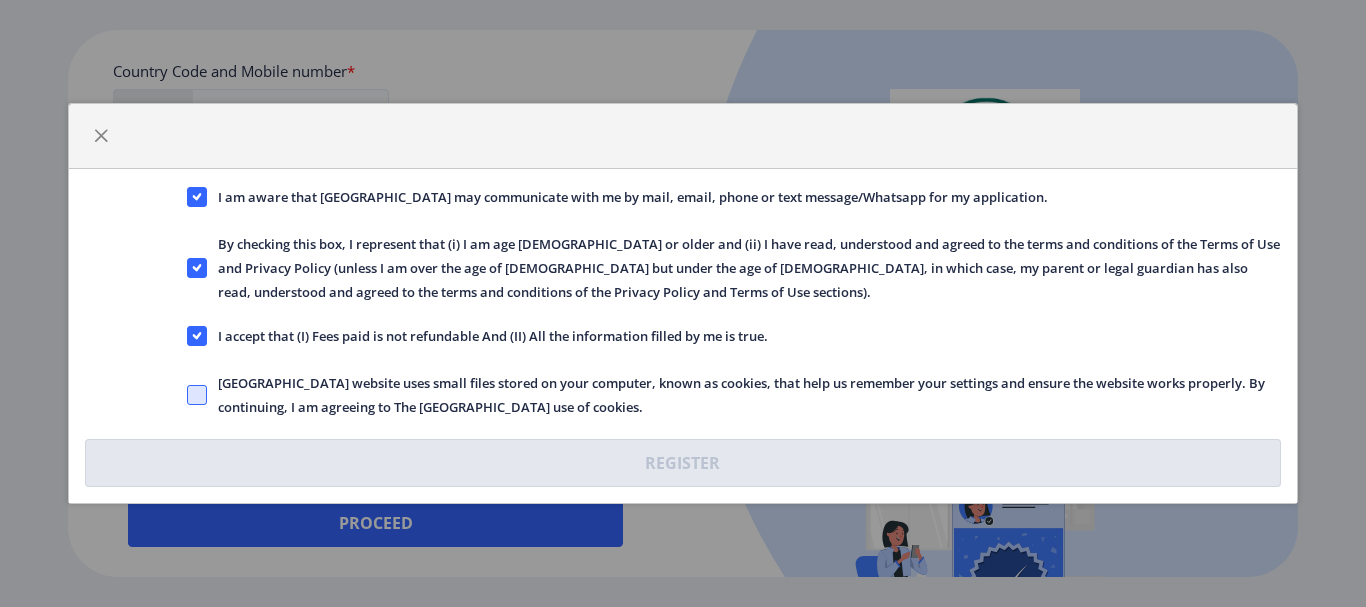 click 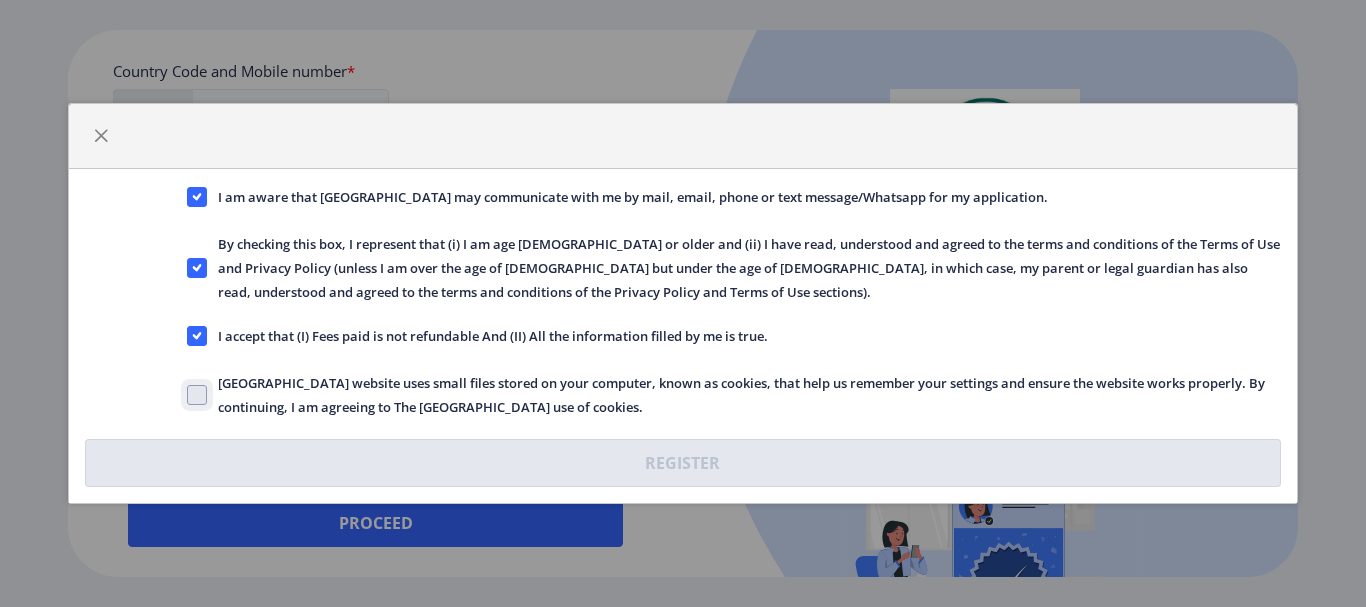 checkbox on "true" 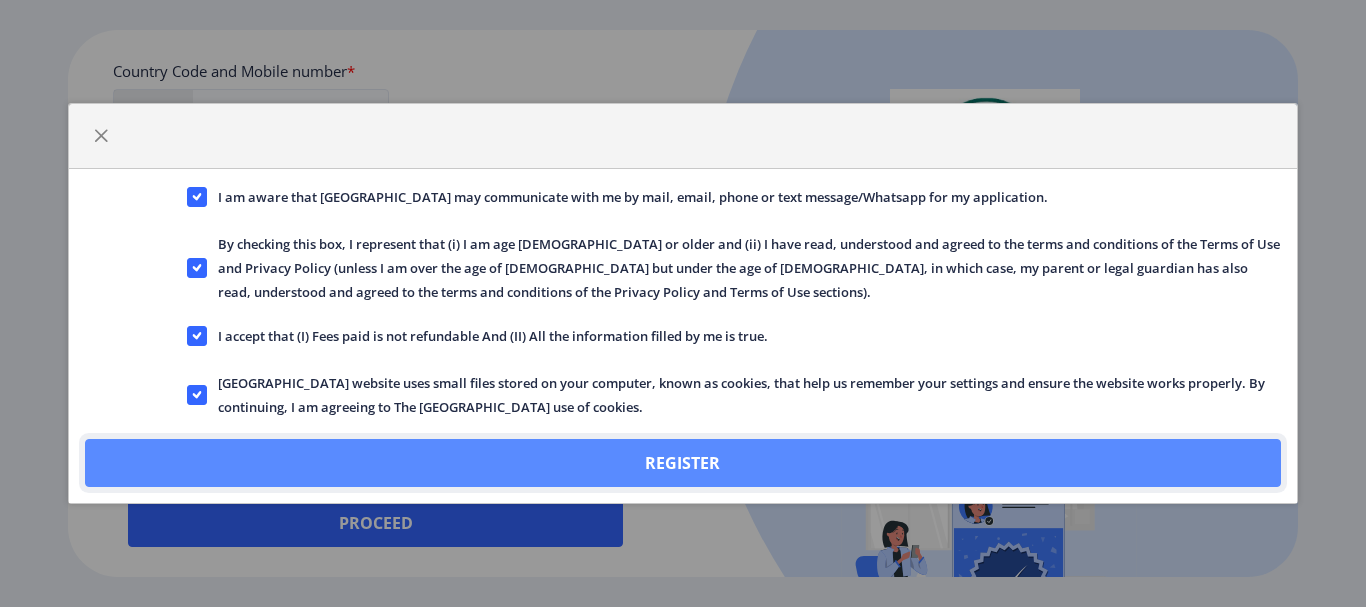 click on "Register" 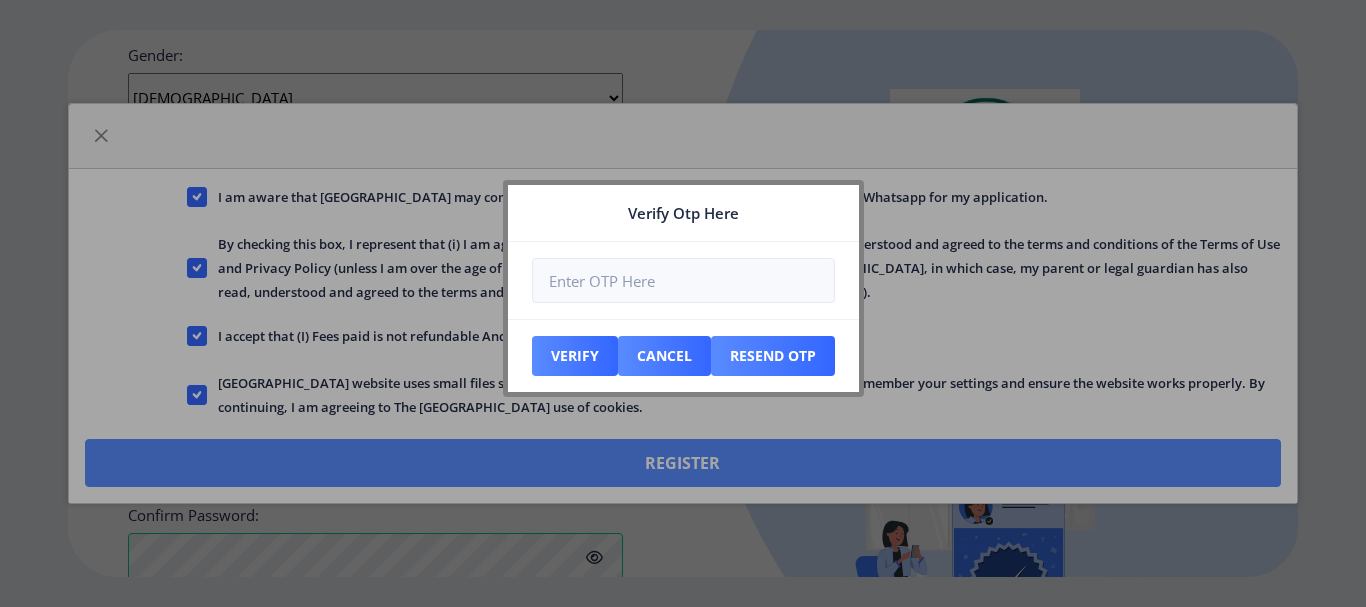 scroll, scrollTop: 1008, scrollLeft: 0, axis: vertical 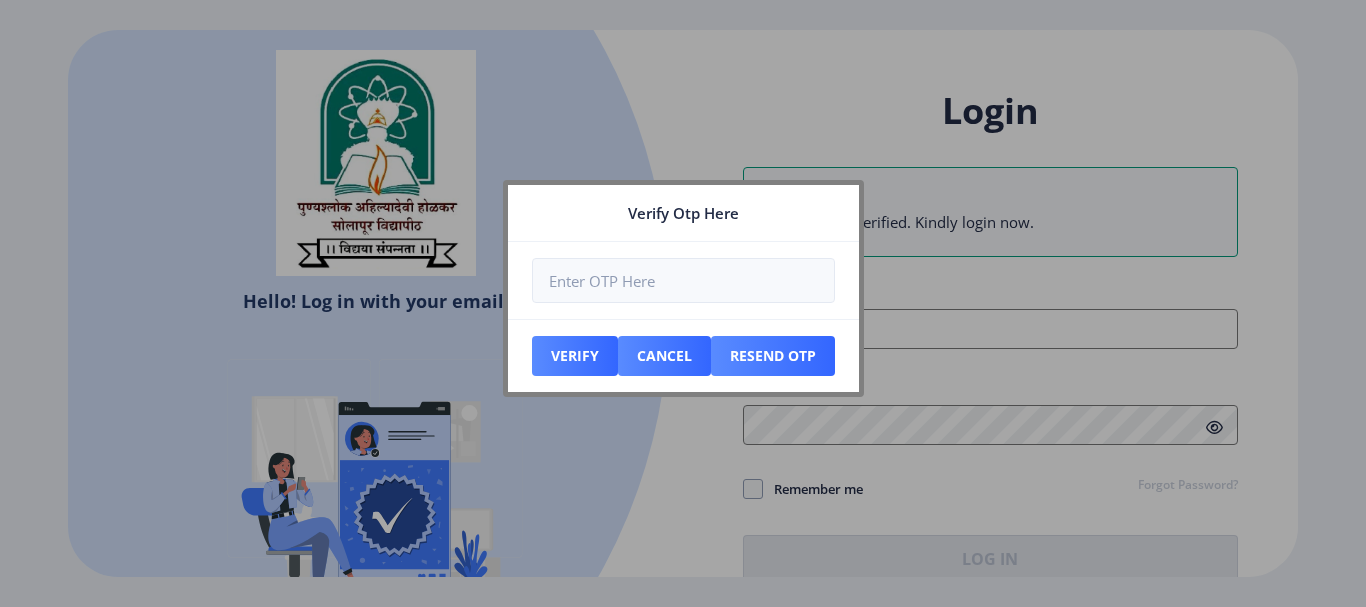type on "[EMAIL_ADDRESS][DOMAIN_NAME]" 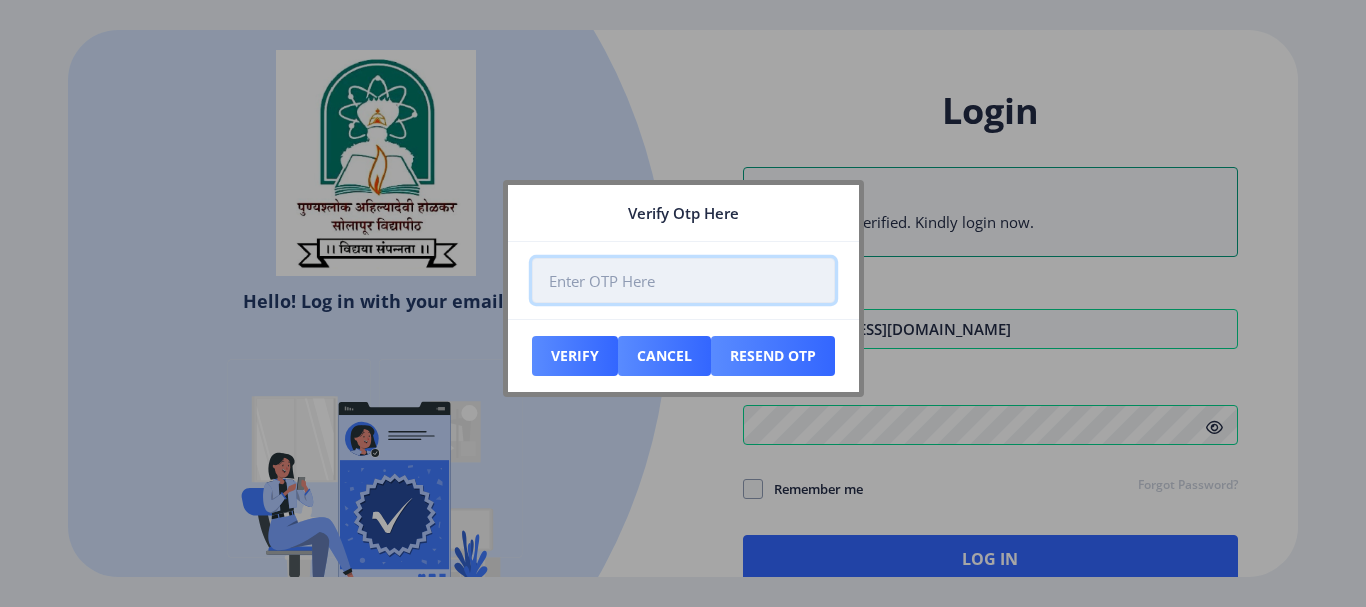 click at bounding box center [683, 280] 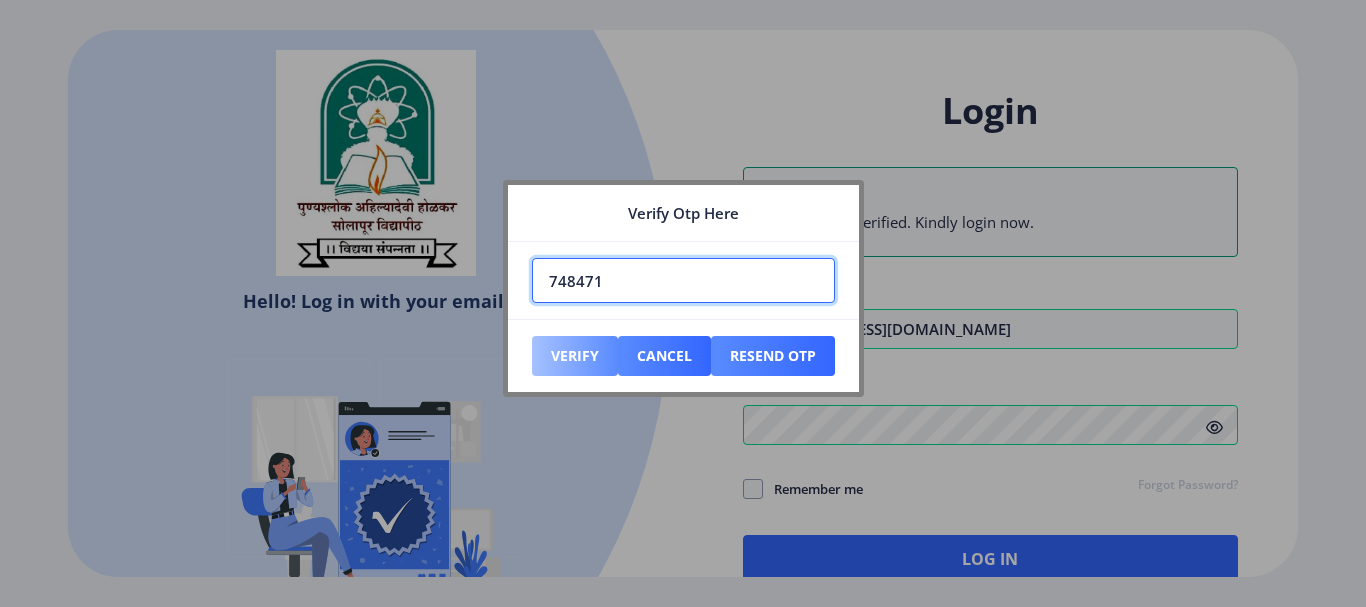 type on "748471" 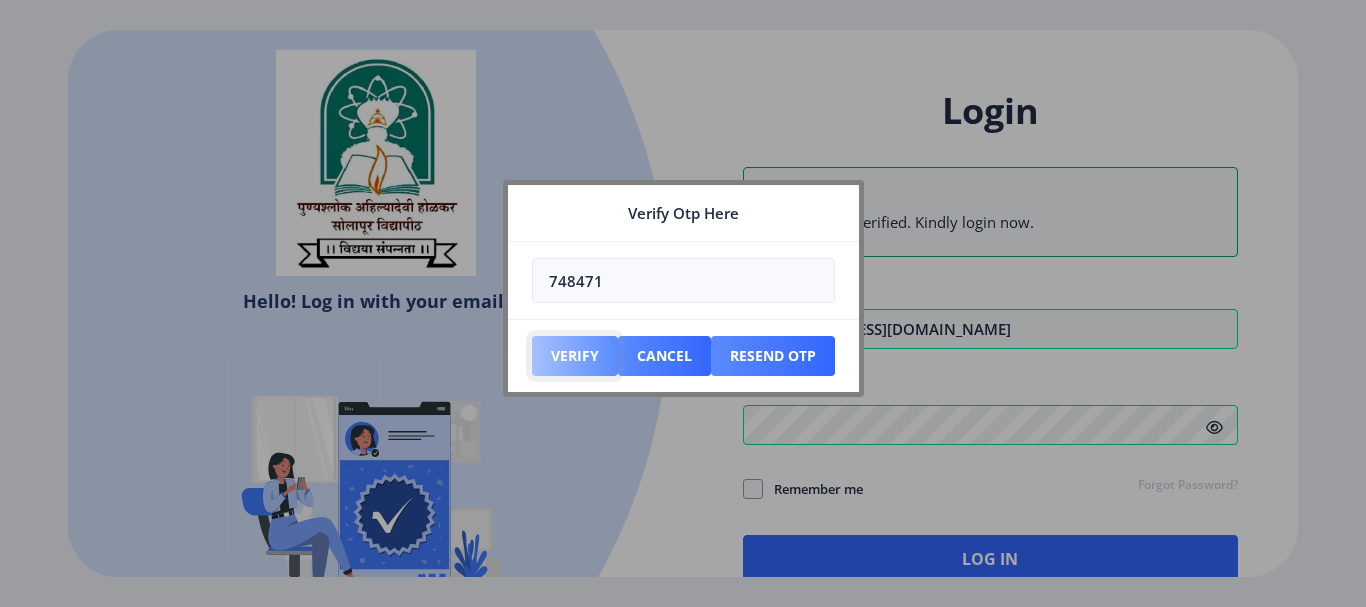 click on "Verify" at bounding box center (575, 356) 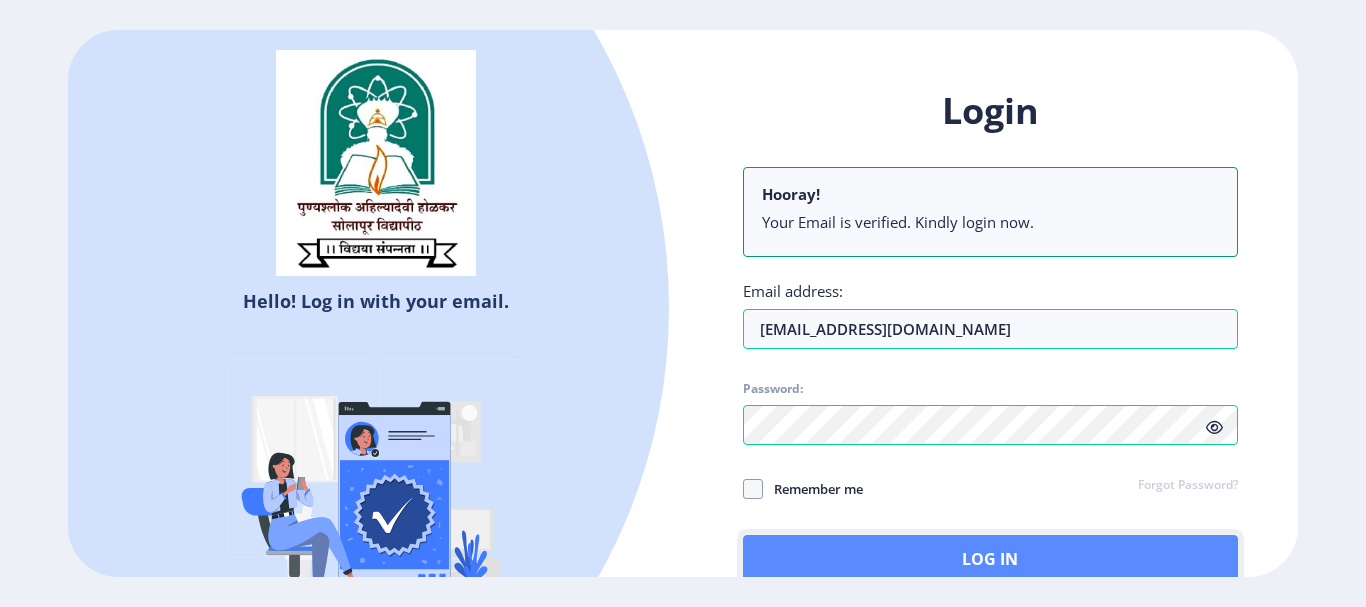 click on "Log In" 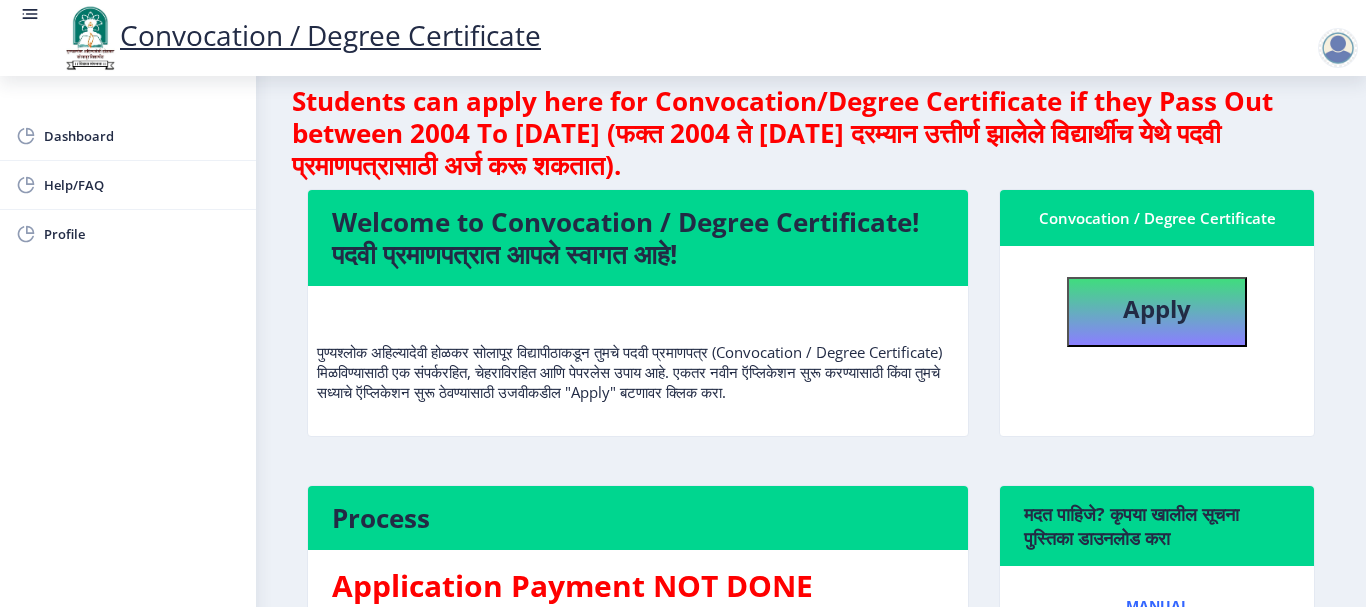 scroll, scrollTop: 0, scrollLeft: 0, axis: both 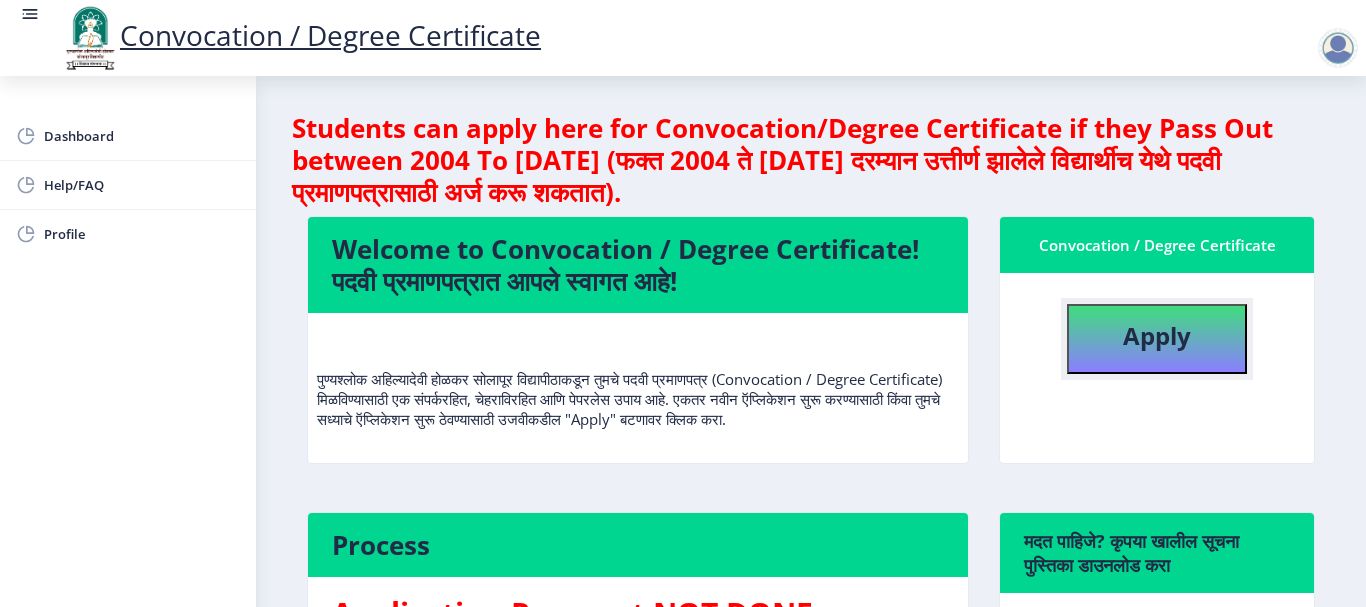click on "Apply" 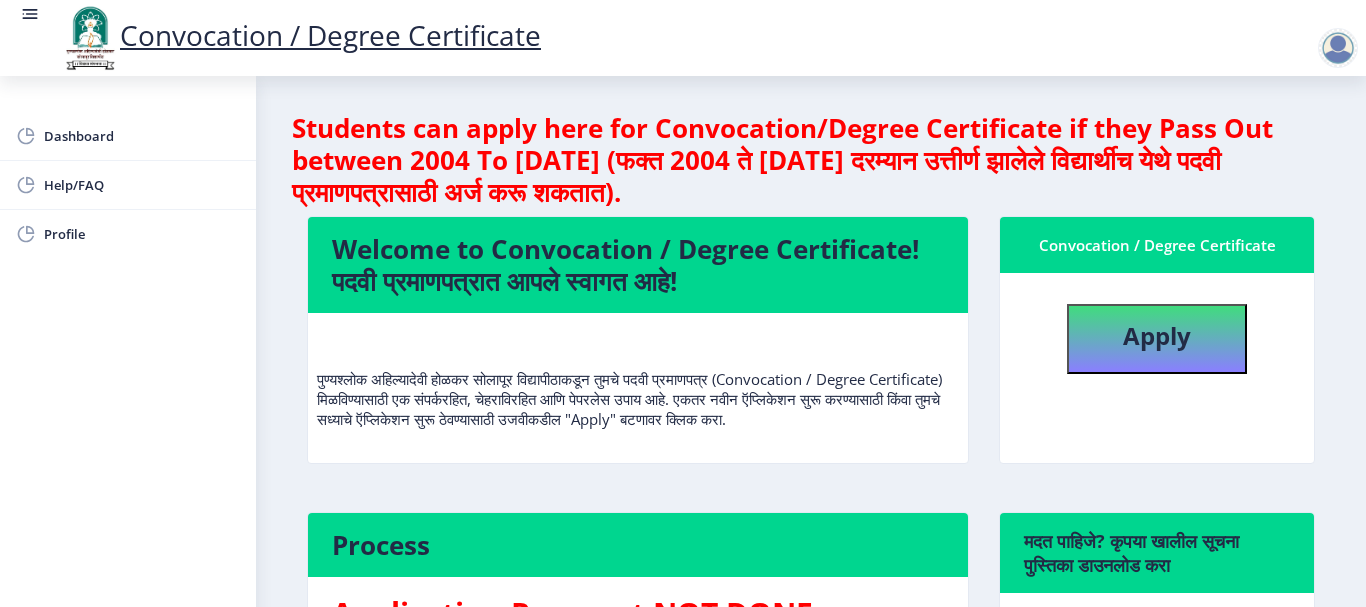 select 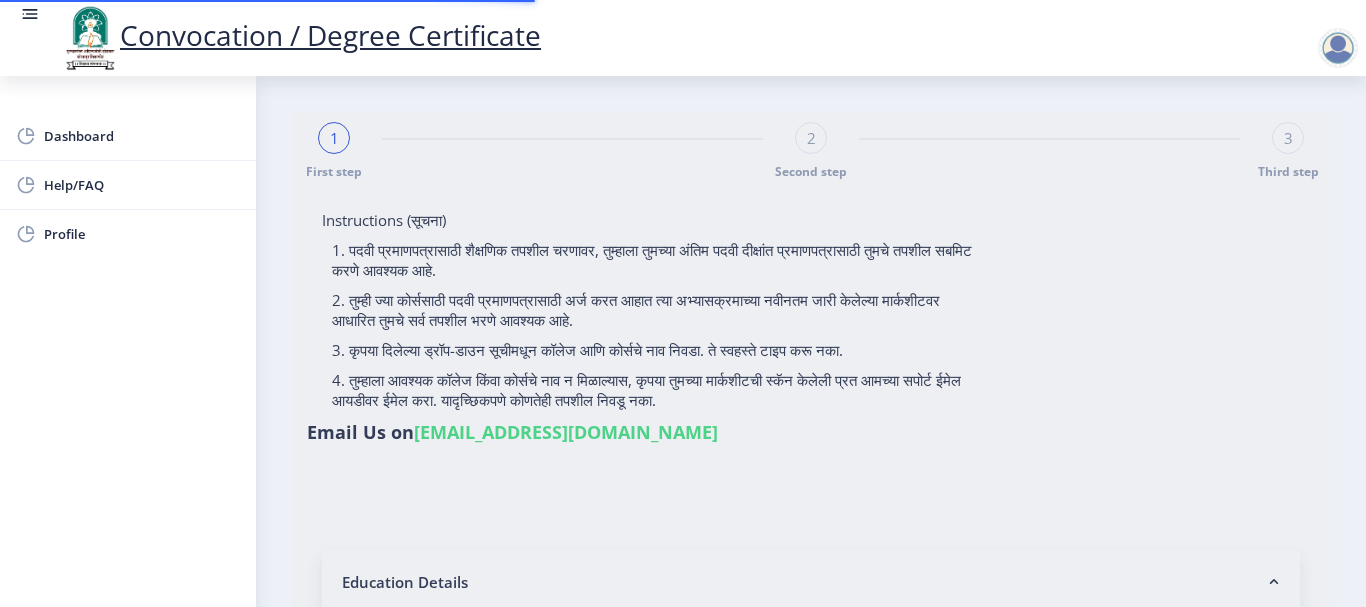 type on "[PERSON_NAME]" 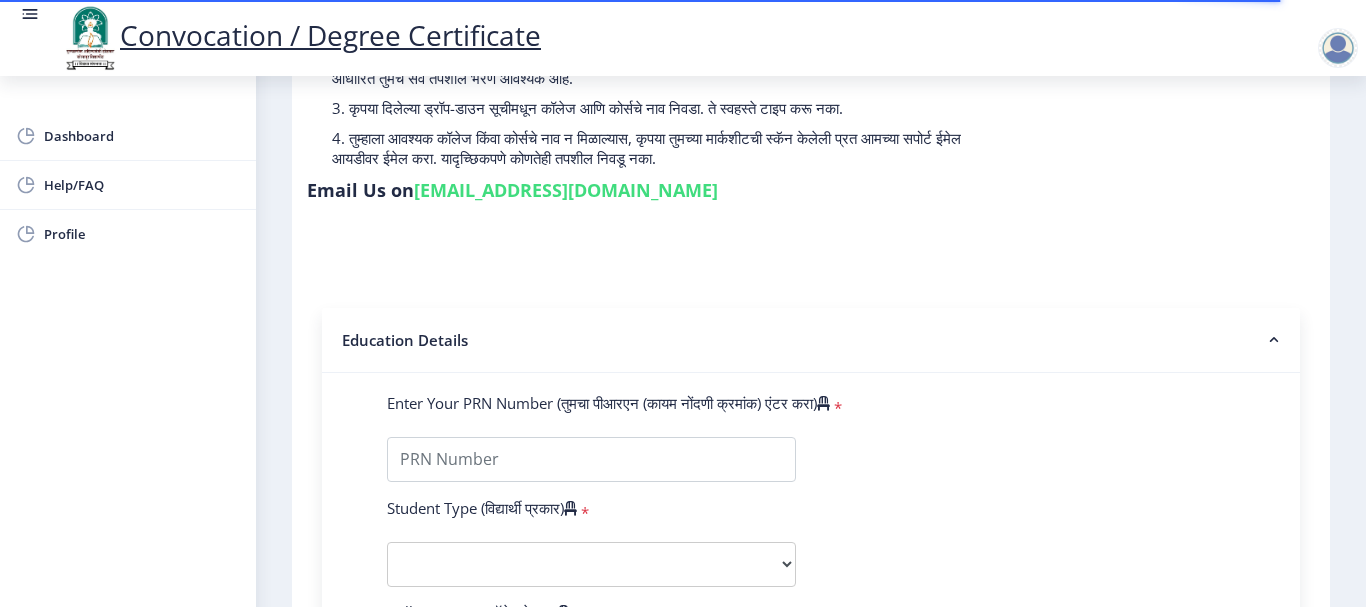 scroll, scrollTop: 400, scrollLeft: 0, axis: vertical 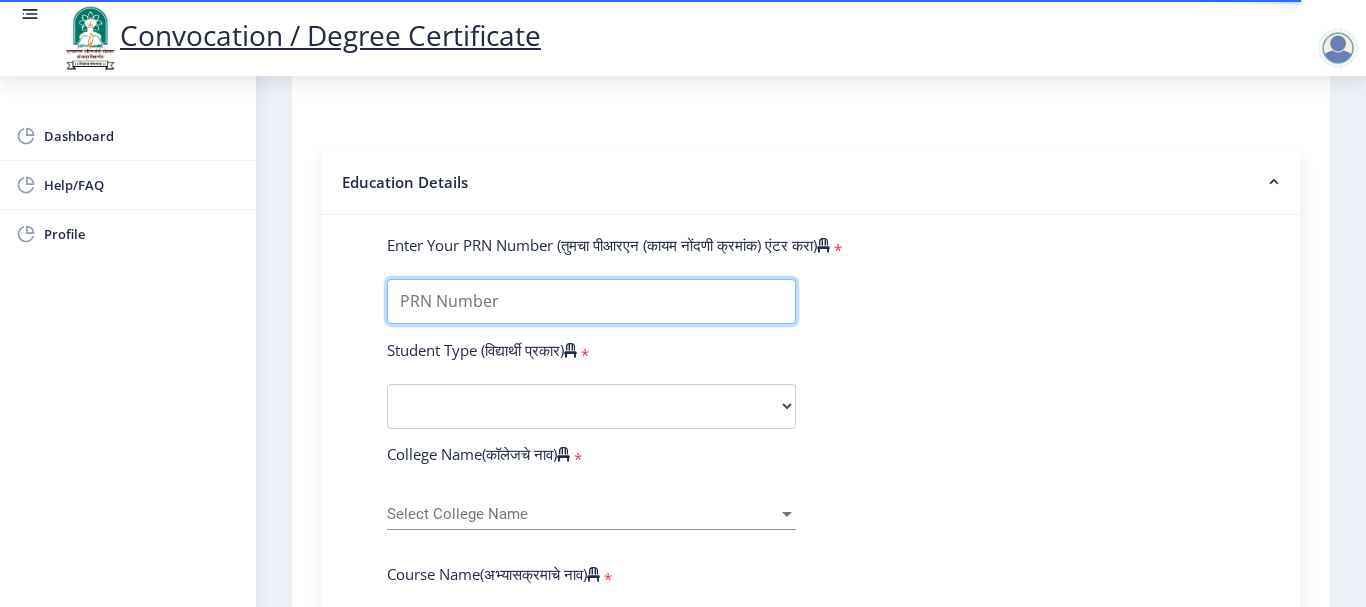 click on "Enter Your PRN Number (तुमचा पीआरएन (कायम नोंदणी क्रमांक) एंटर करा)" at bounding box center (591, 301) 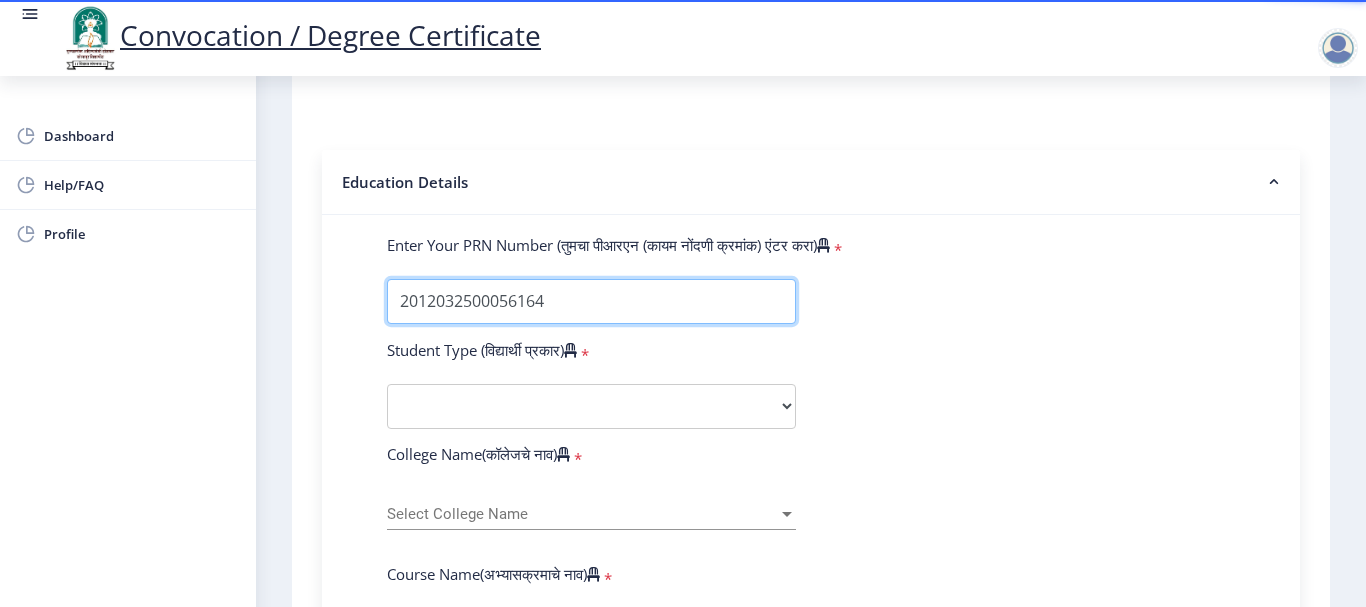 type on "2012032500056164" 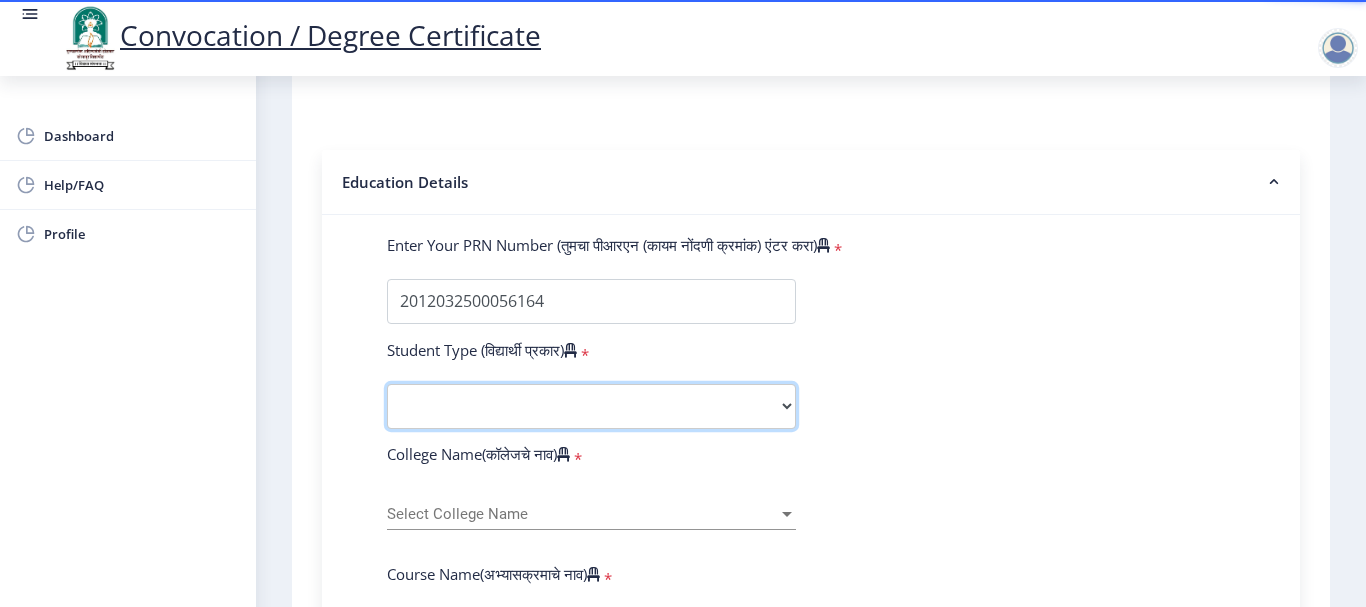 click on "Select Student Type Regular External" at bounding box center (591, 406) 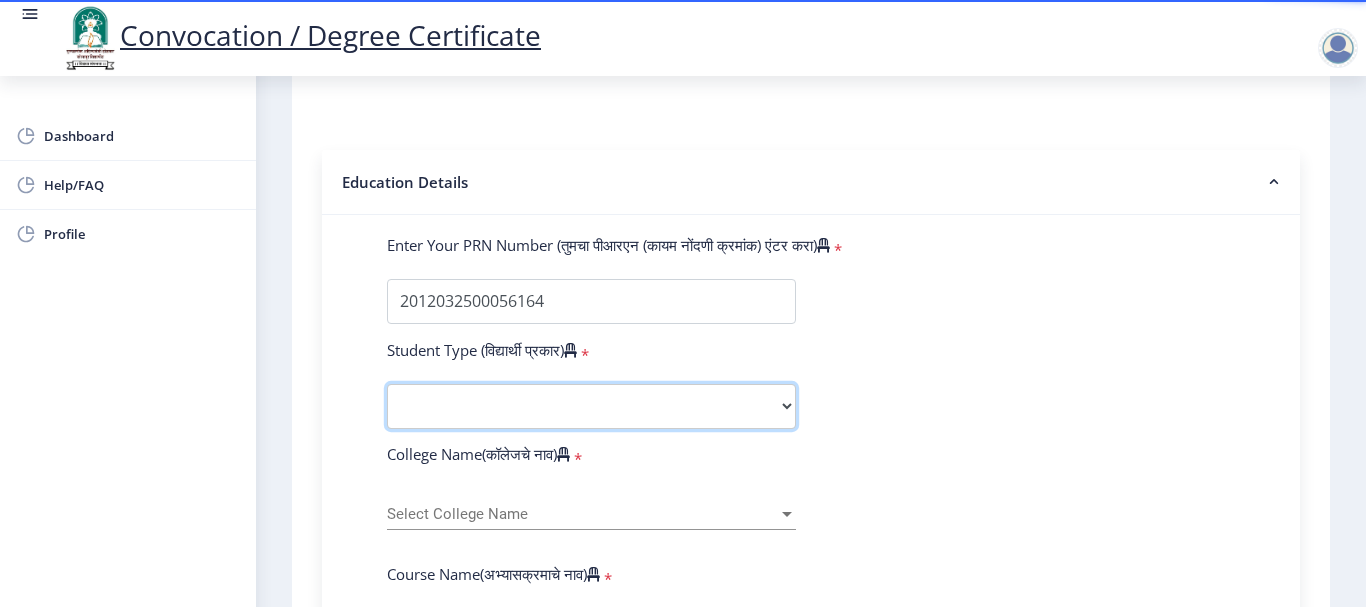 select on "Regular" 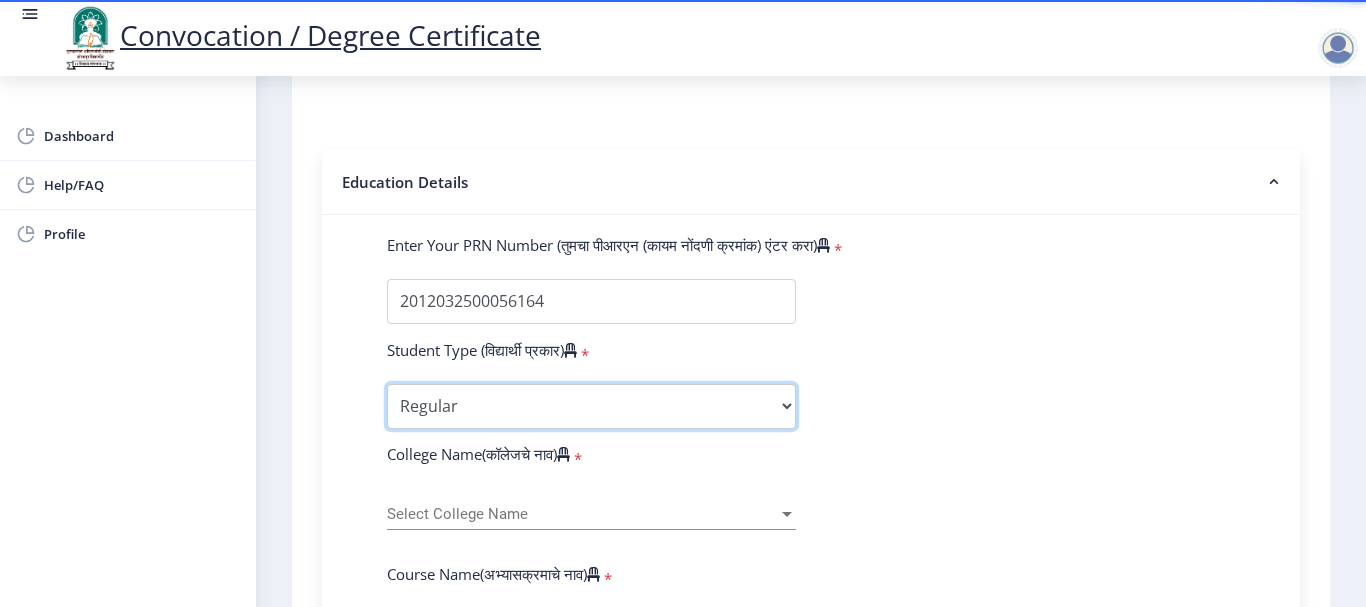 click on "Select Student Type Regular External" at bounding box center [591, 406] 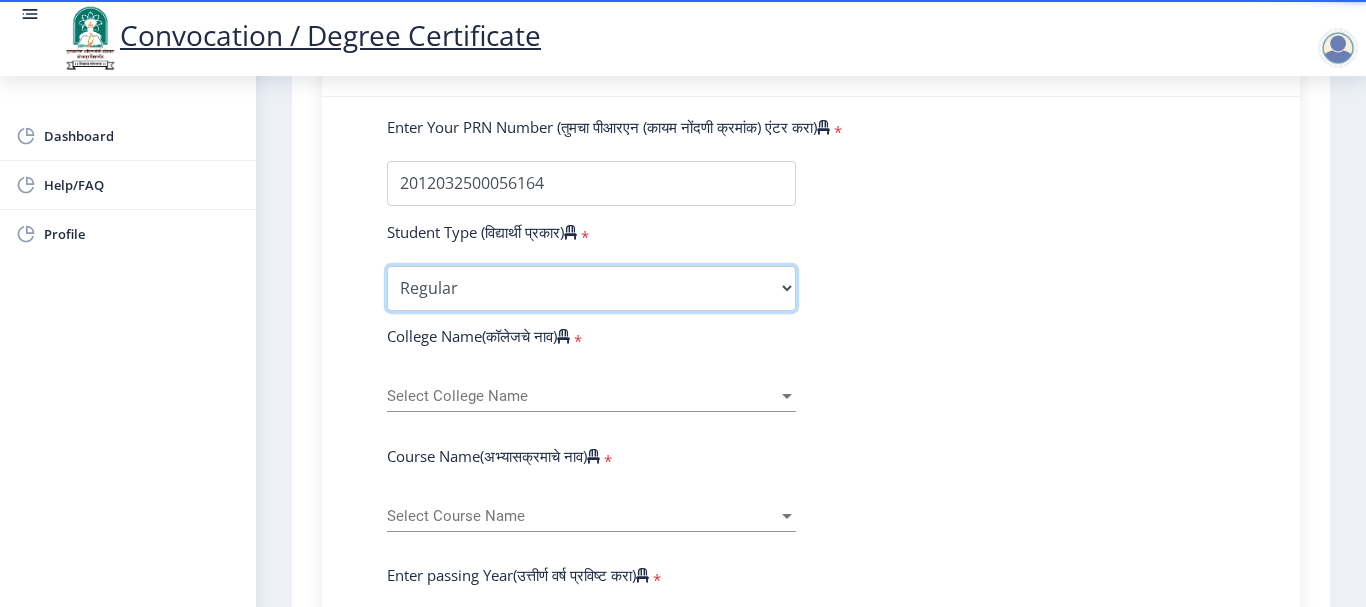 scroll, scrollTop: 600, scrollLeft: 0, axis: vertical 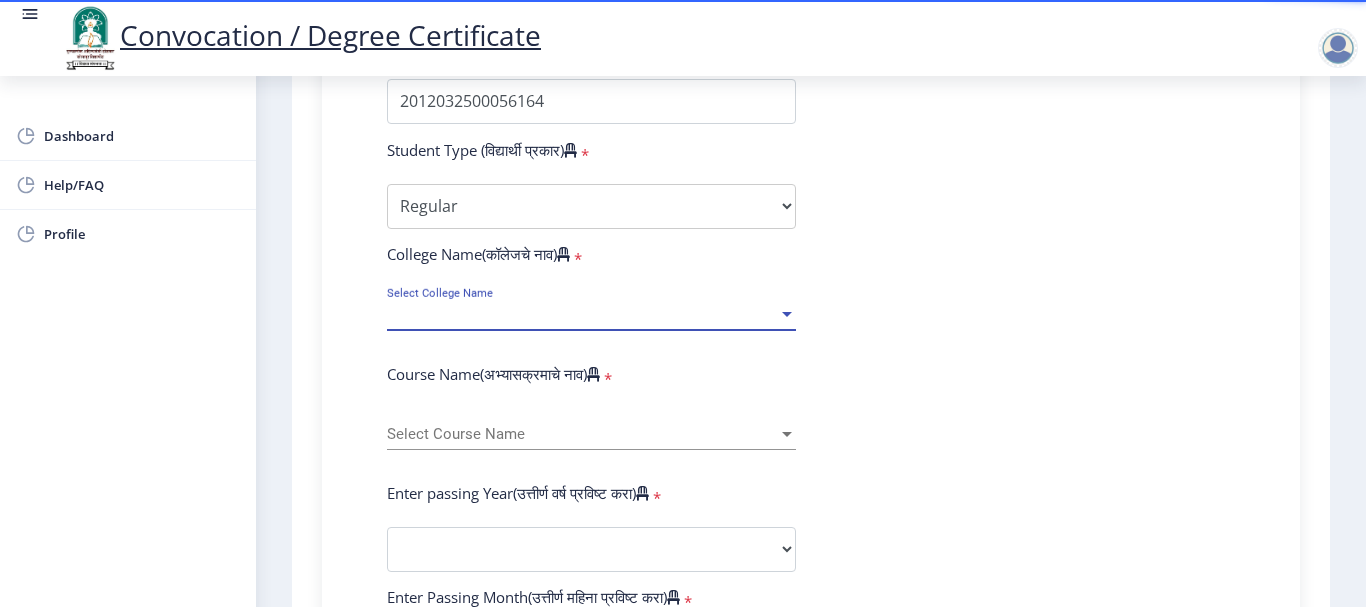 click on "Select College Name" at bounding box center [582, 314] 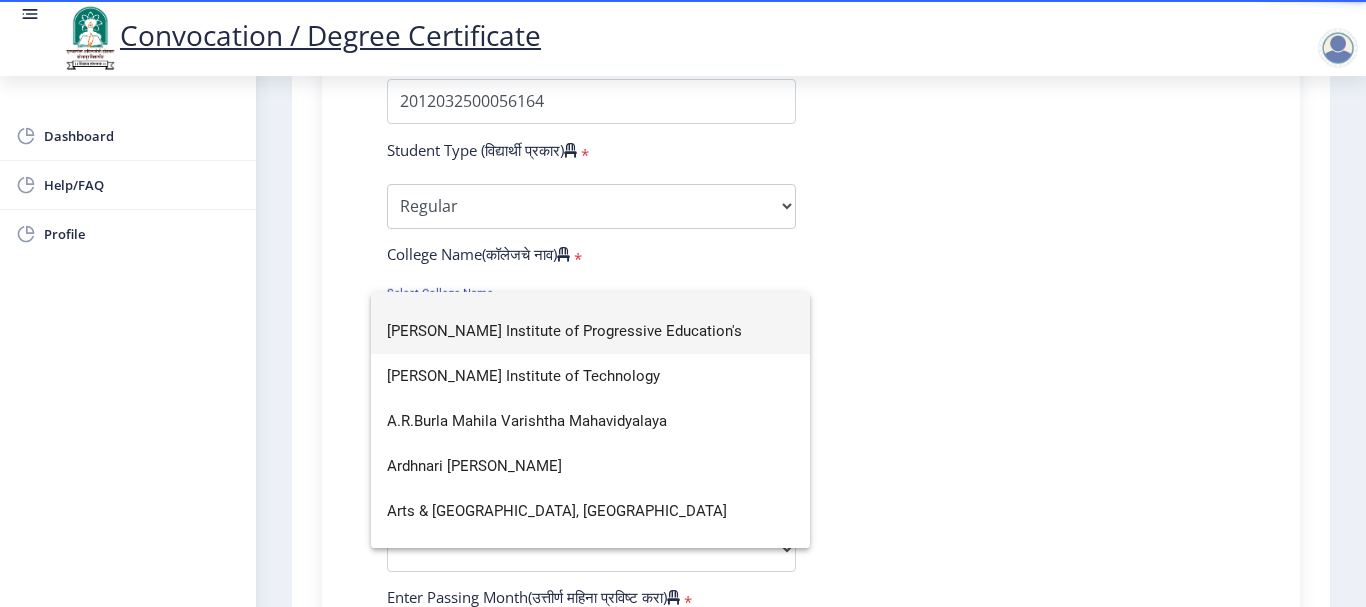 scroll, scrollTop: 0, scrollLeft: 0, axis: both 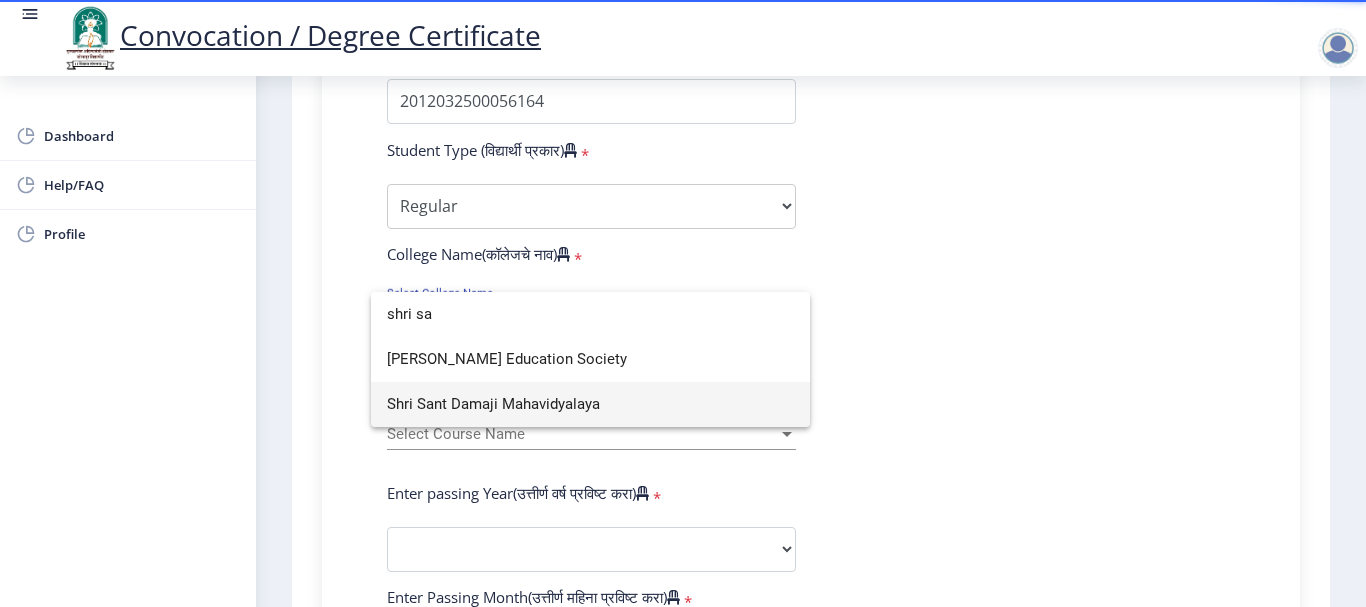 type on "shri sa" 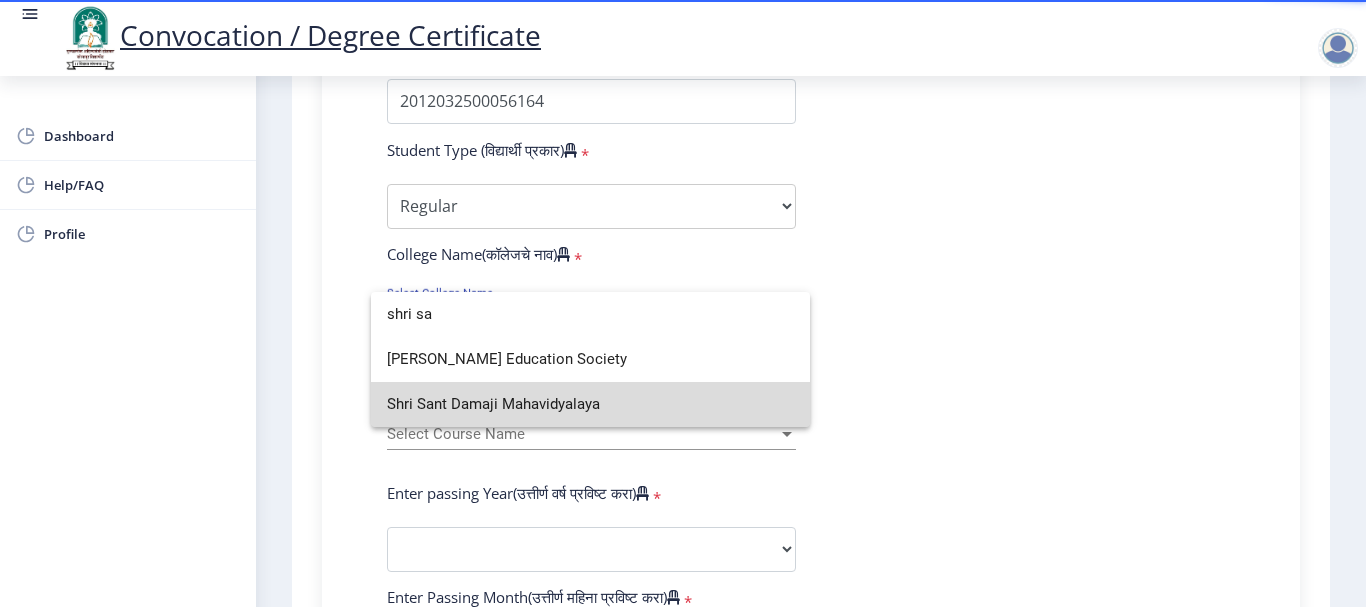 click on "Shri Sant Damaji Mahavidyalaya" at bounding box center [590, 404] 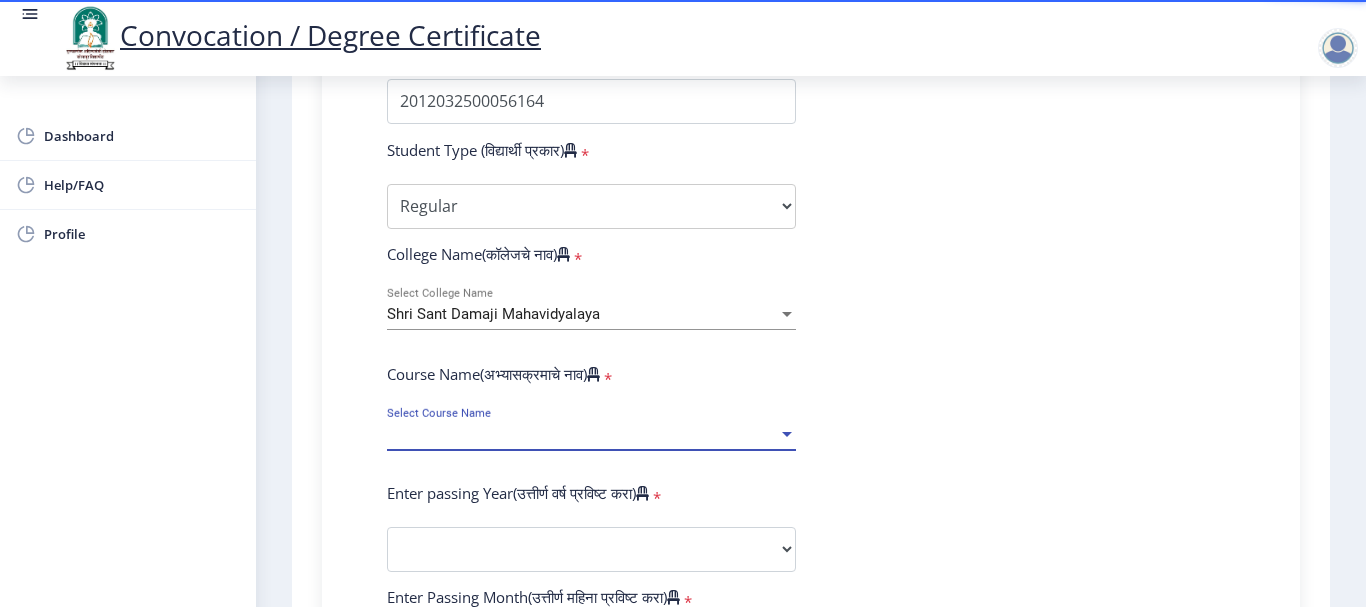 click on "Select Course Name" at bounding box center (582, 434) 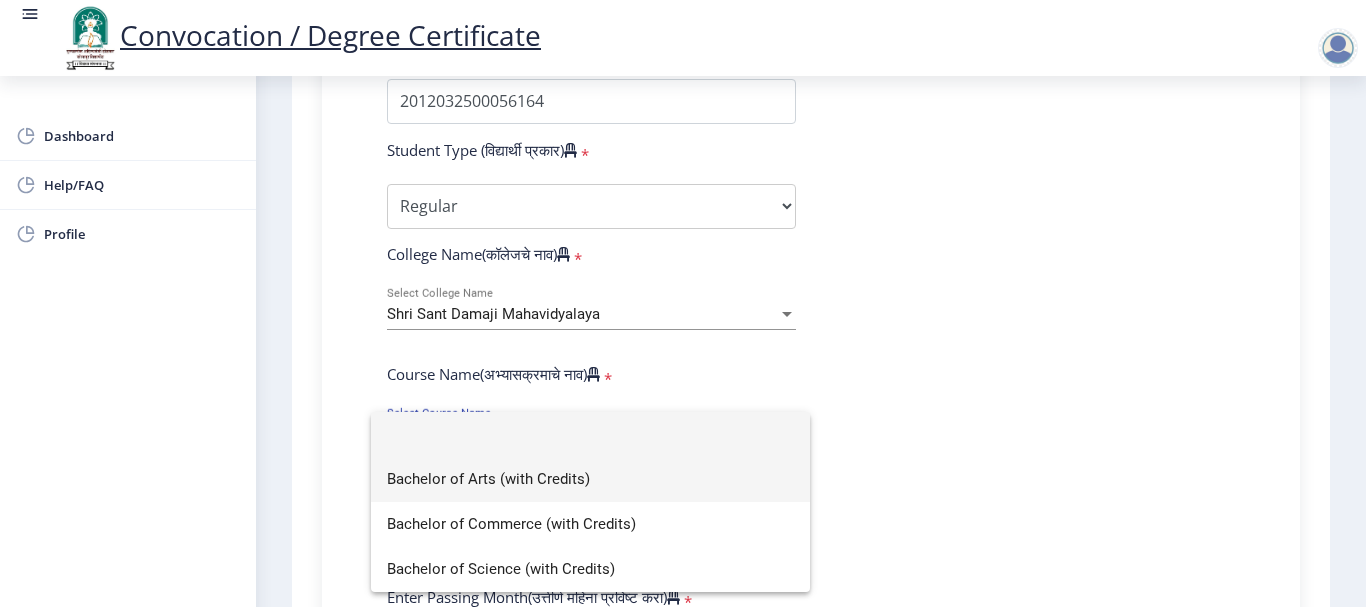 click on "Bachelor of Arts (with Credits)" at bounding box center [590, 479] 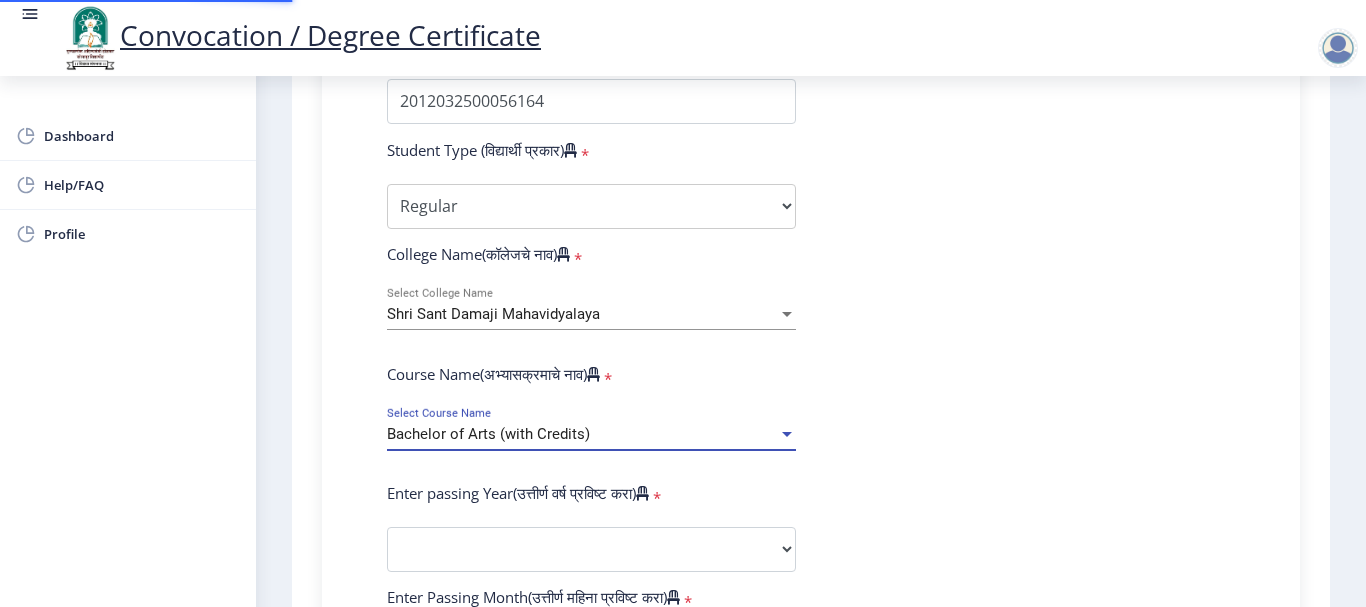 scroll, scrollTop: 700, scrollLeft: 0, axis: vertical 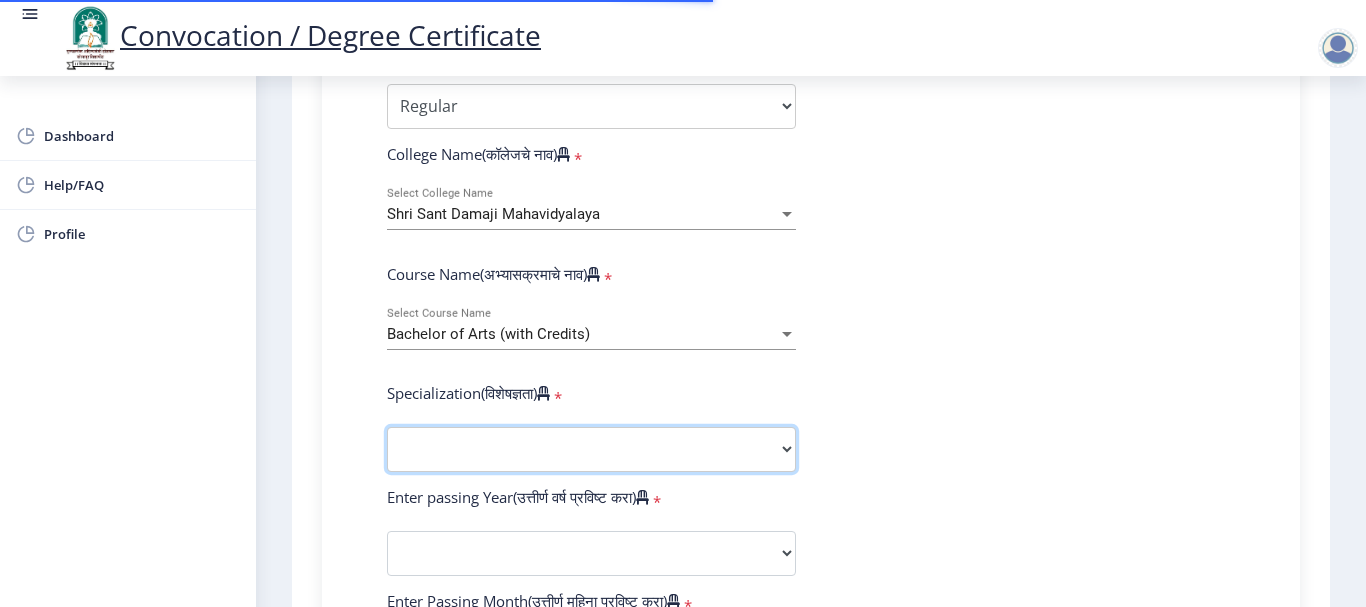 click on "Specialization English Geography Hindi Marathi Music Sanskrit Urdu Ancient Indian History Culture & Archaeology Economics History Physical Education Political Science Psychology Sociology Kannada Philosophy Other" at bounding box center [591, 449] 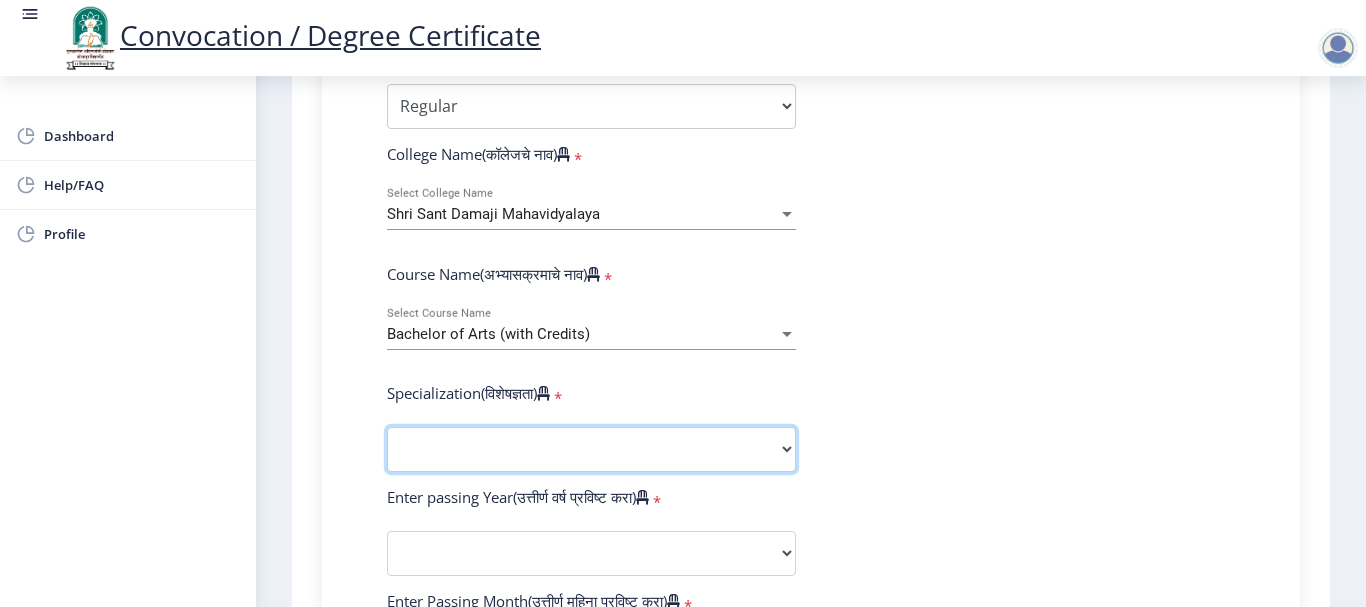 select on "English" 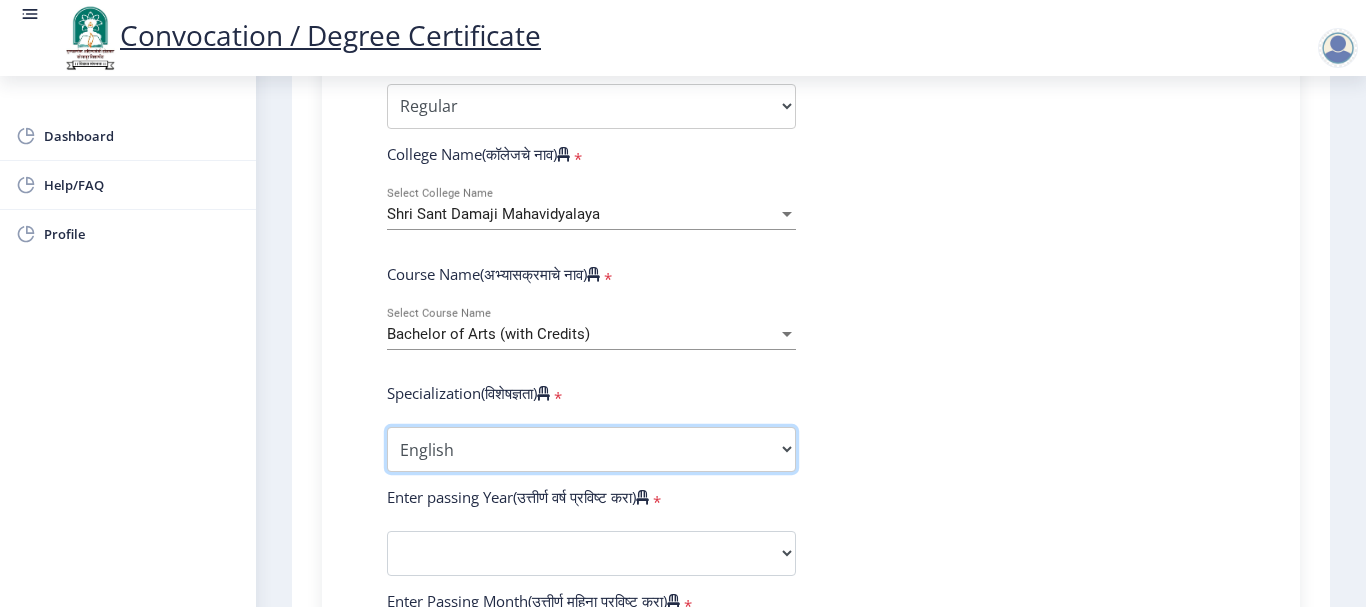 click on "Specialization English Geography Hindi Marathi Music Sanskrit Urdu Ancient Indian History Culture & Archaeology Economics History Physical Education Political Science Psychology Sociology Kannada Philosophy Other" at bounding box center (591, 449) 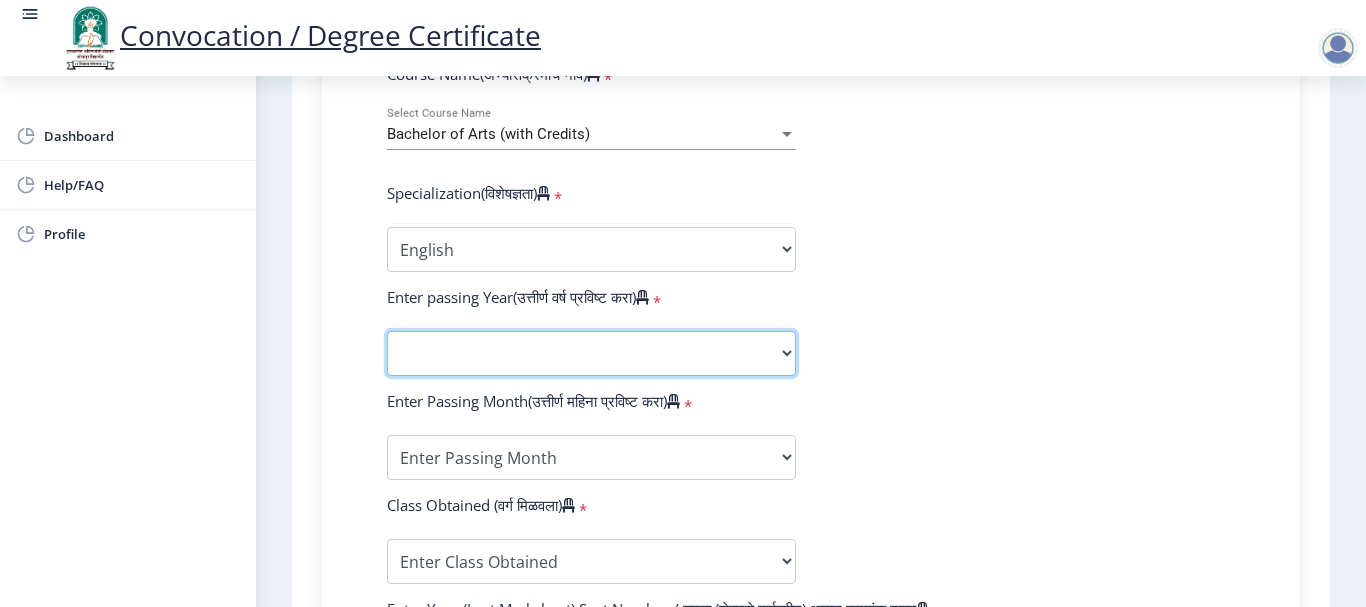 click on "2025   2024   2023   2022   2021   2020   2019   2018   2017   2016   2015   2014   2013   2012   2011   2010   2009   2008   2007   2006   2005   2004   2003   2002   2001   2000   1999   1998   1997   1996   1995   1994   1993   1992   1991   1990   1989   1988   1987   1986   1985   1984   1983   1982   1981   1980   1979   1978   1977   1976" 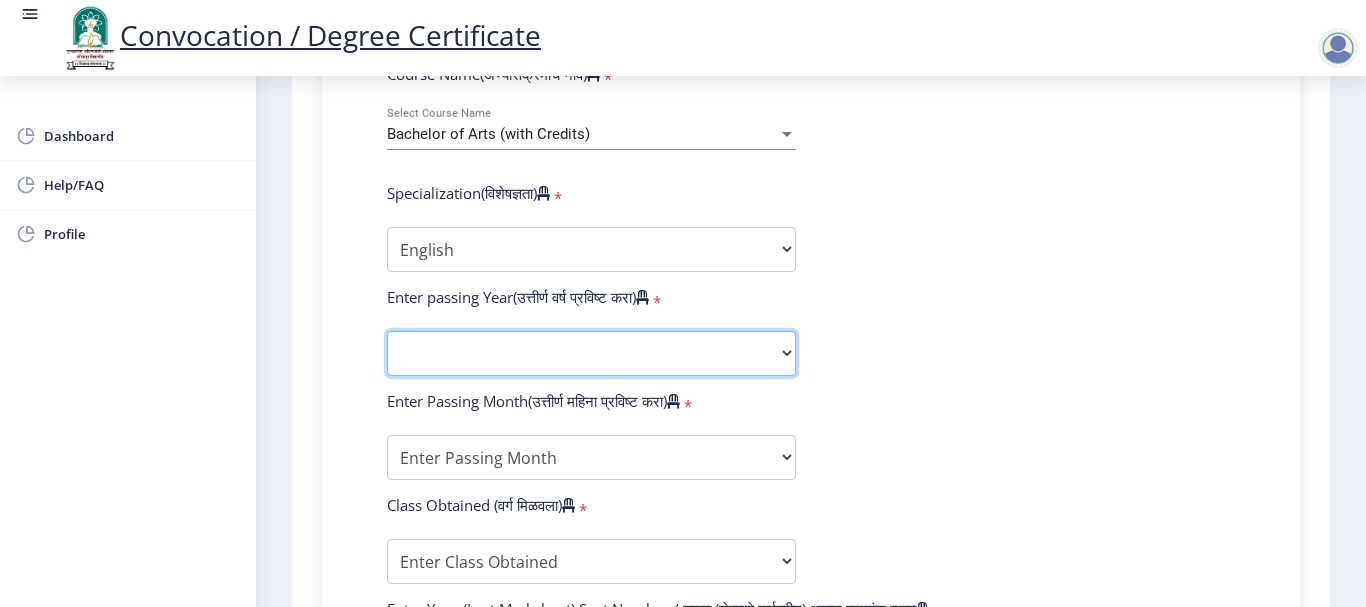 select on "2015" 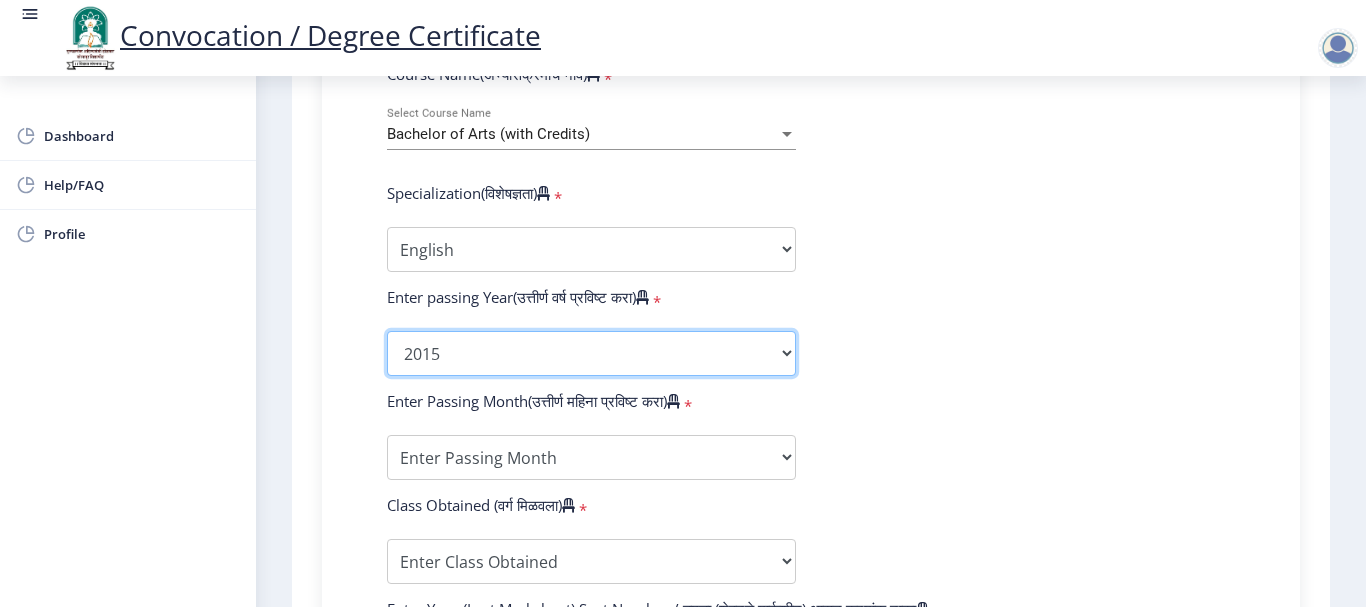 click on "2025   2024   2023   2022   2021   2020   2019   2018   2017   2016   2015   2014   2013   2012   2011   2010   2009   2008   2007   2006   2005   2004   2003   2002   2001   2000   1999   1998   1997   1996   1995   1994   1993   1992   1991   1990   1989   1988   1987   1986   1985   1984   1983   1982   1981   1980   1979   1978   1977   1976" 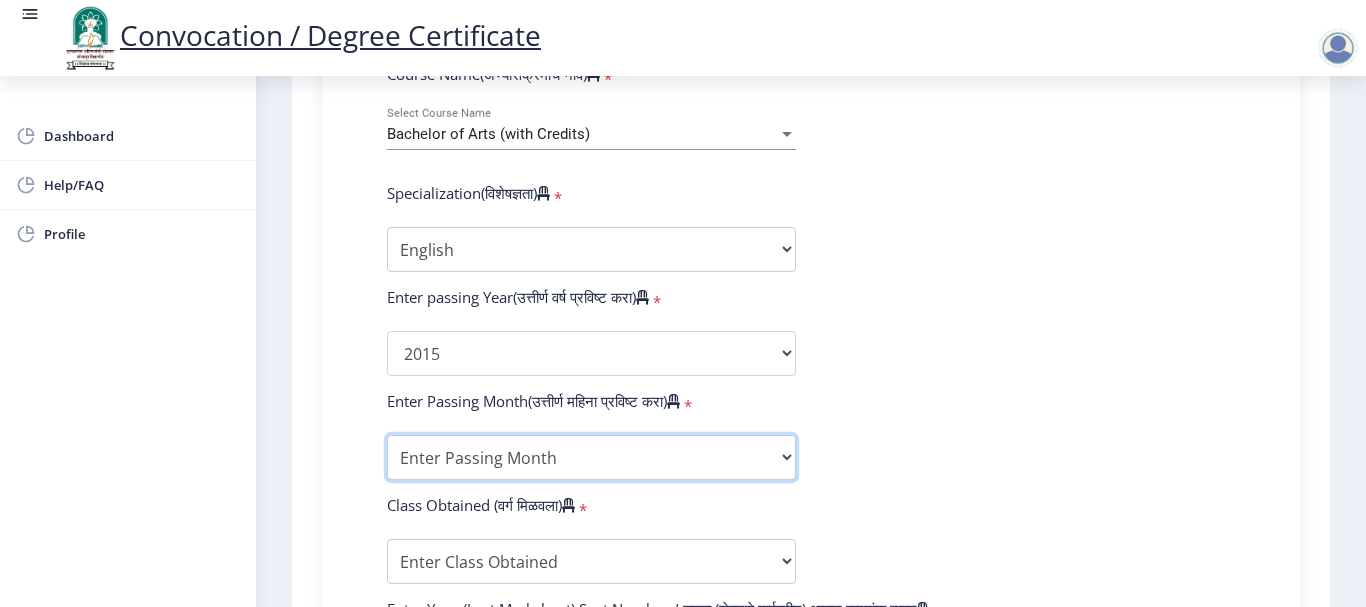 click on "Enter Passing Month March April May October November December" at bounding box center [591, 457] 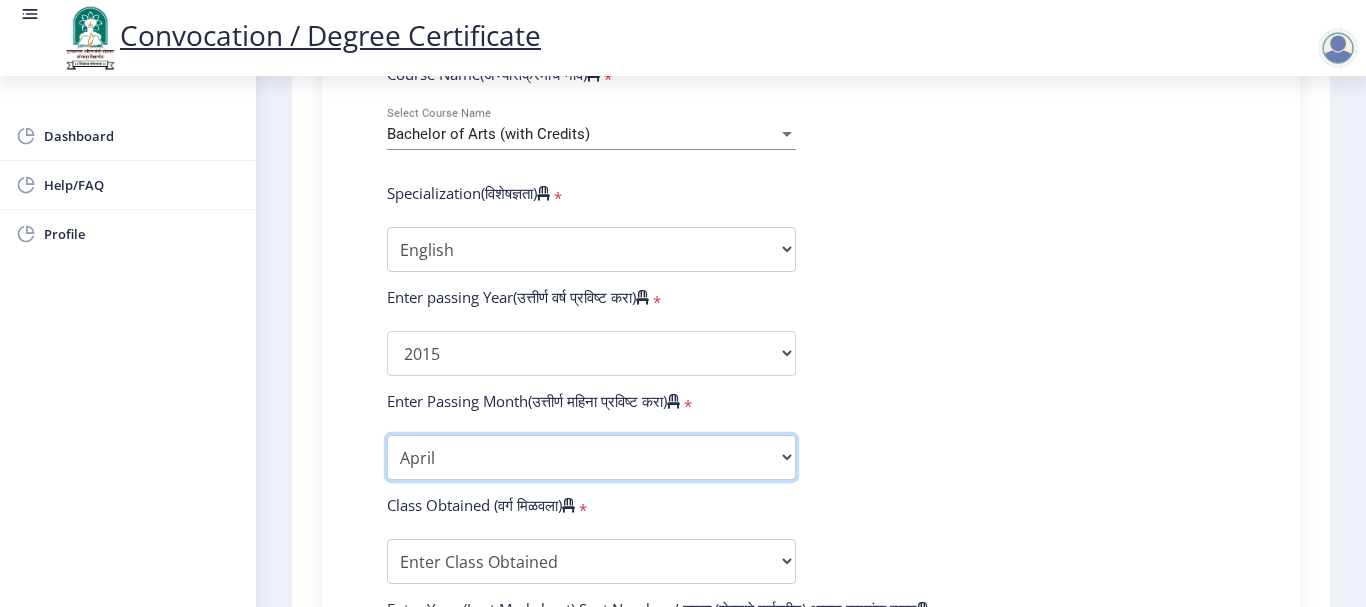 click on "Enter Passing Month March April May October November December" at bounding box center (591, 457) 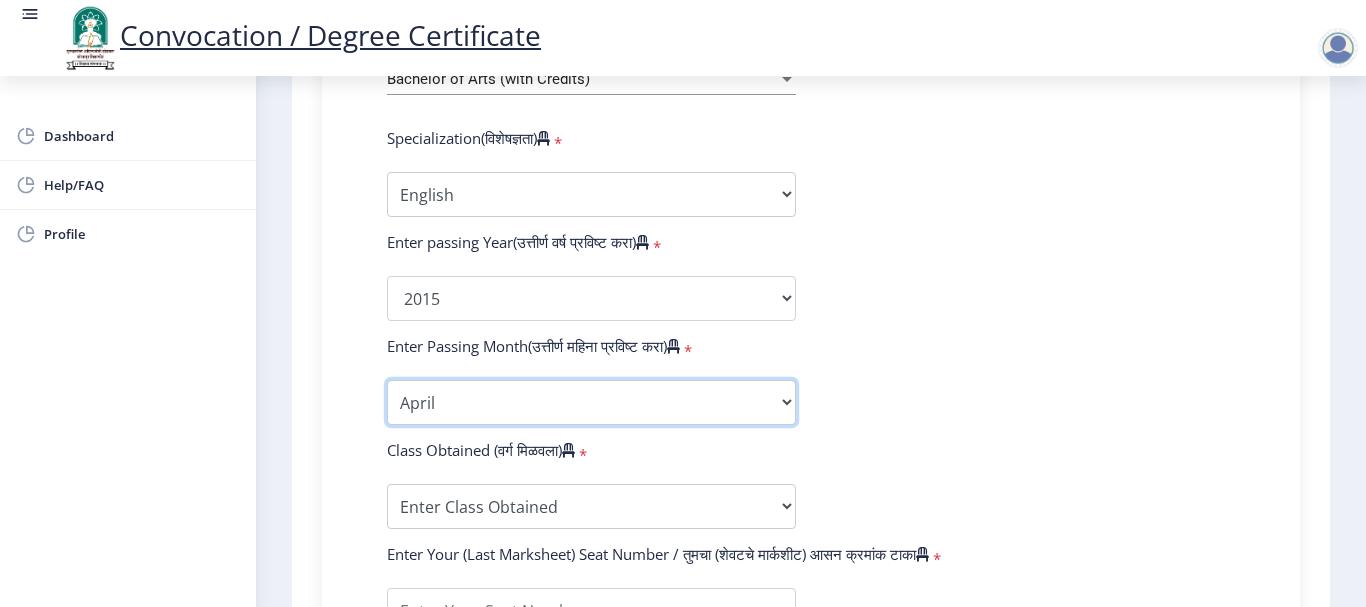 scroll, scrollTop: 1000, scrollLeft: 0, axis: vertical 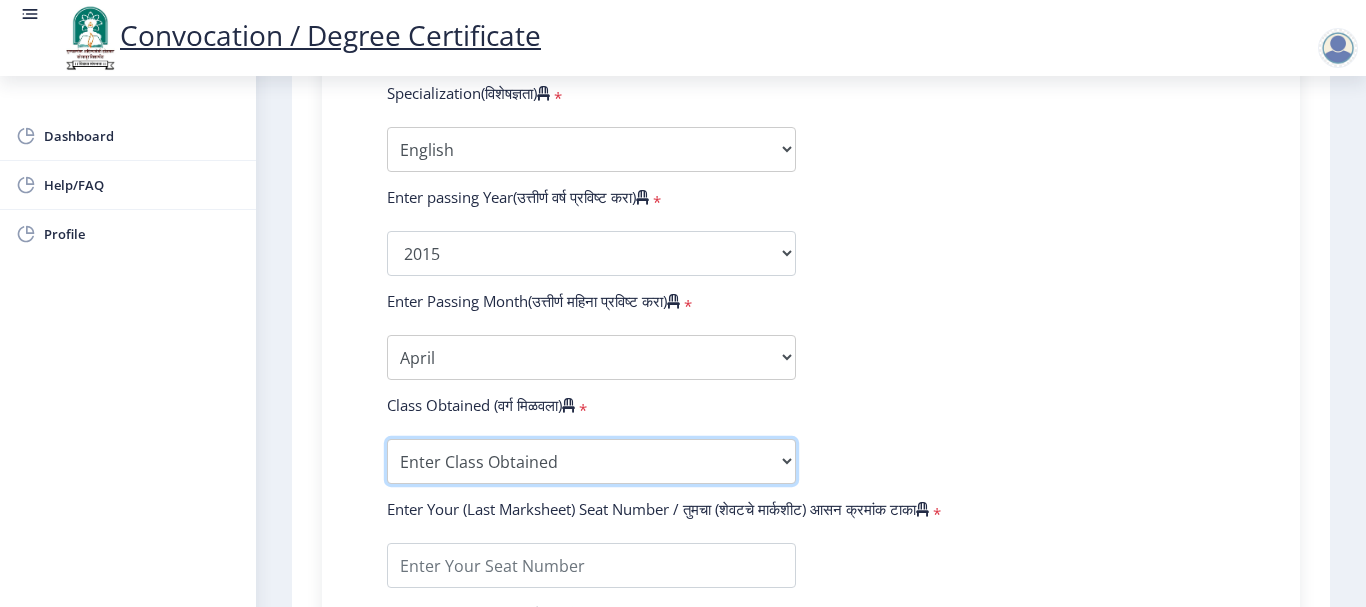 click on "Enter Class Obtained FIRST CLASS WITH DISTINCTION FIRST CLASS HIGHER SECOND CLASS SECOND CLASS PASS CLASS Grade O Grade A+ Grade A Grade B+ Grade B Grade C+ Grade C Grade D Grade E" at bounding box center (591, 461) 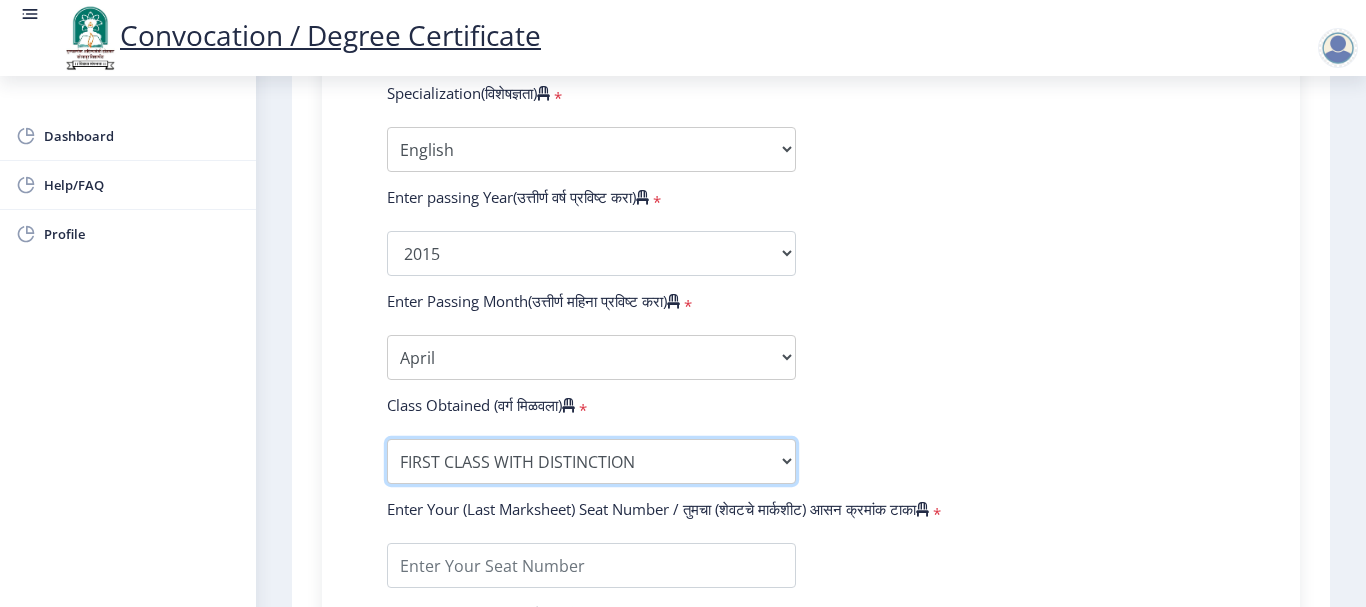 click on "Enter Class Obtained FIRST CLASS WITH DISTINCTION FIRST CLASS HIGHER SECOND CLASS SECOND CLASS PASS CLASS Grade O Grade A+ Grade A Grade B+ Grade B Grade C+ Grade C Grade D Grade E" at bounding box center [591, 461] 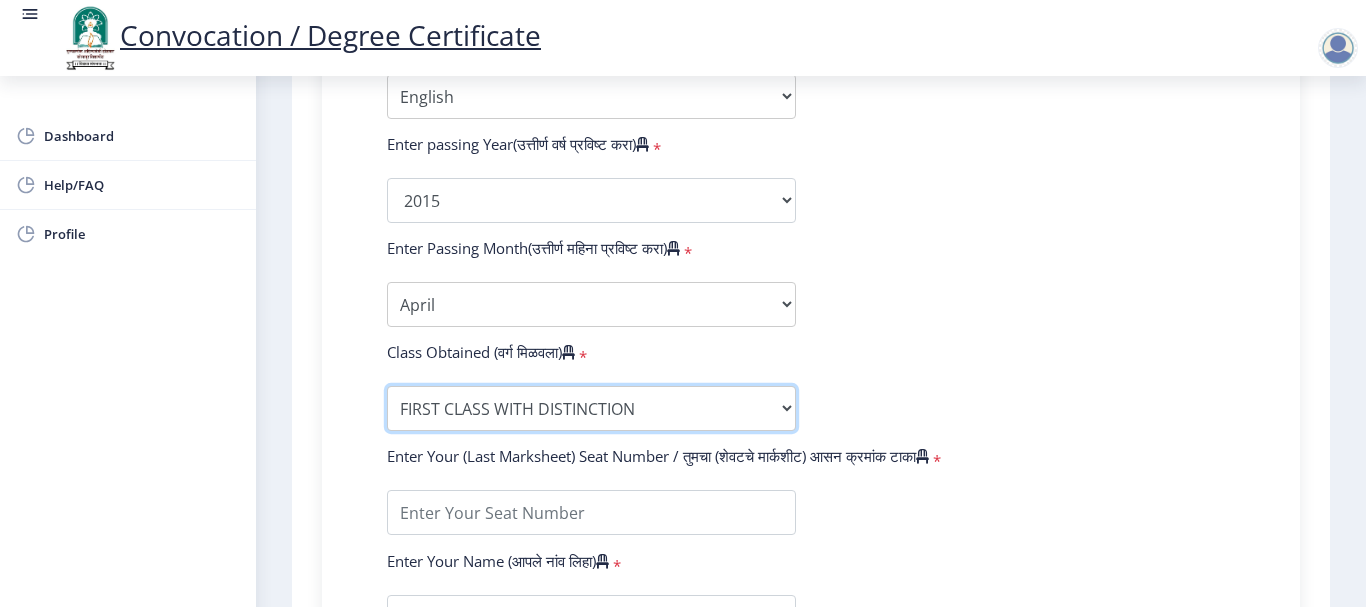 scroll, scrollTop: 1100, scrollLeft: 0, axis: vertical 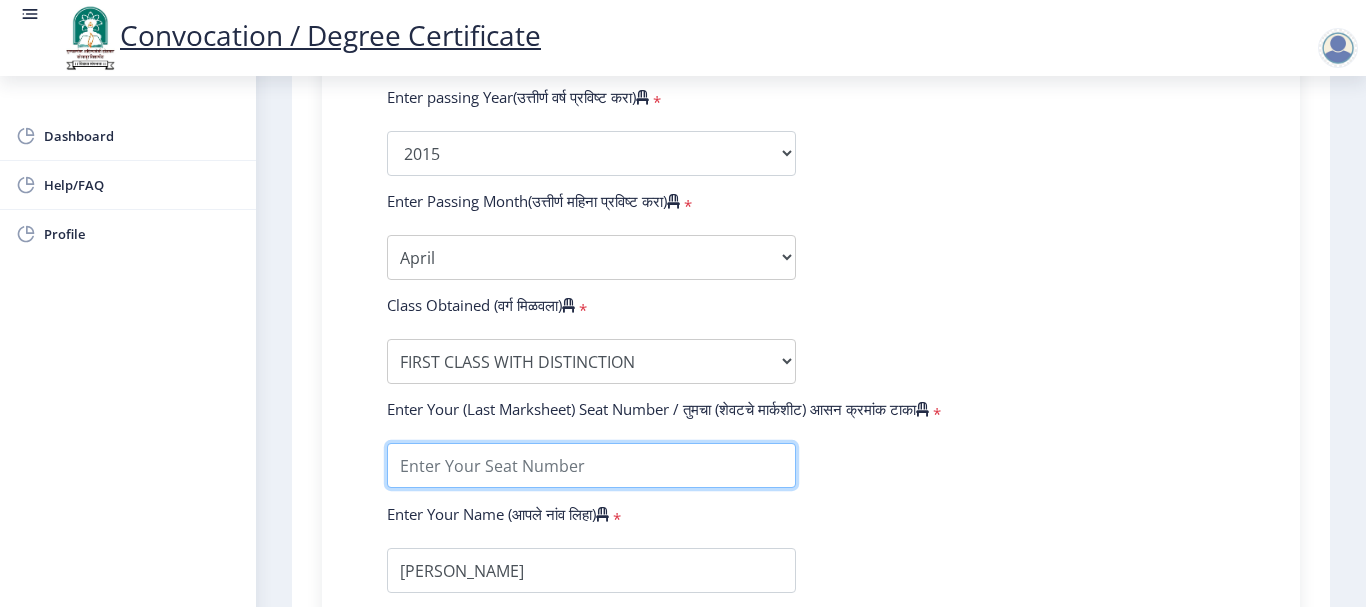 click at bounding box center [591, 465] 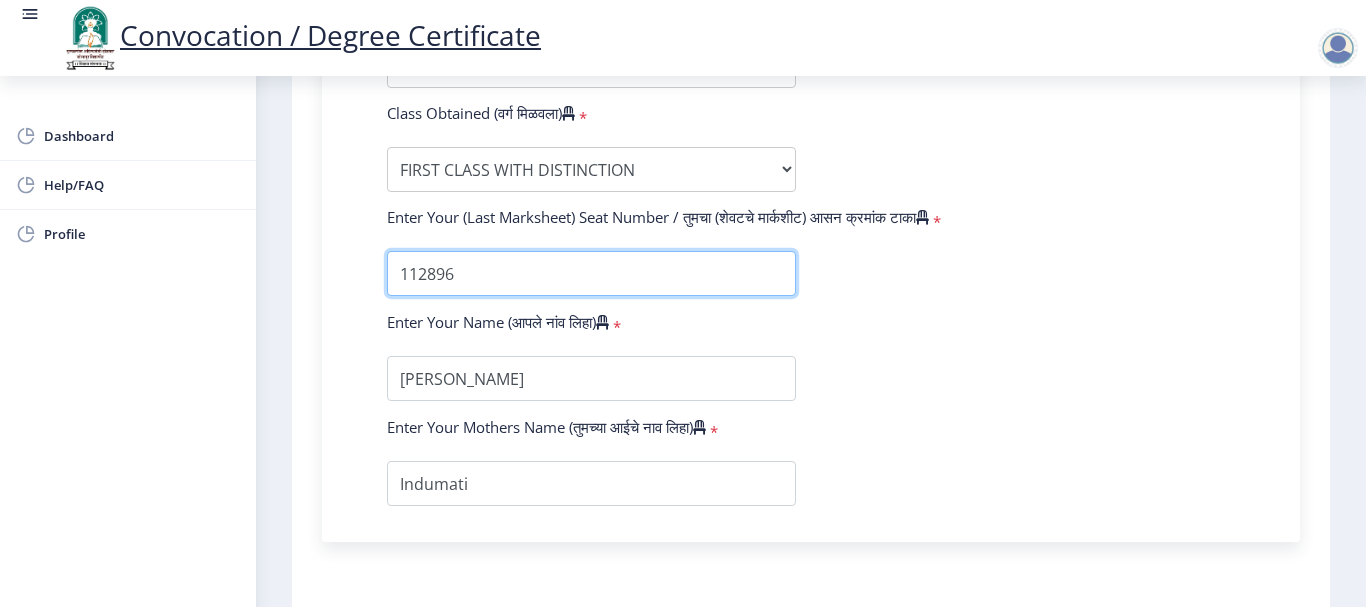 scroll, scrollTop: 1300, scrollLeft: 0, axis: vertical 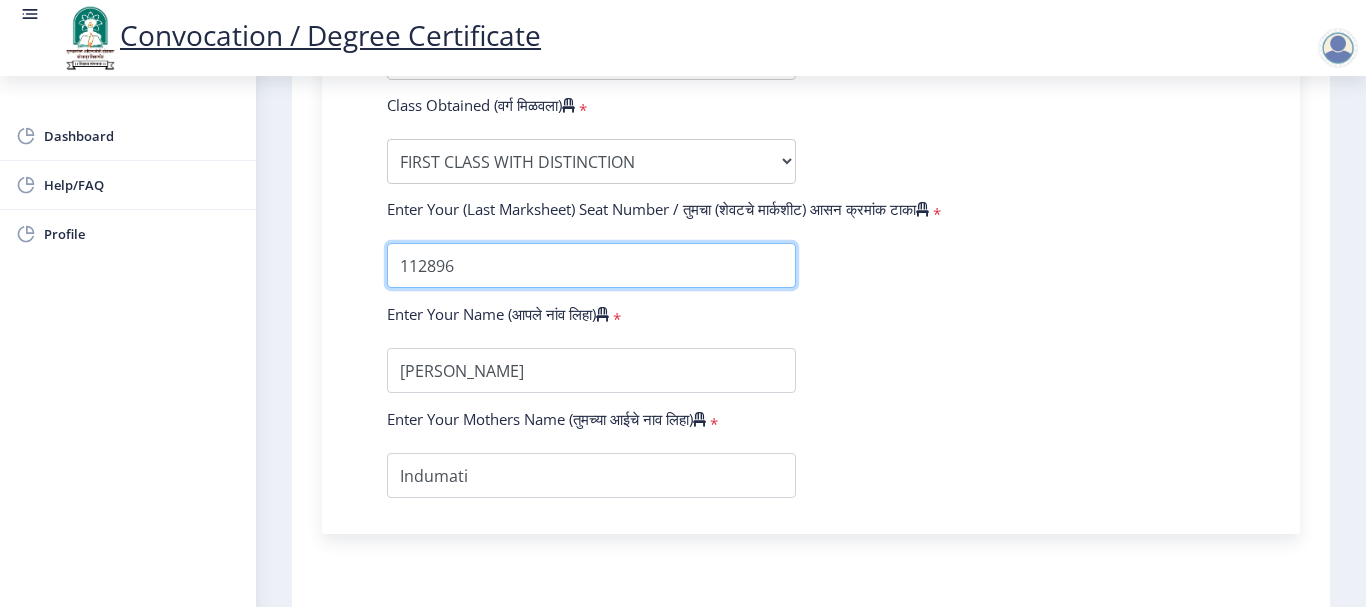 type on "112896" 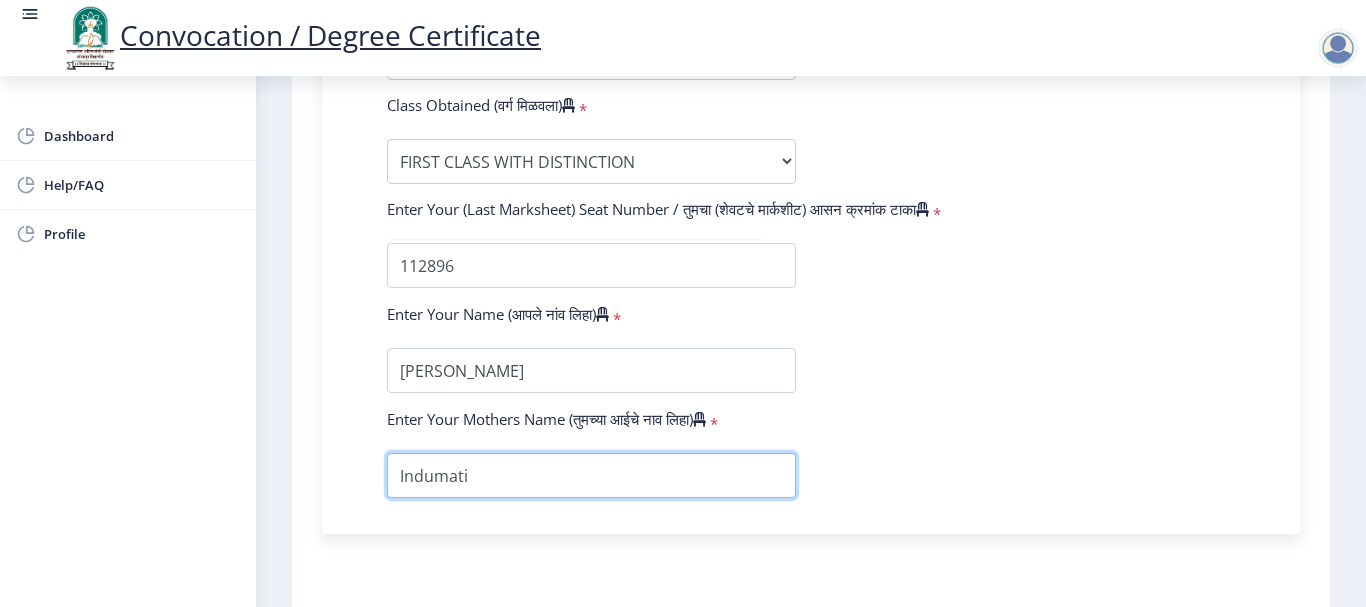 click at bounding box center (591, 475) 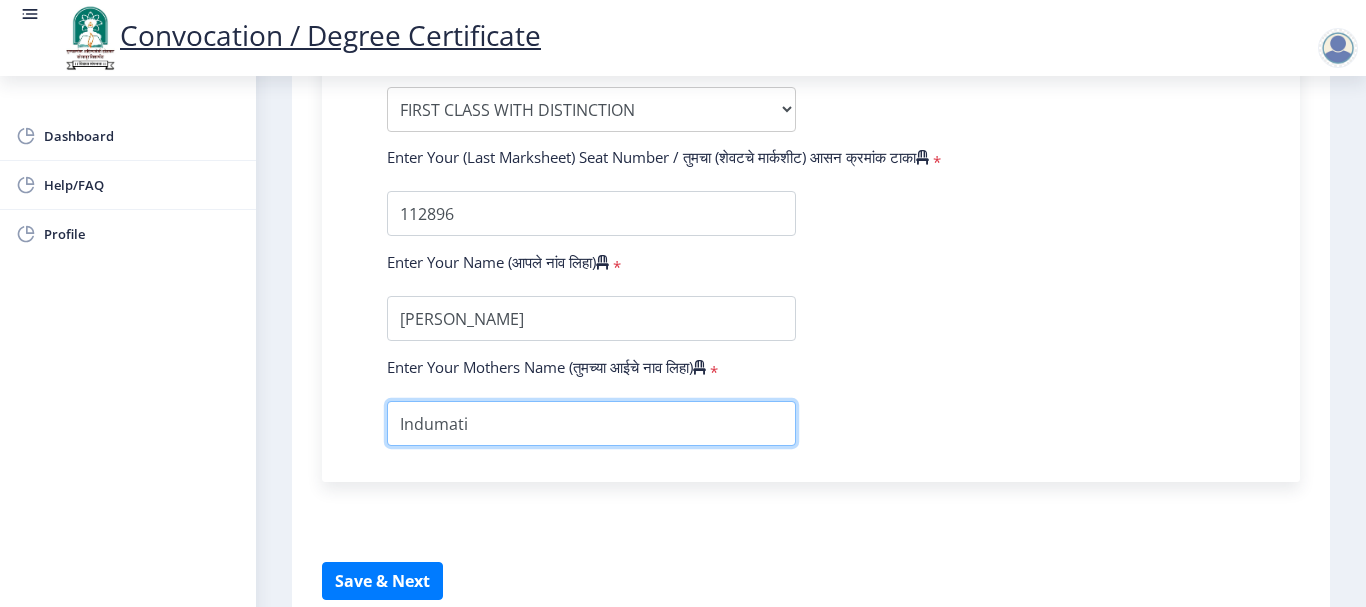 scroll, scrollTop: 1400, scrollLeft: 0, axis: vertical 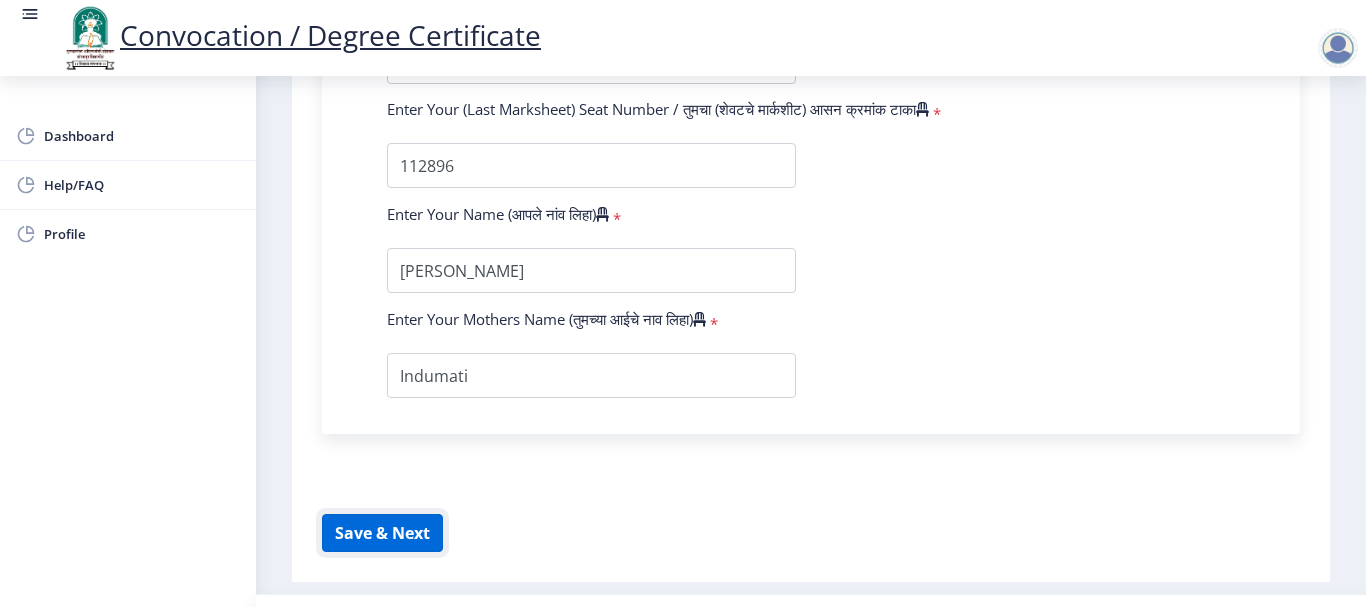 click on "Save & Next" 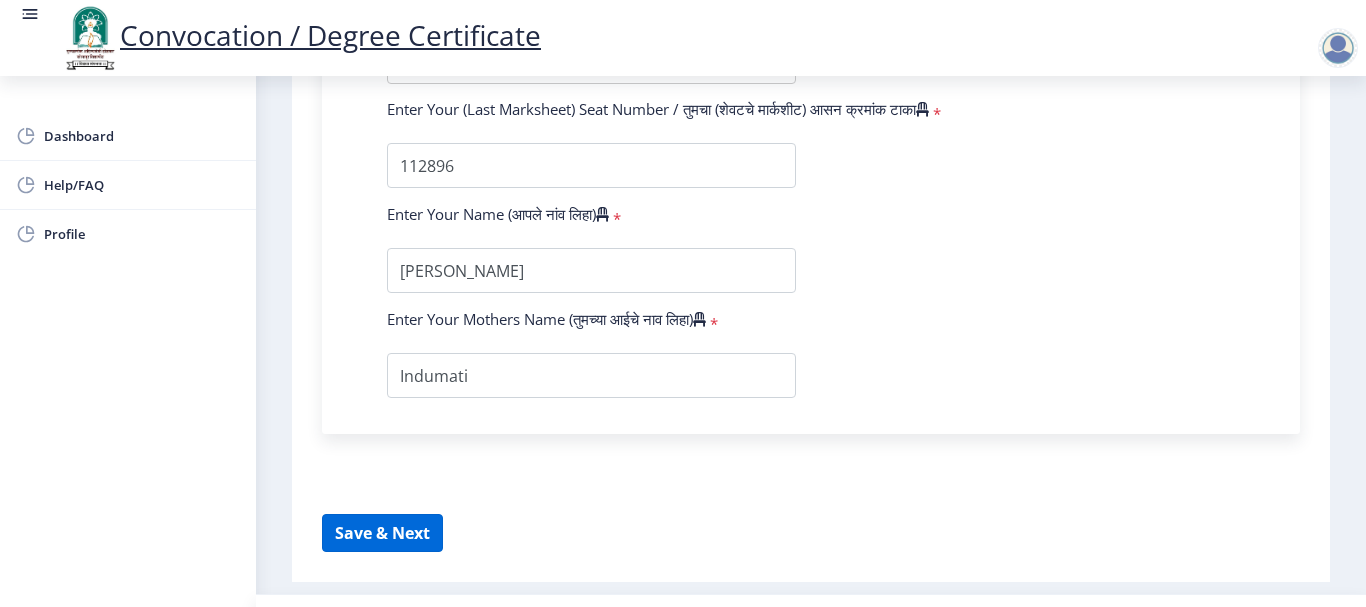 select 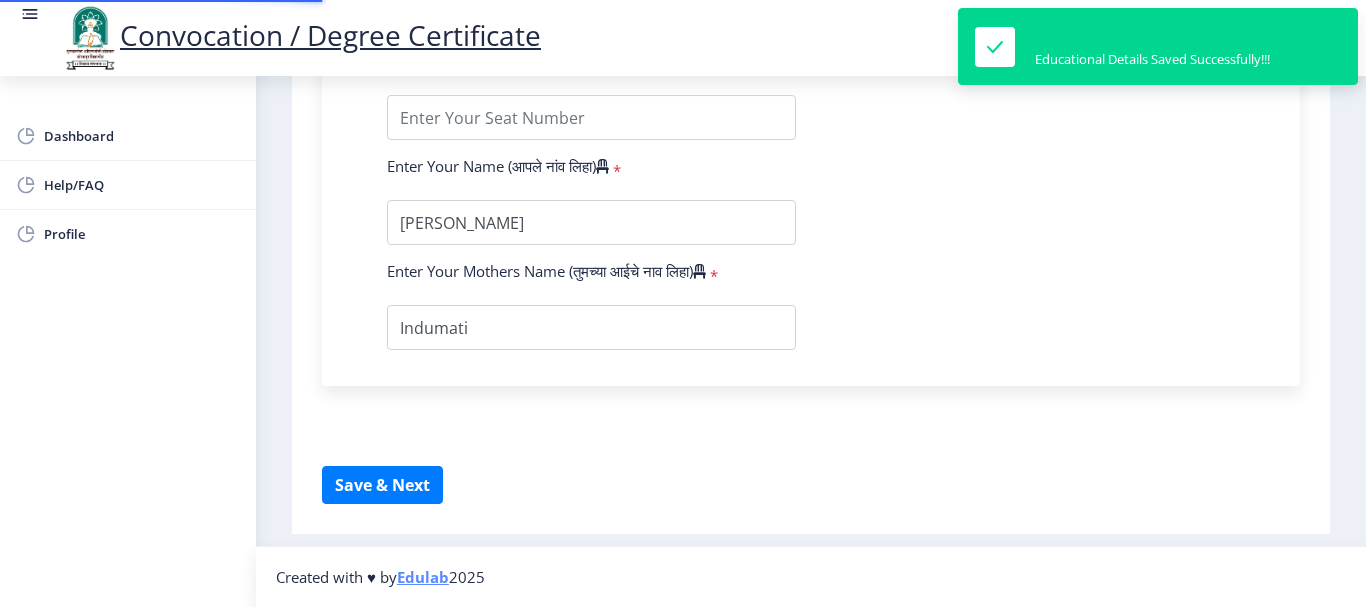 scroll, scrollTop: 0, scrollLeft: 0, axis: both 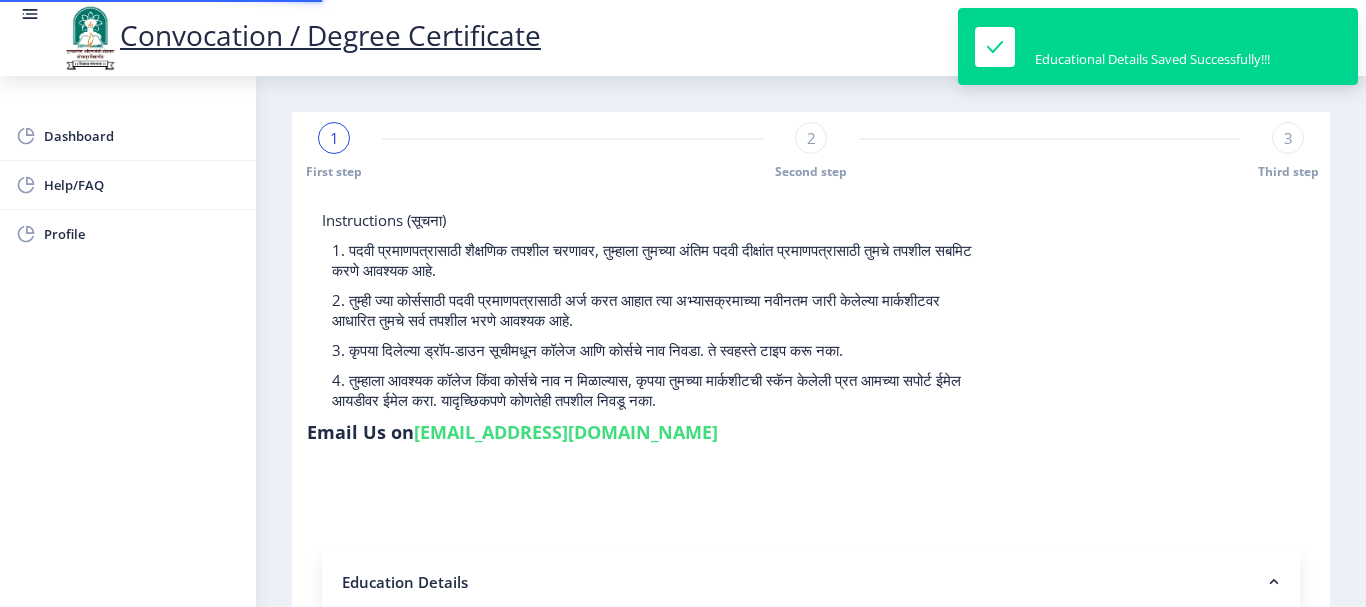 type on "2012032500056164" 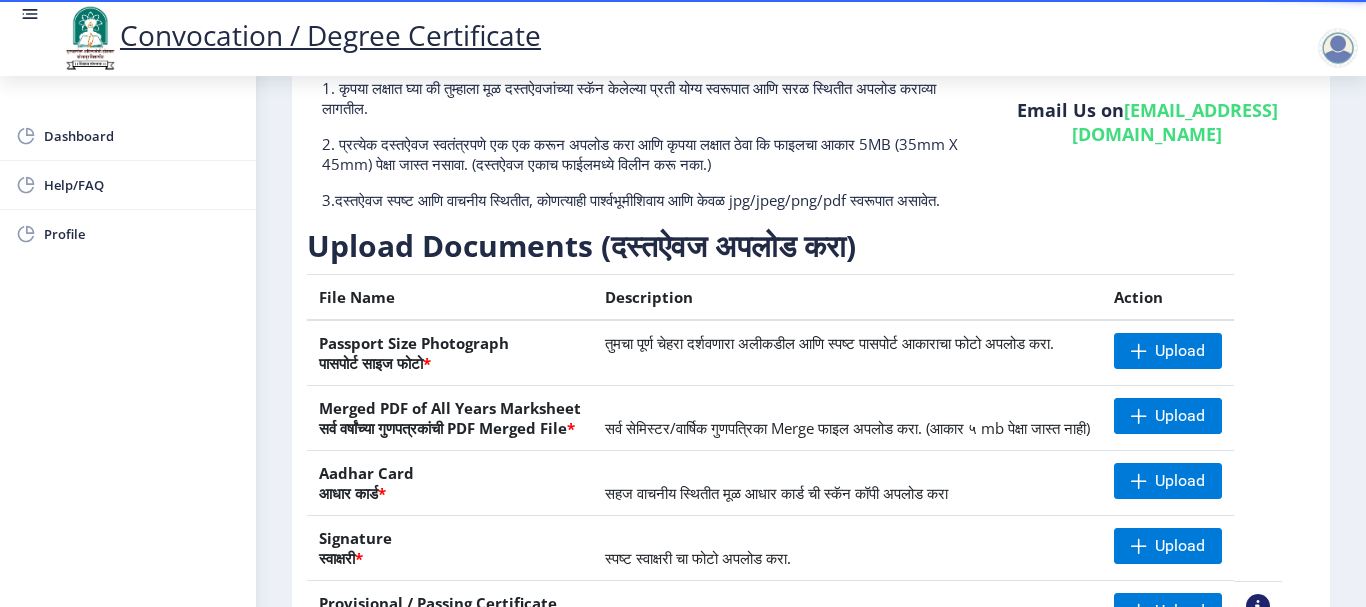 scroll, scrollTop: 203, scrollLeft: 0, axis: vertical 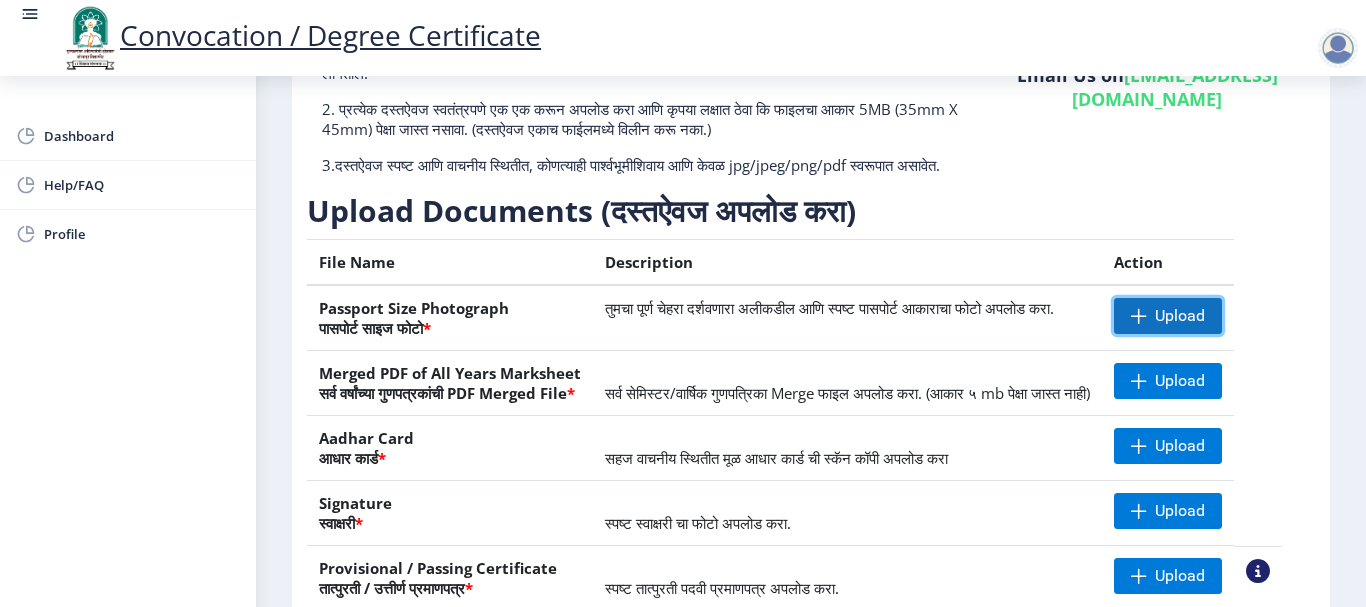 click on "Upload" 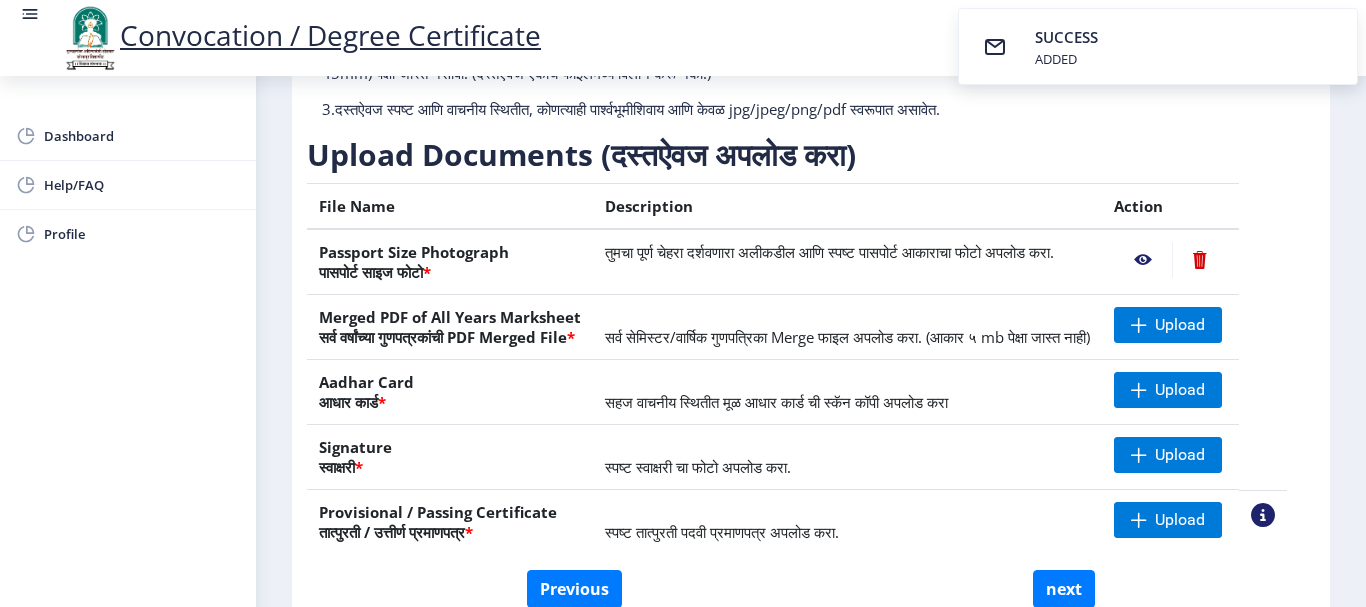 scroll, scrollTop: 303, scrollLeft: 0, axis: vertical 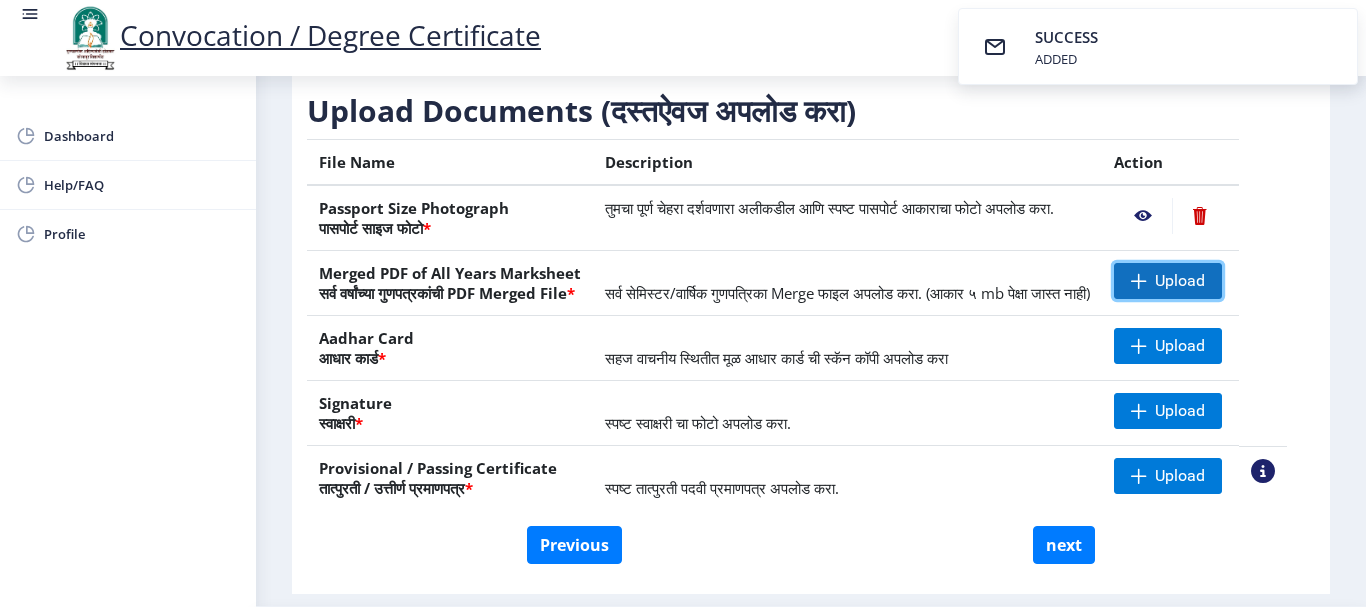 click on "Upload" 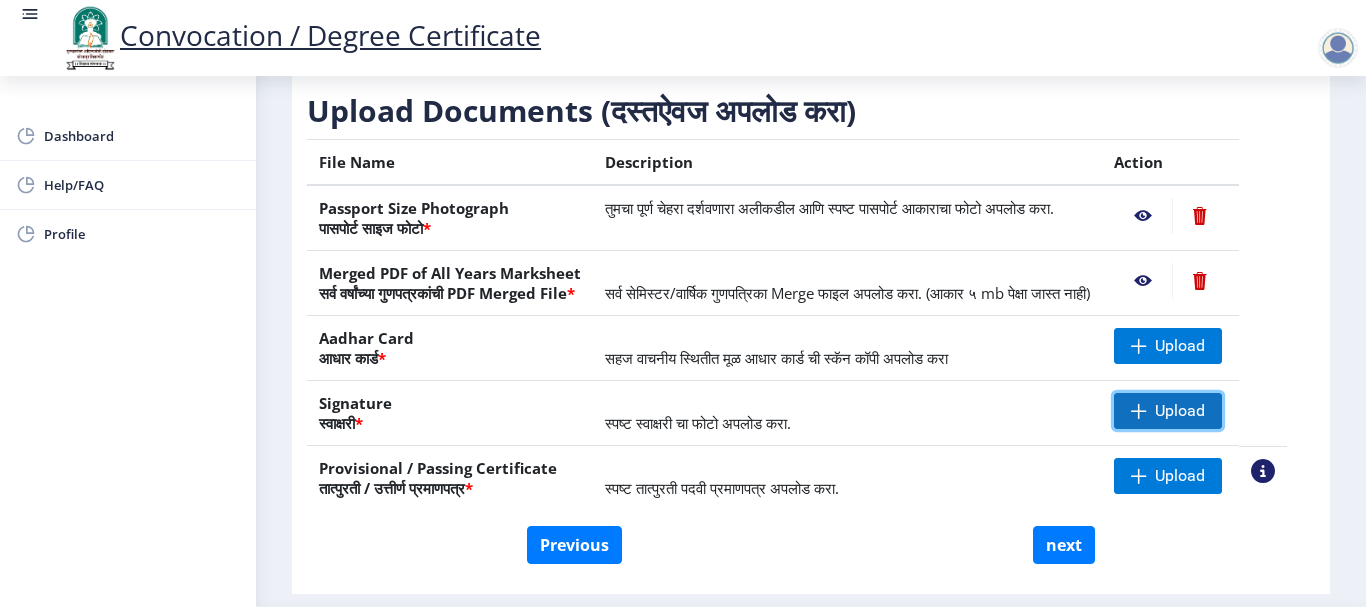 click on "Upload" 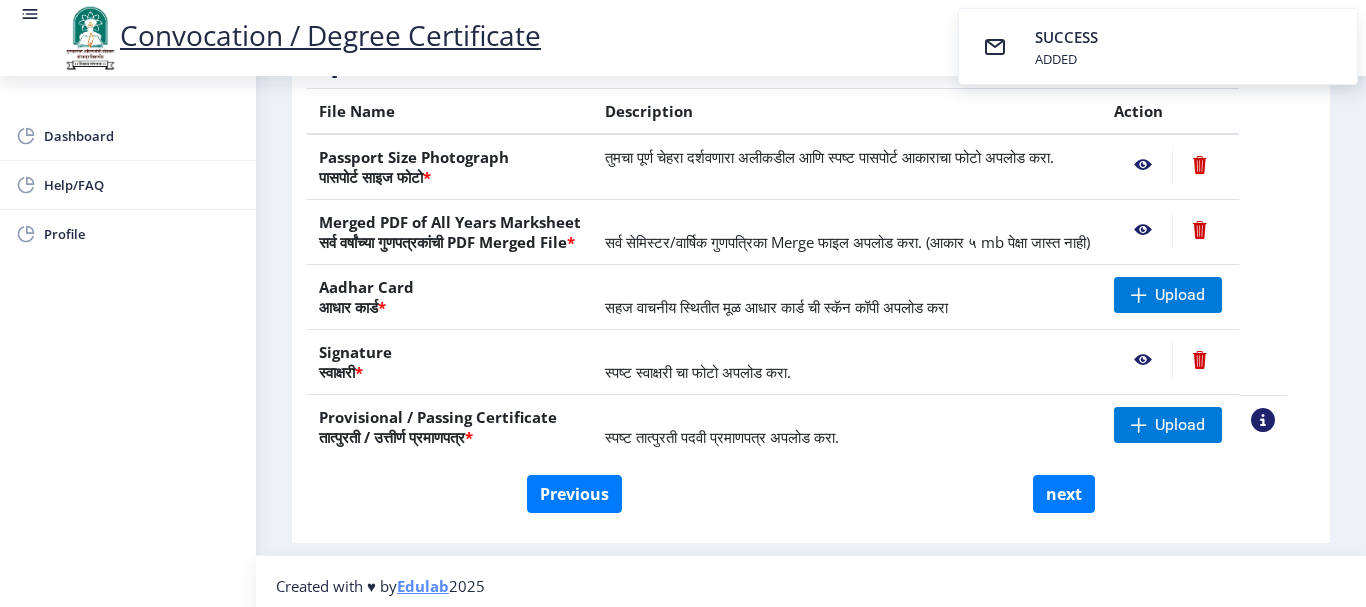 scroll, scrollTop: 403, scrollLeft: 0, axis: vertical 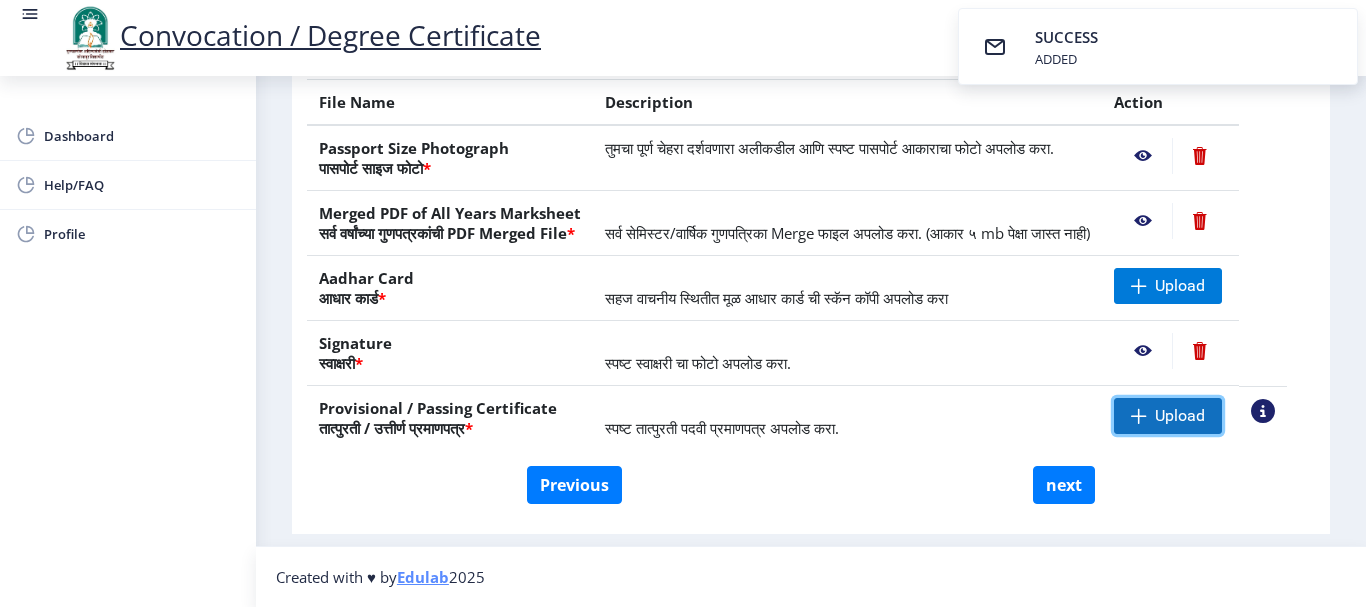 click 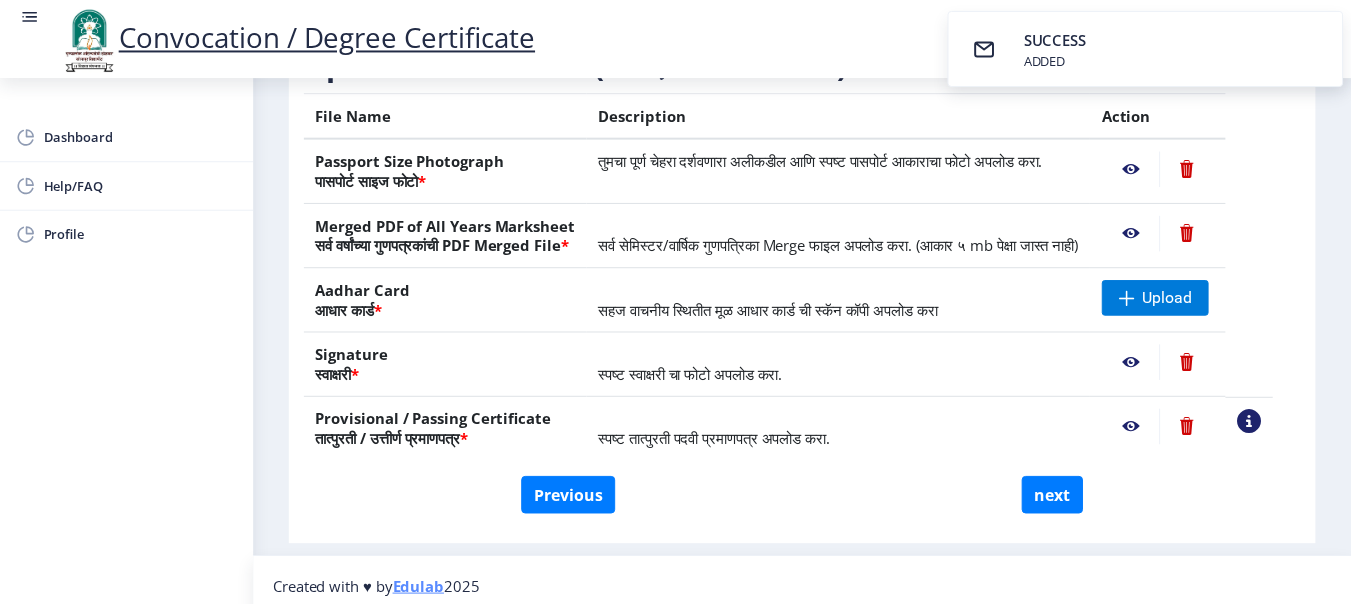 scroll, scrollTop: 303, scrollLeft: 0, axis: vertical 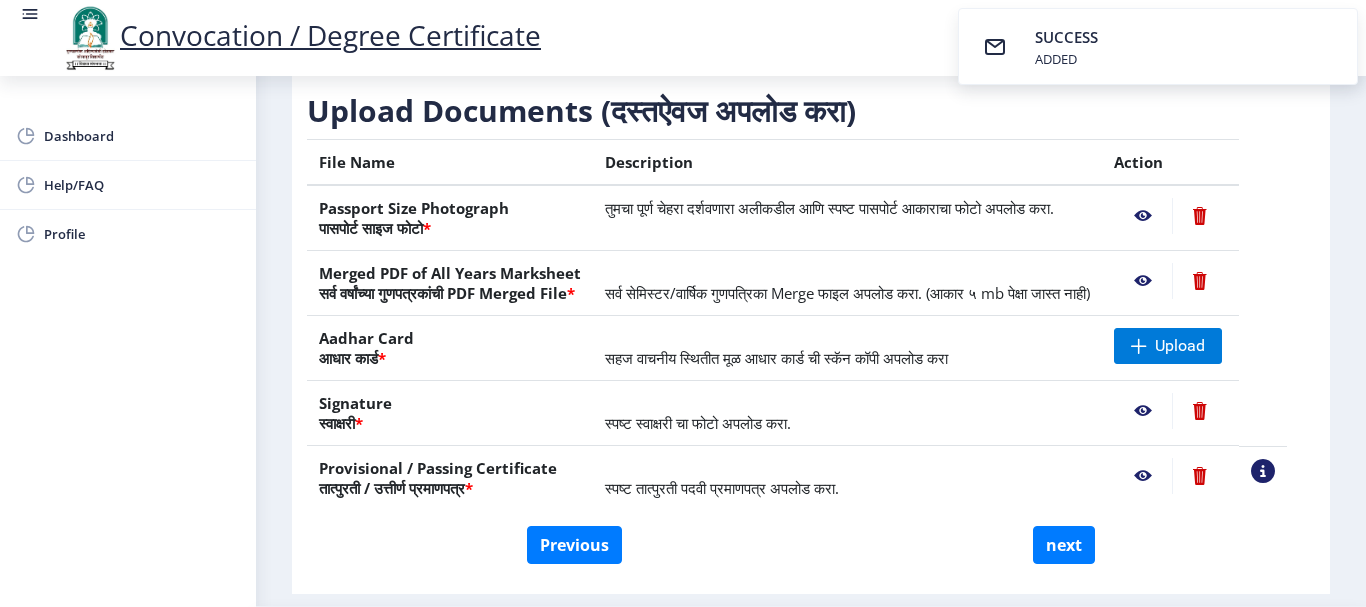 click 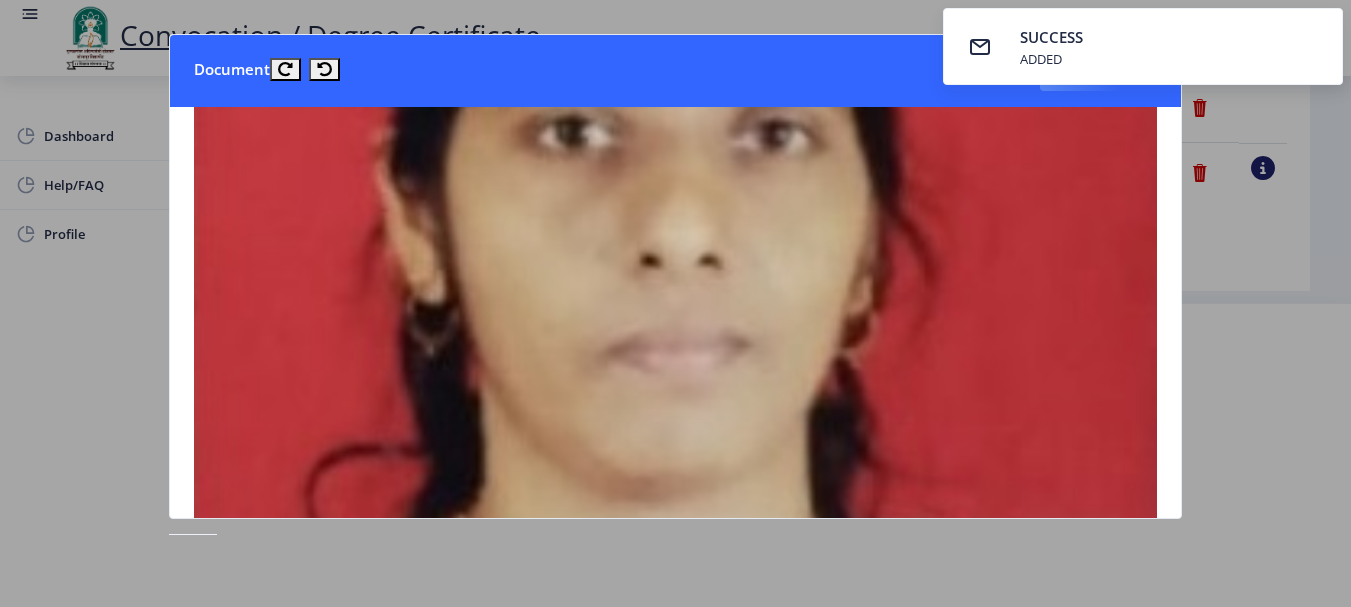scroll, scrollTop: 600, scrollLeft: 0, axis: vertical 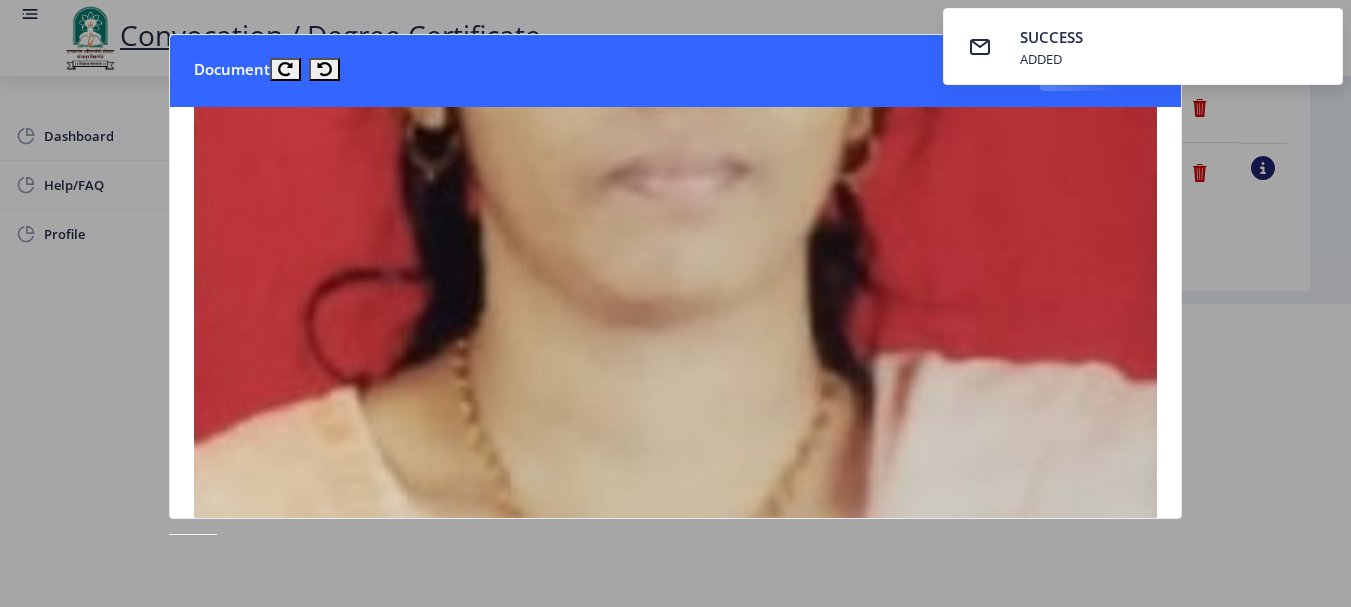 click 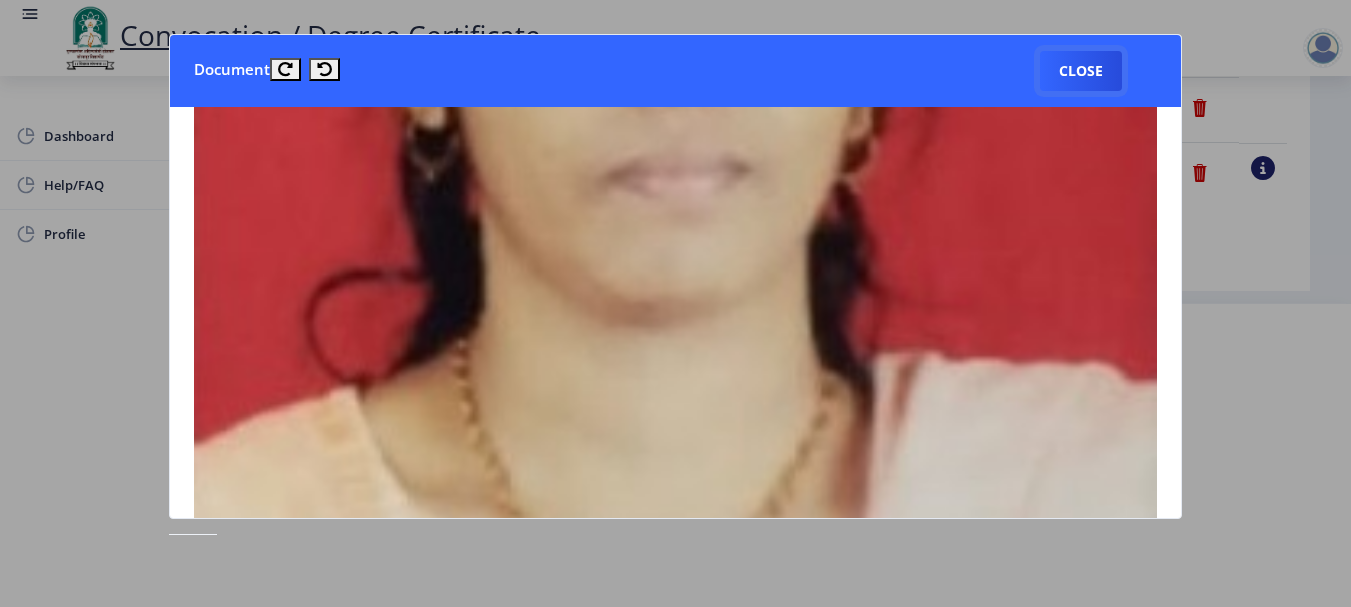 click on "Close" at bounding box center [1081, 71] 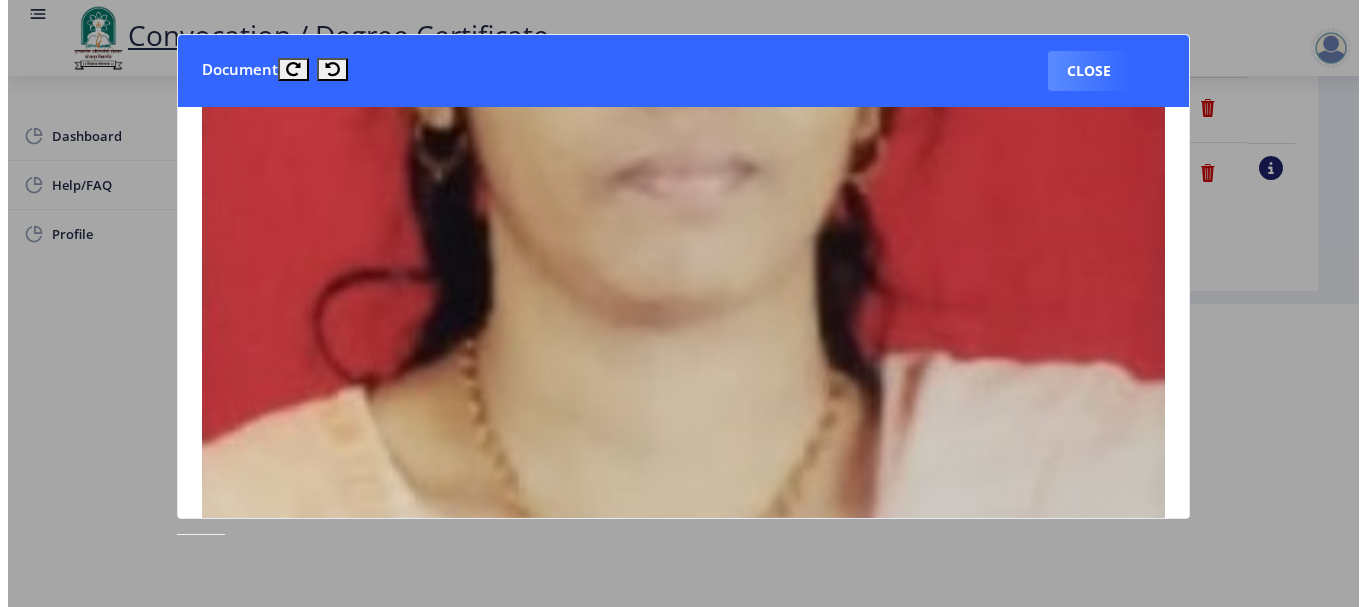 scroll, scrollTop: 207, scrollLeft: 0, axis: vertical 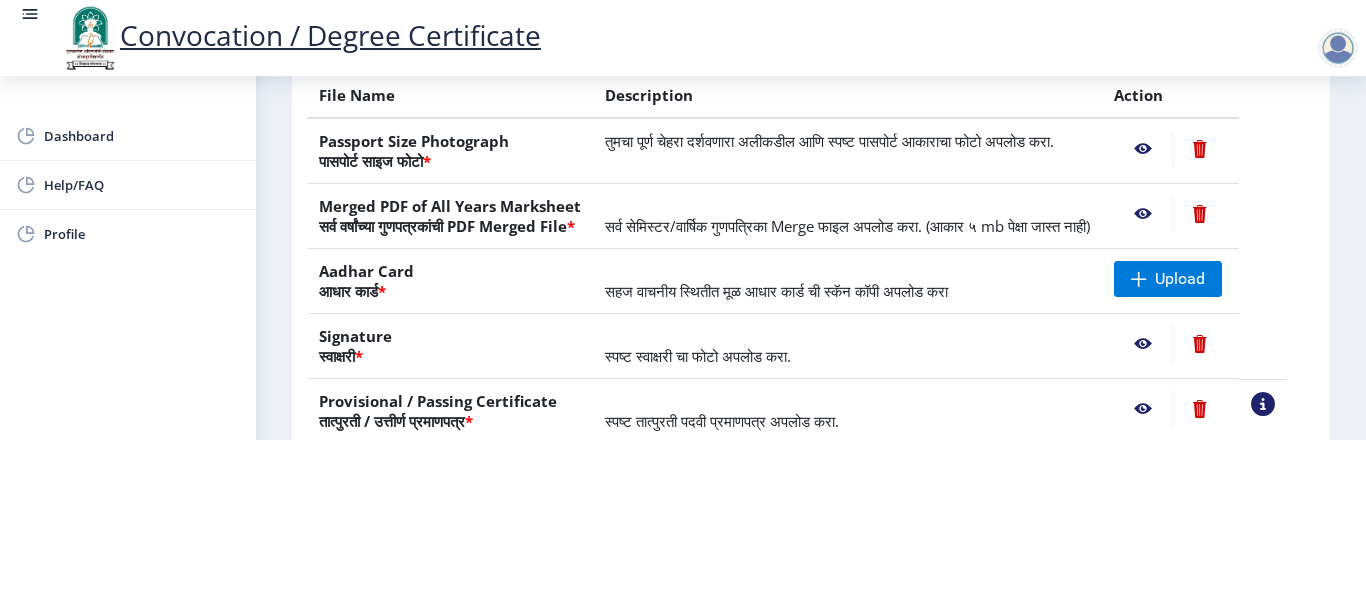 click 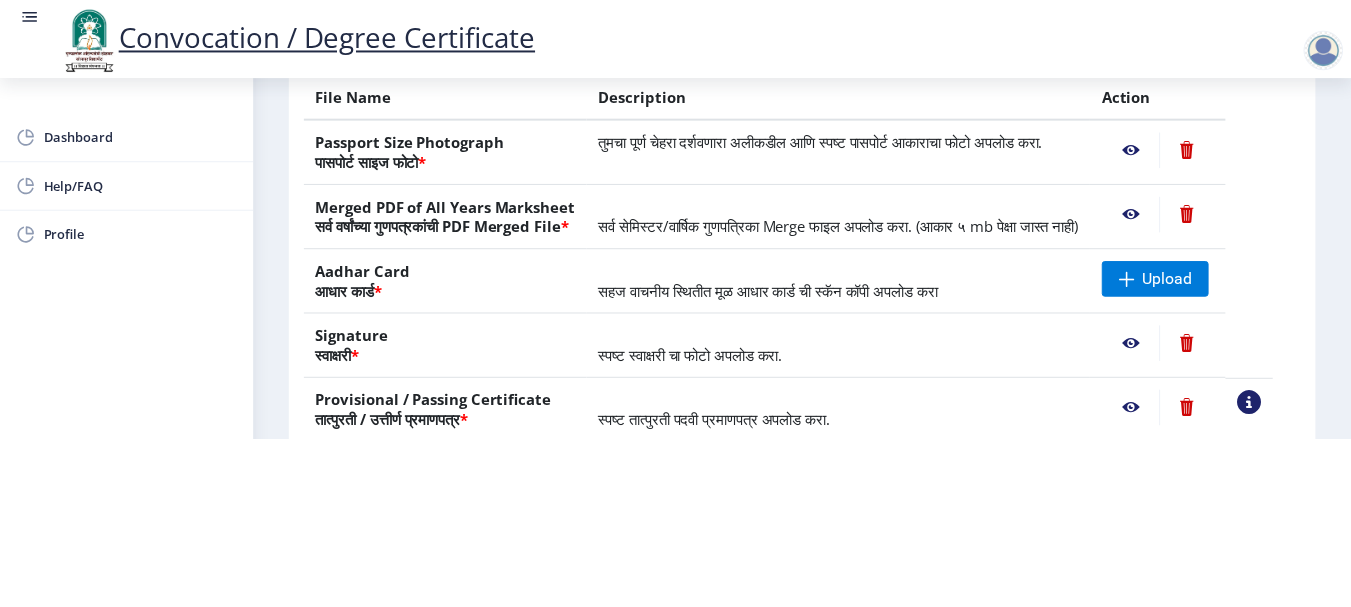 scroll, scrollTop: 0, scrollLeft: 0, axis: both 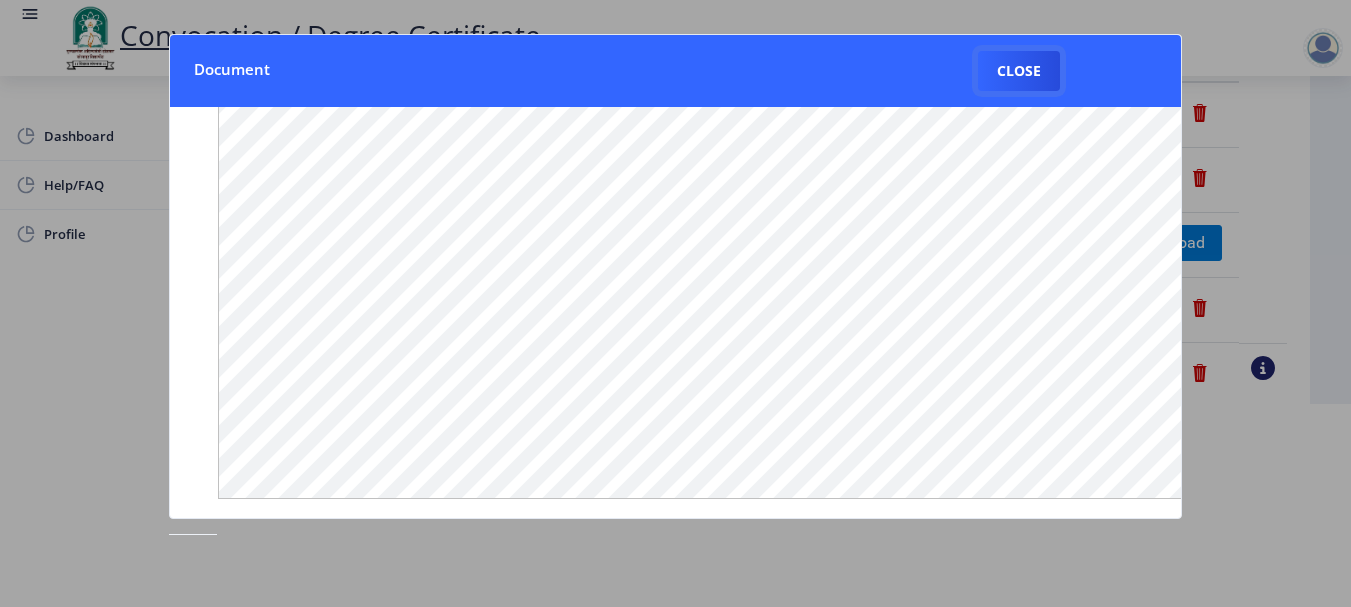 click on "Close" at bounding box center [1019, 71] 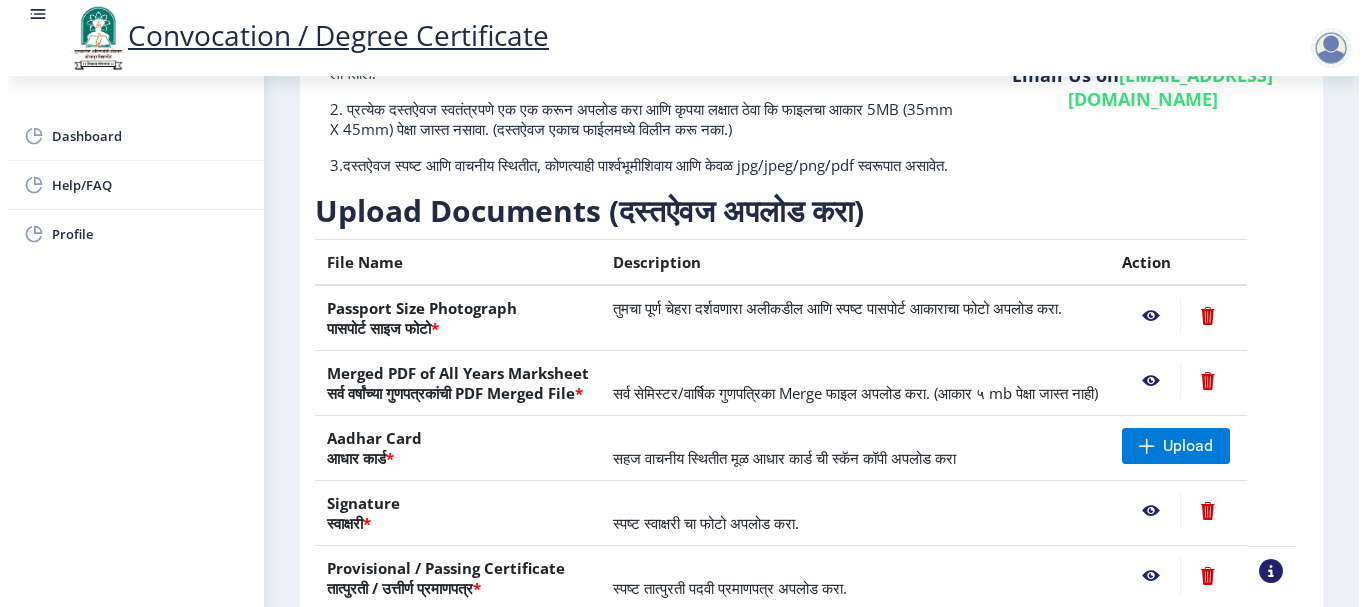 scroll, scrollTop: 203, scrollLeft: 0, axis: vertical 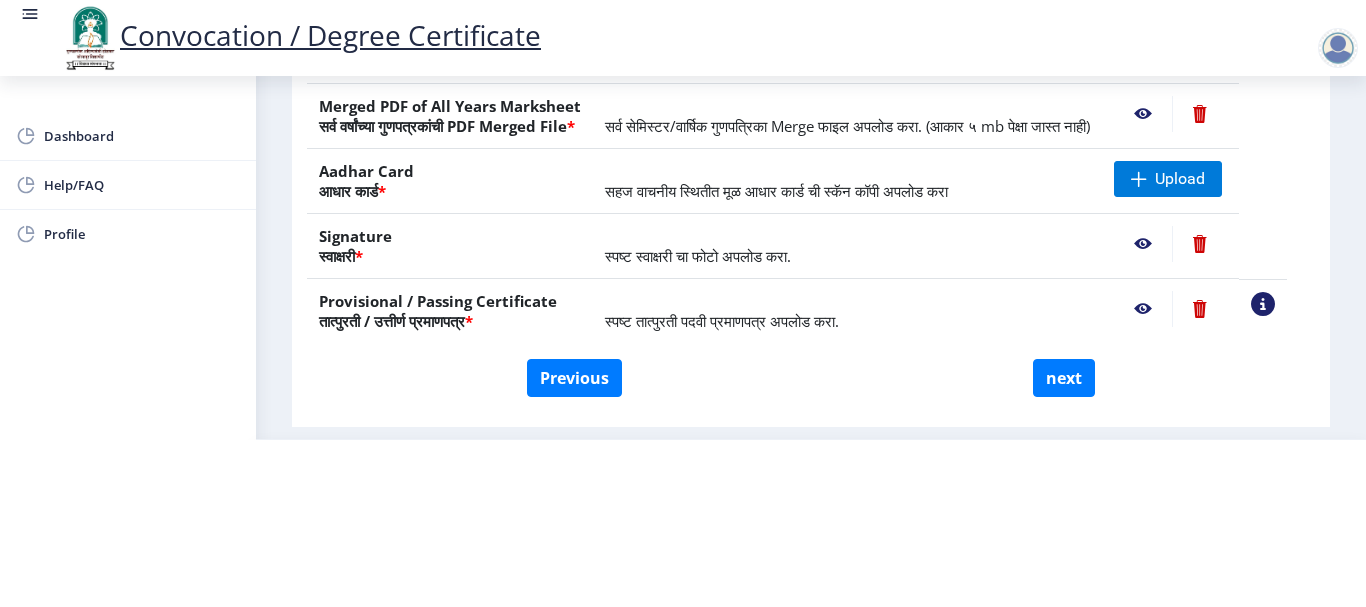 click 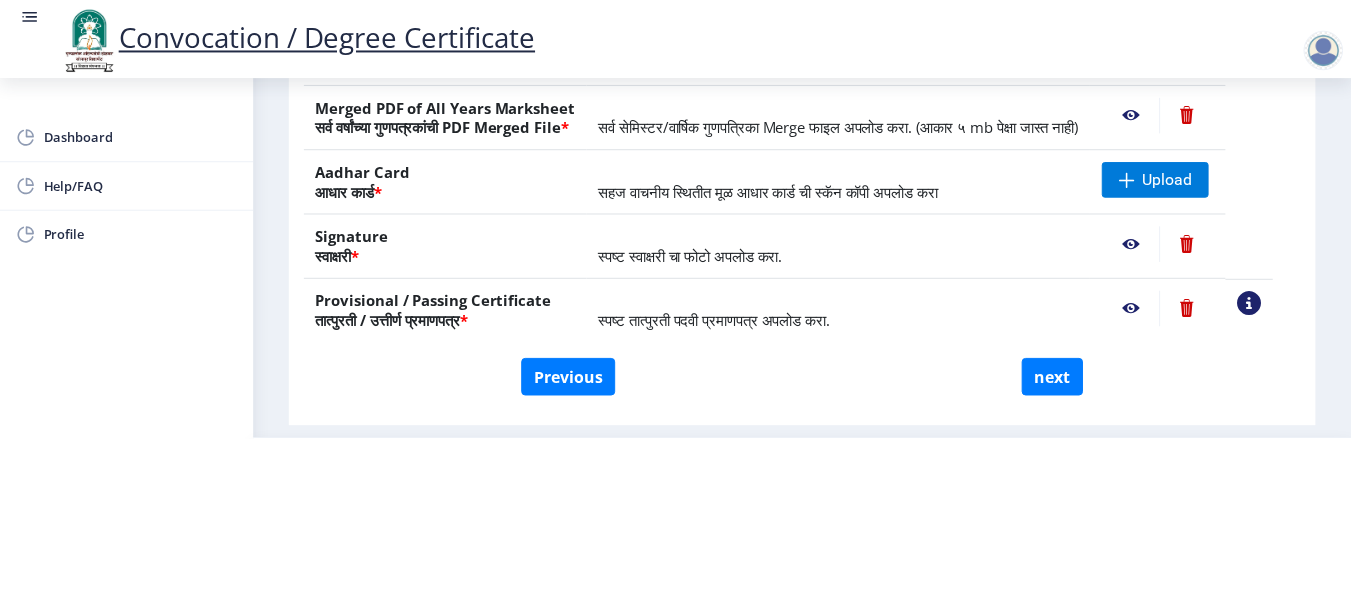 scroll, scrollTop: 0, scrollLeft: 0, axis: both 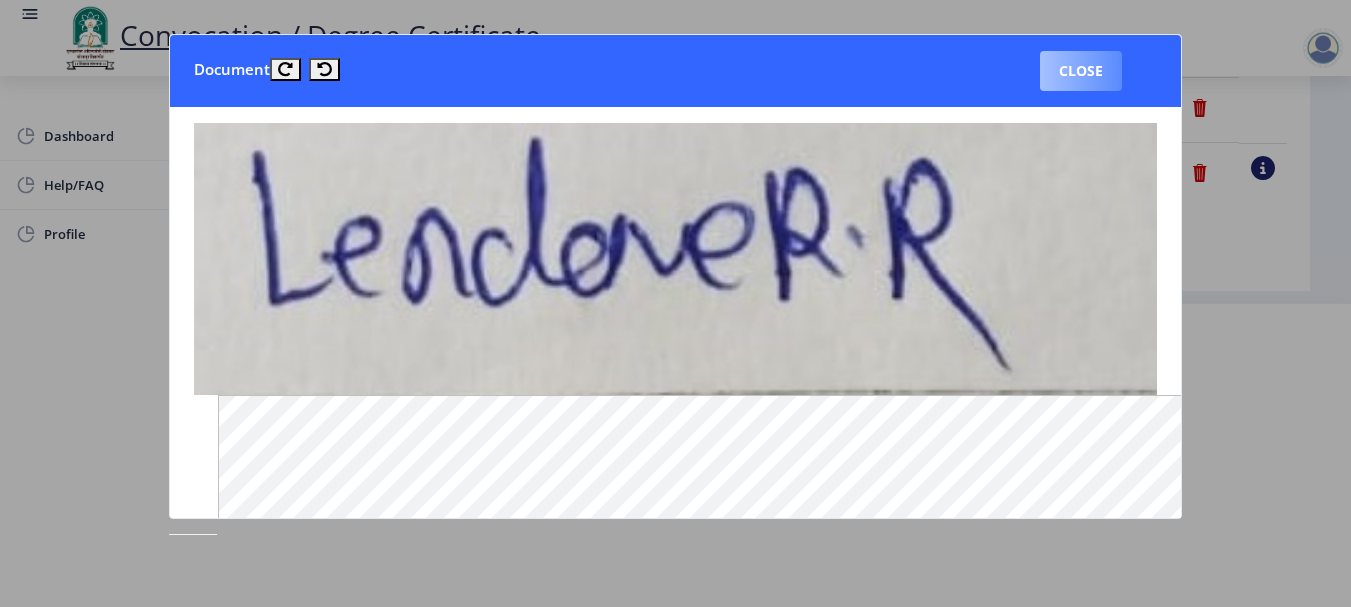 click on "Close" at bounding box center (1081, 71) 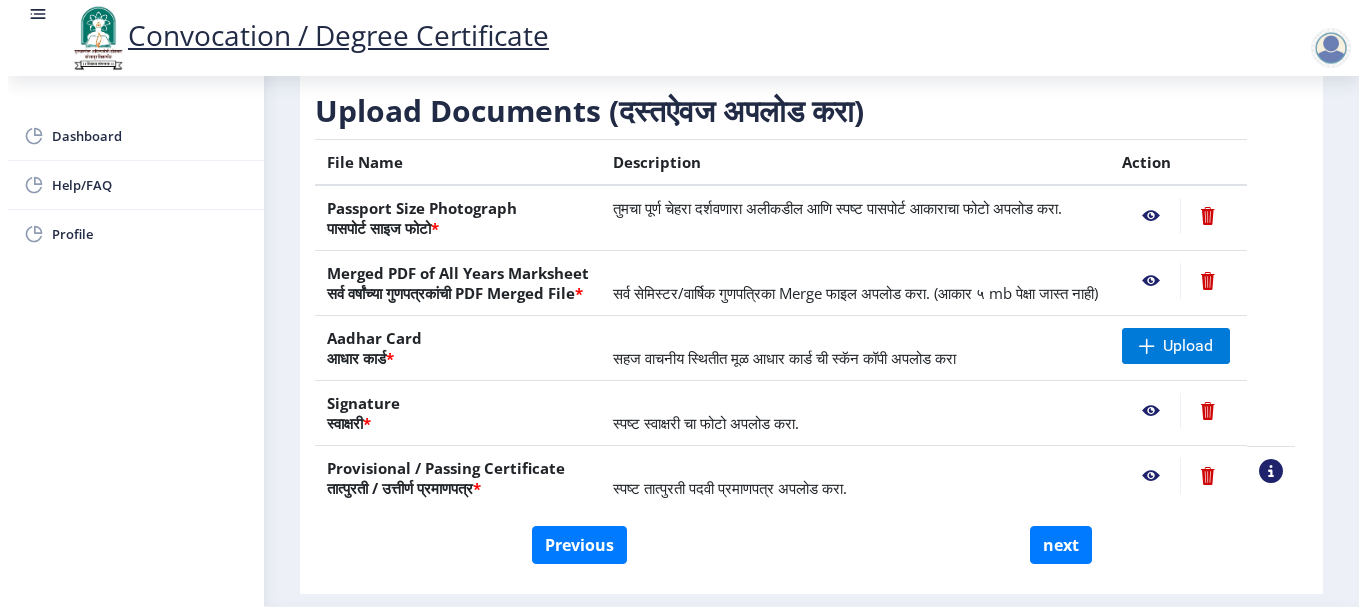 scroll, scrollTop: 207, scrollLeft: 0, axis: vertical 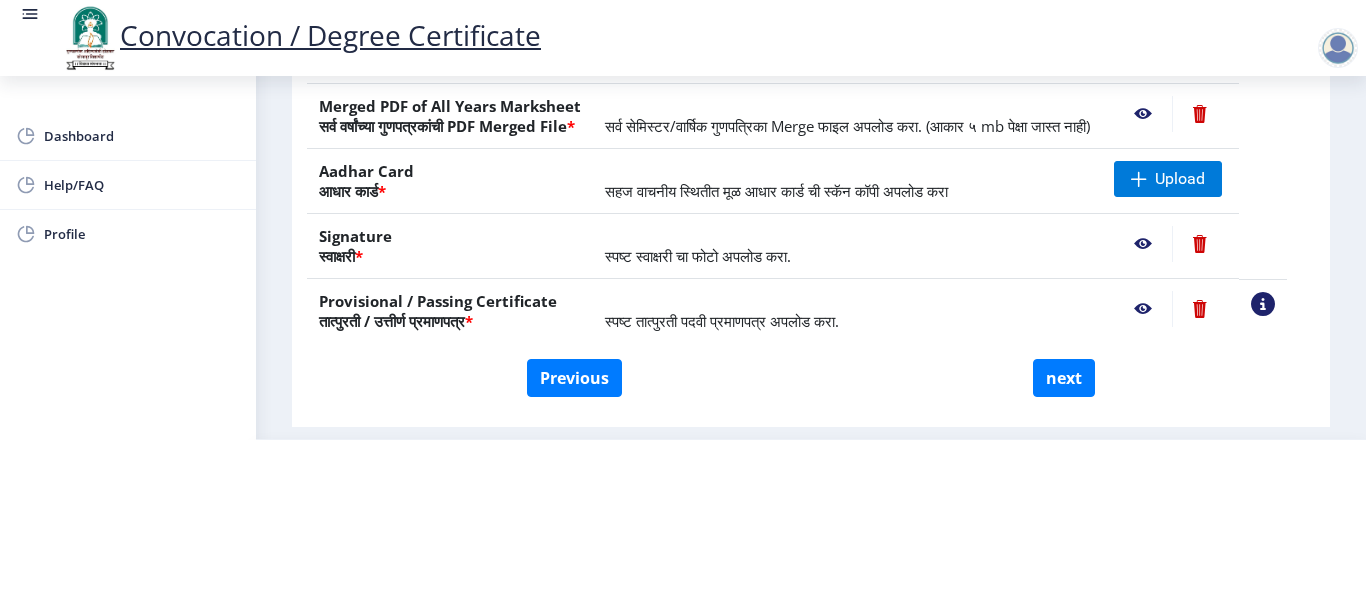 click 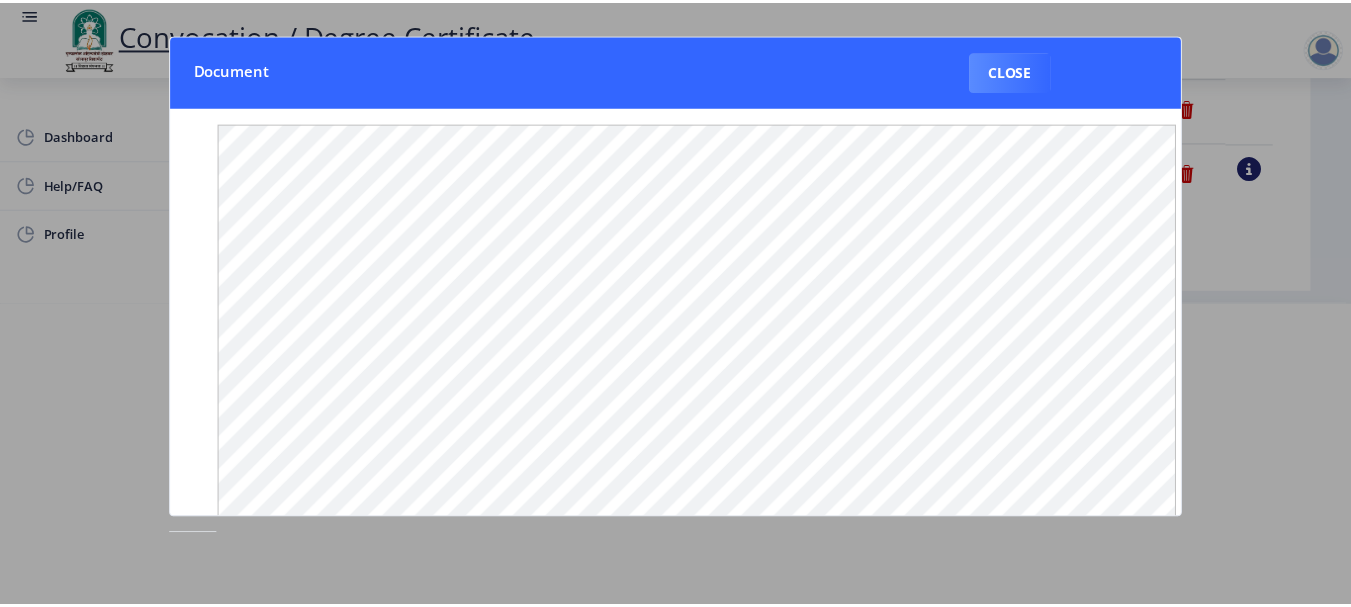 scroll, scrollTop: 0, scrollLeft: 0, axis: both 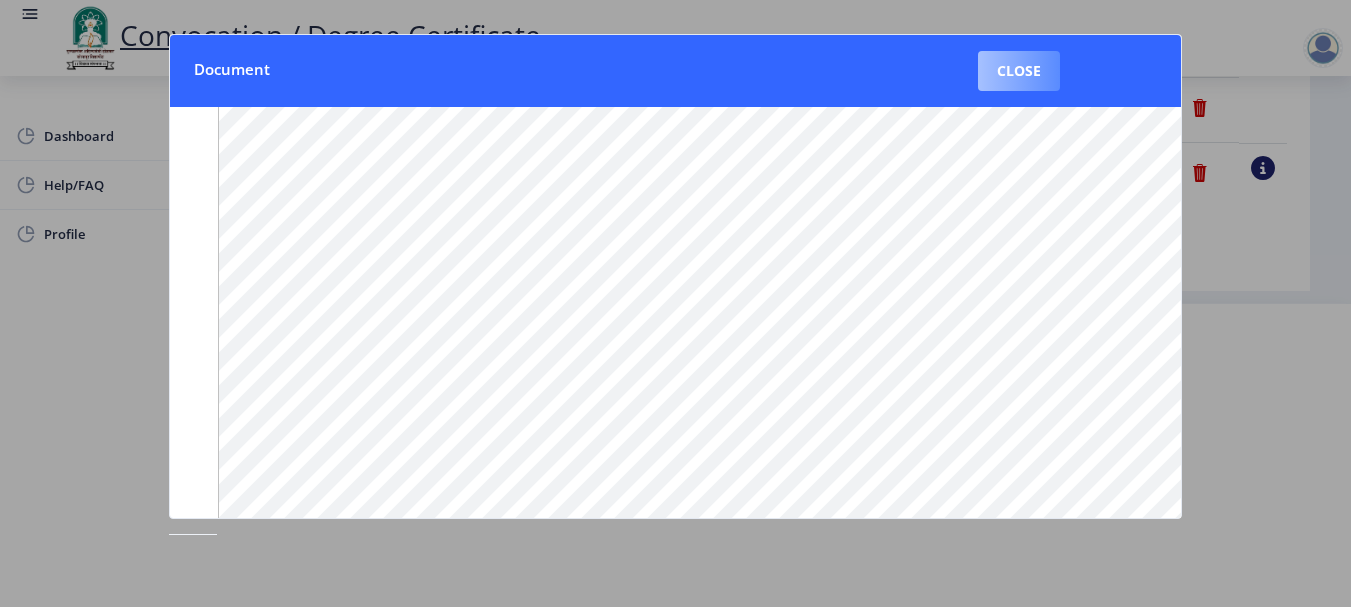 click on "Close" at bounding box center (1019, 71) 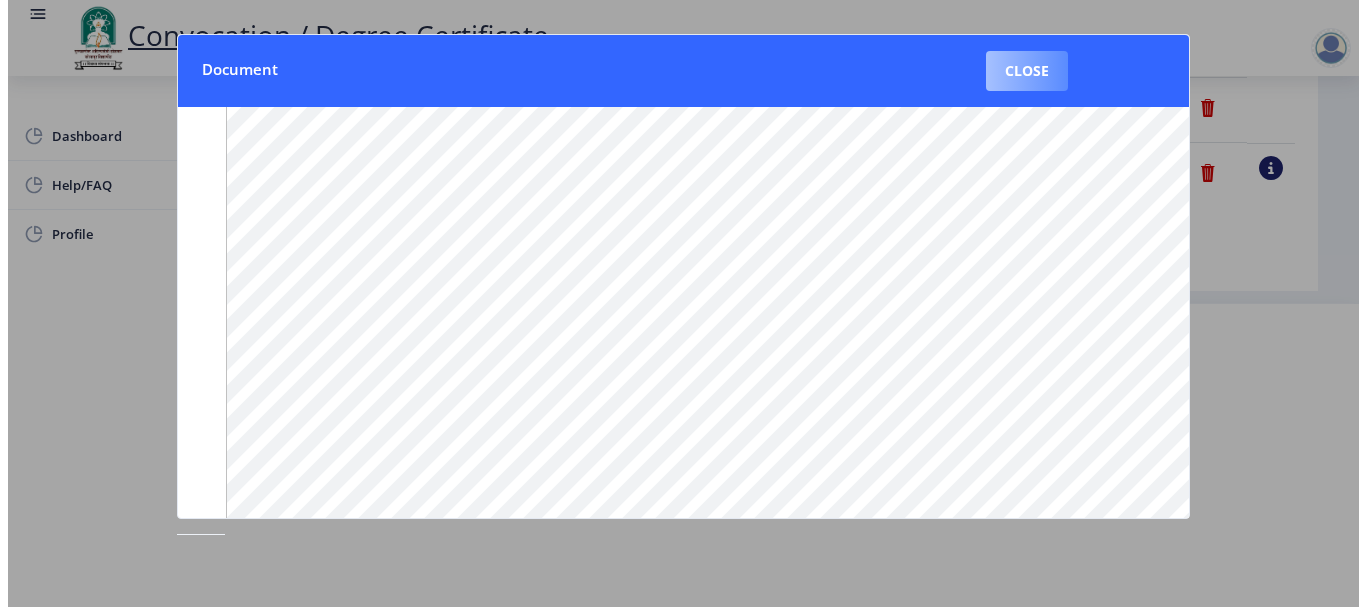 scroll, scrollTop: 207, scrollLeft: 0, axis: vertical 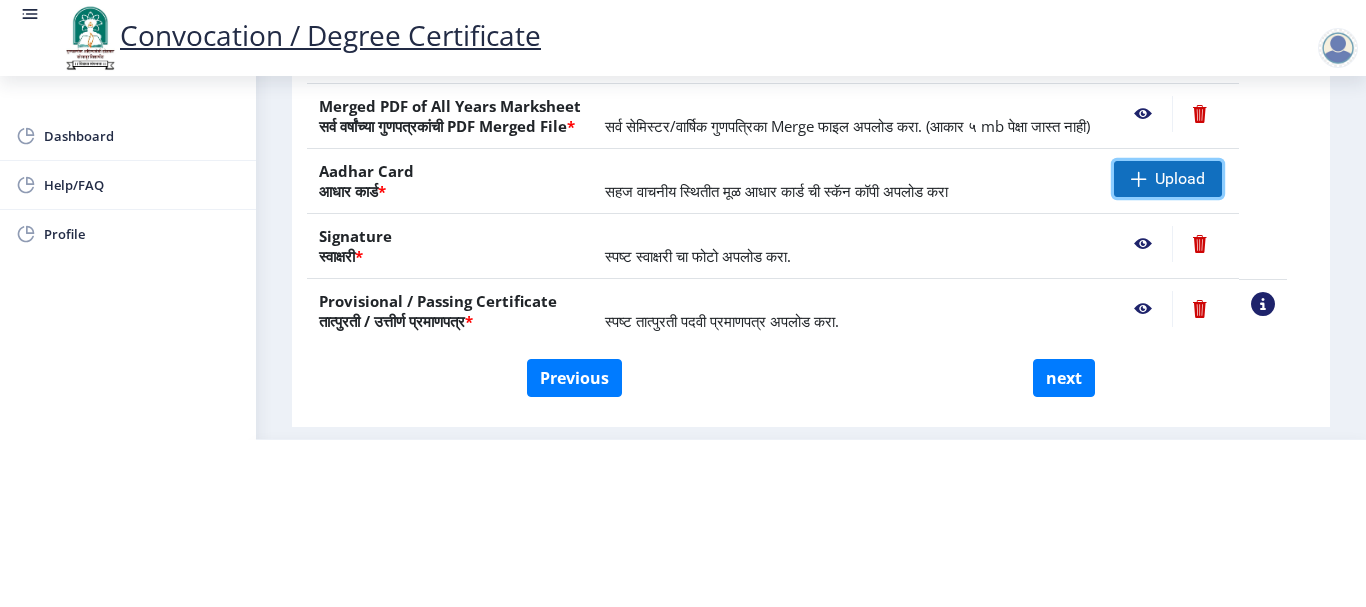 click on "Upload" 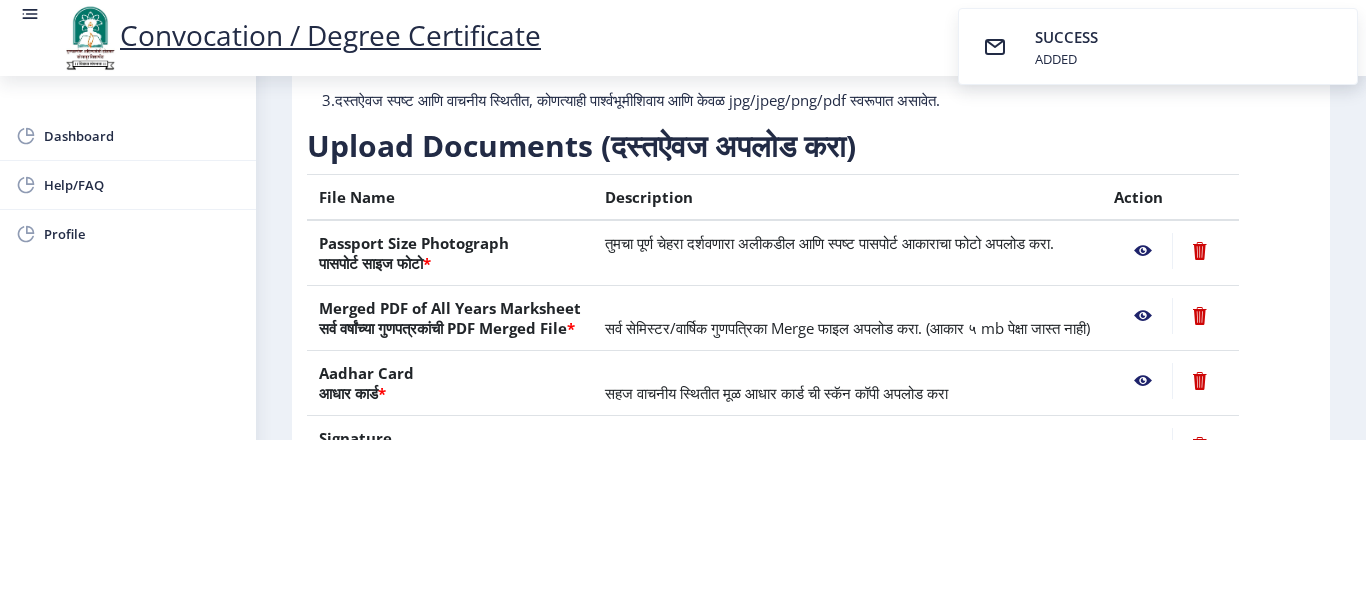 scroll, scrollTop: 100, scrollLeft: 0, axis: vertical 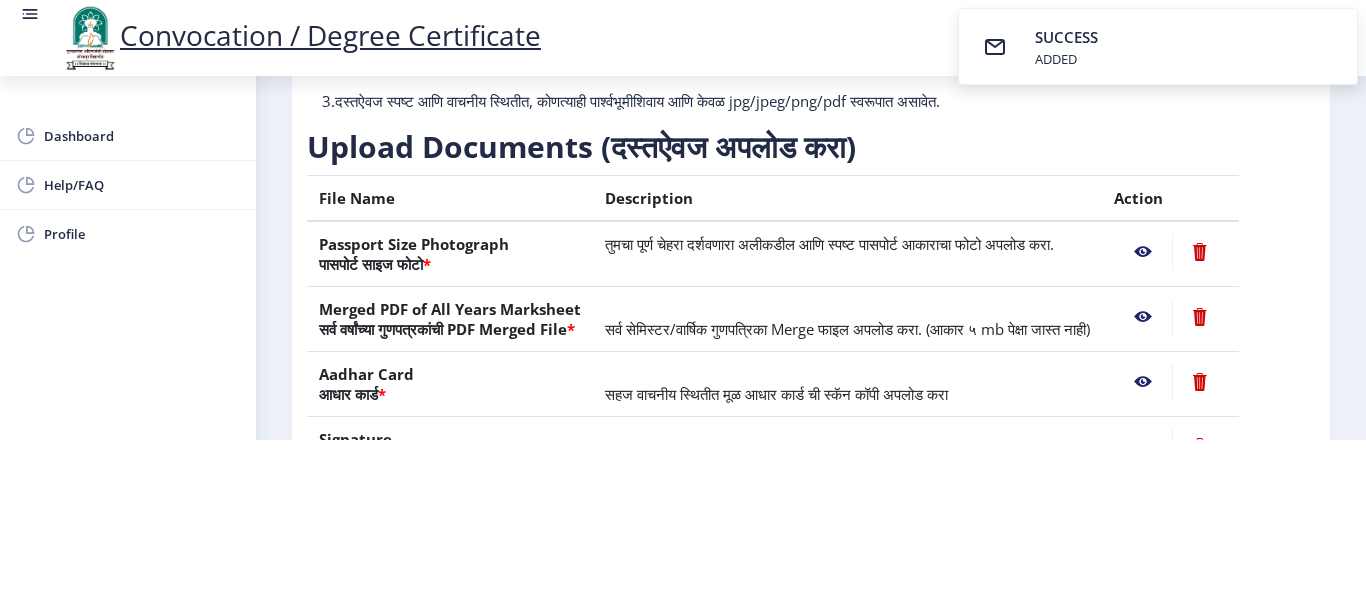click 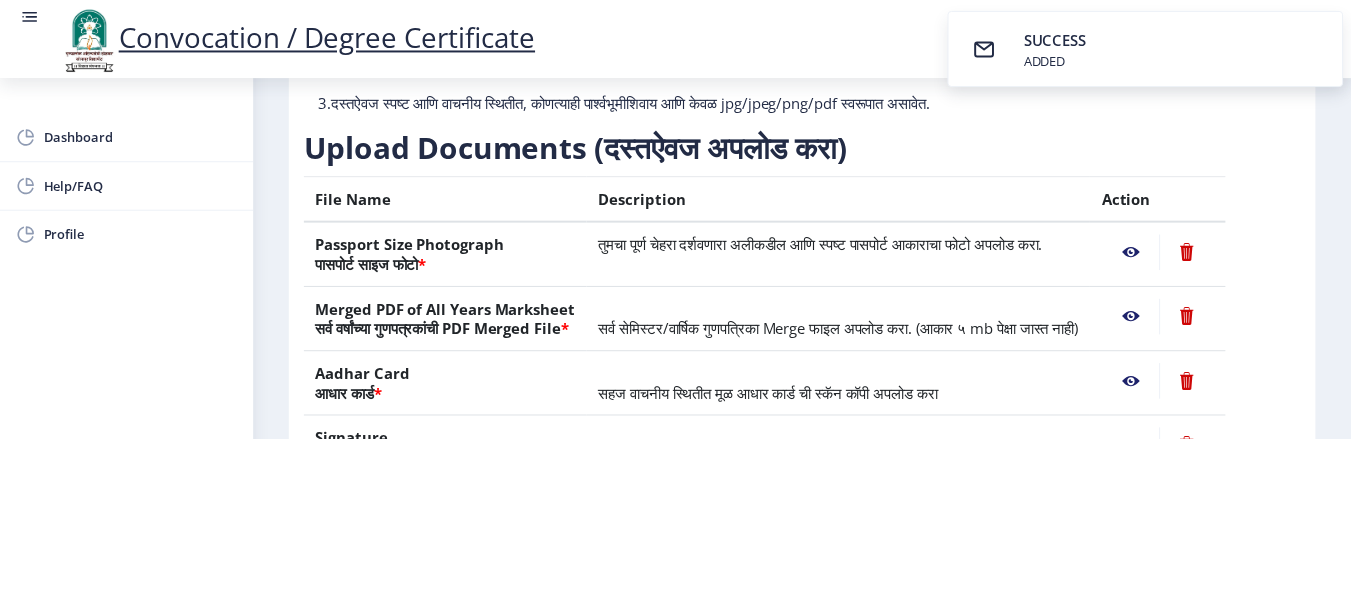 scroll, scrollTop: 0, scrollLeft: 0, axis: both 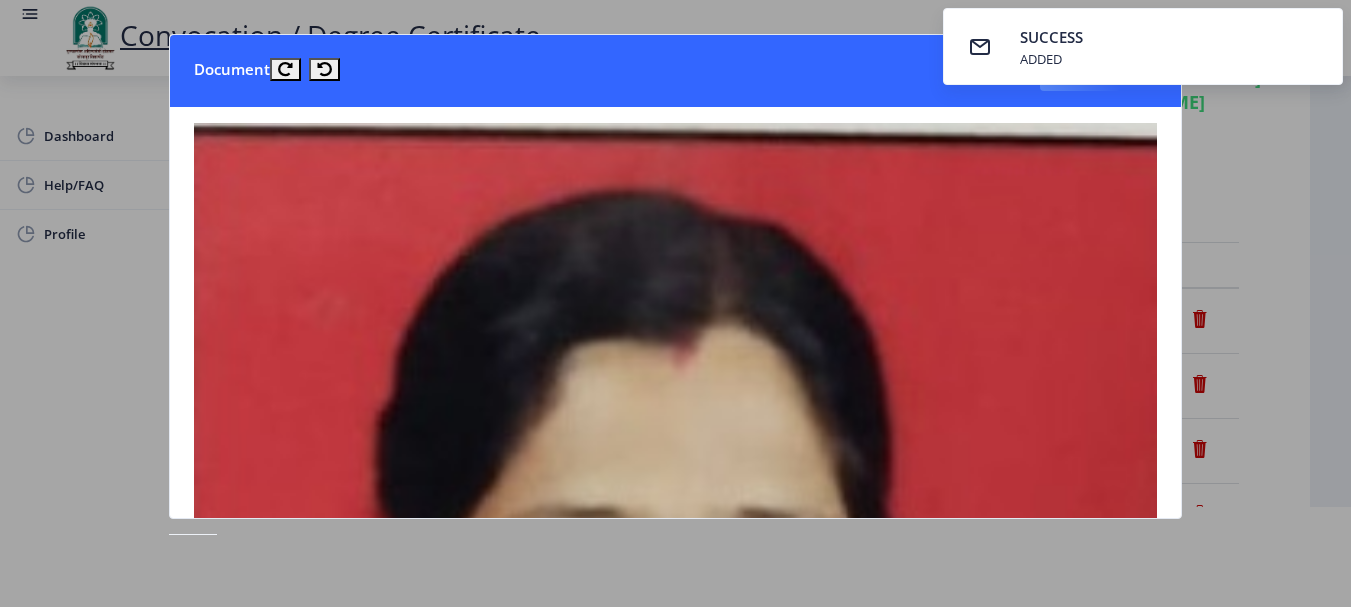 click on "SUCCESS  ADDED" at bounding box center (1143, 46) 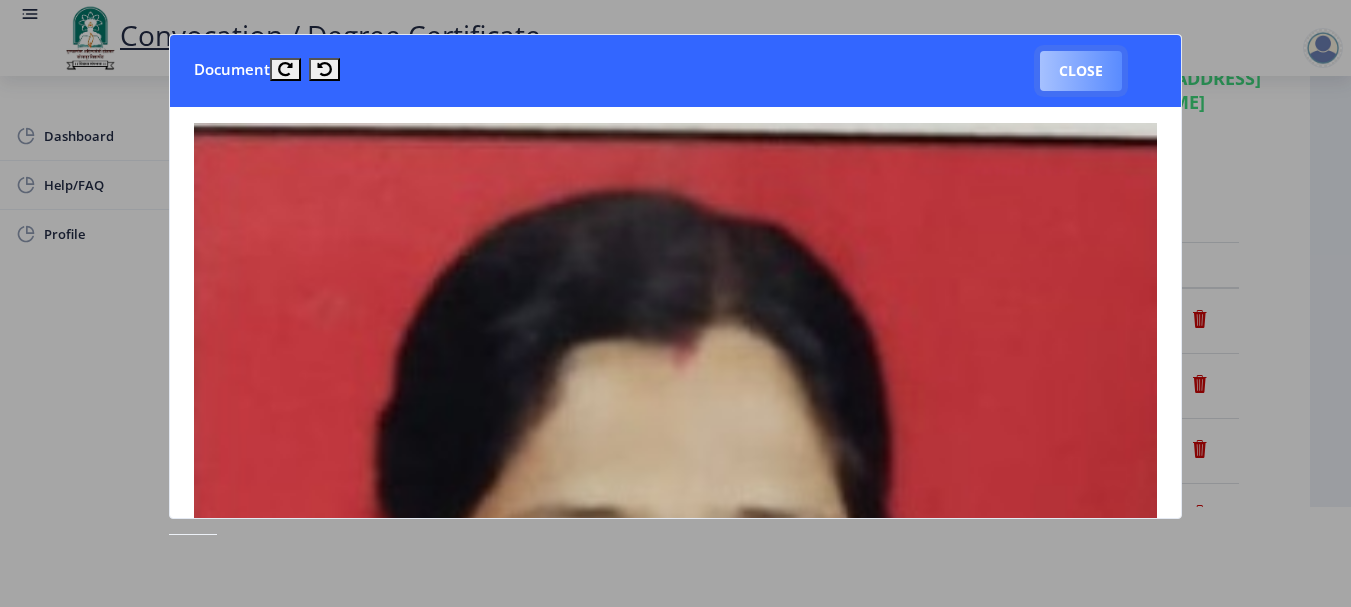 click on "Close" at bounding box center [1081, 71] 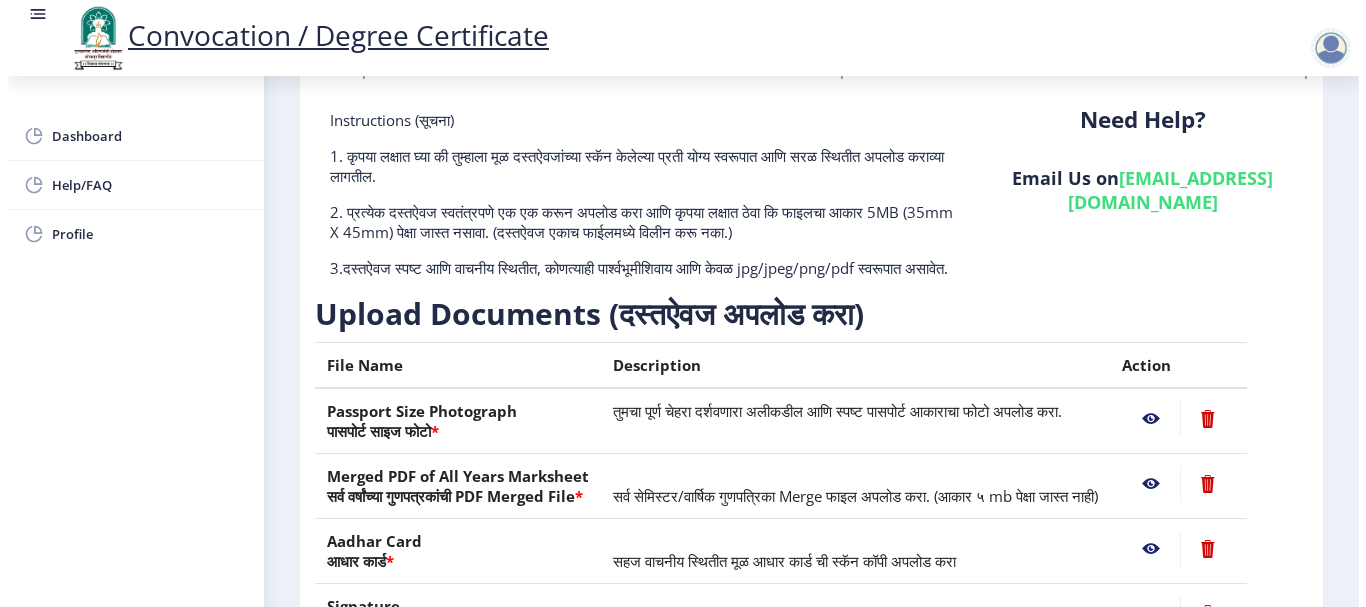 scroll, scrollTop: 100, scrollLeft: 0, axis: vertical 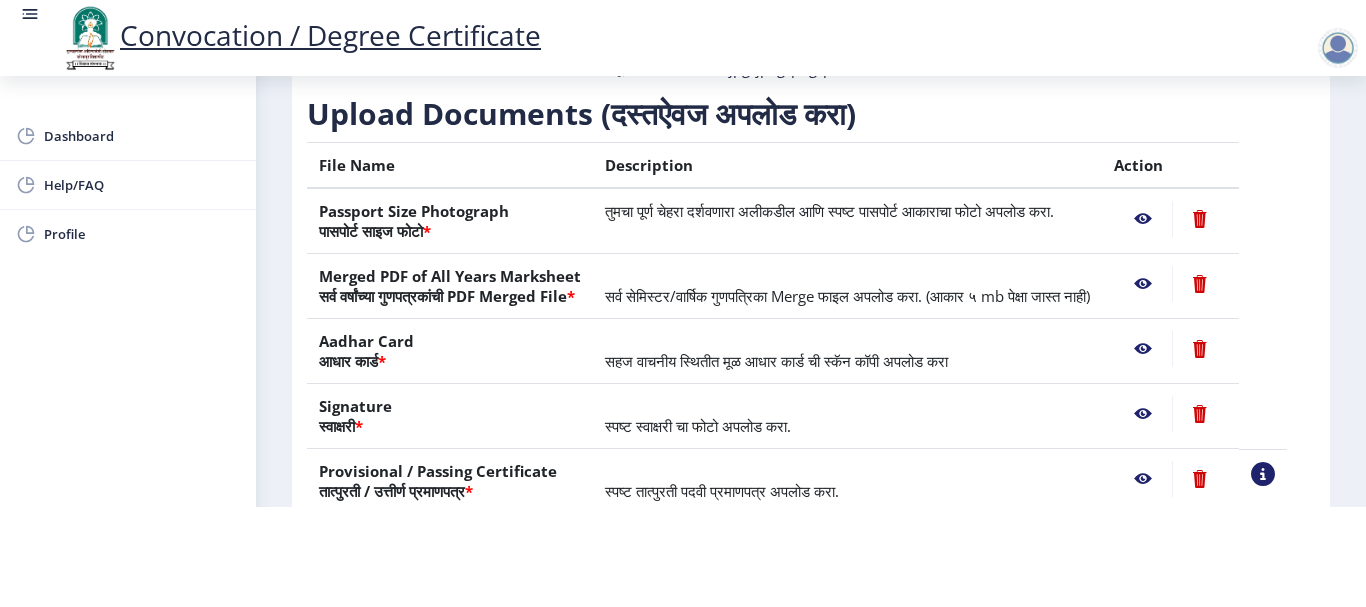 click 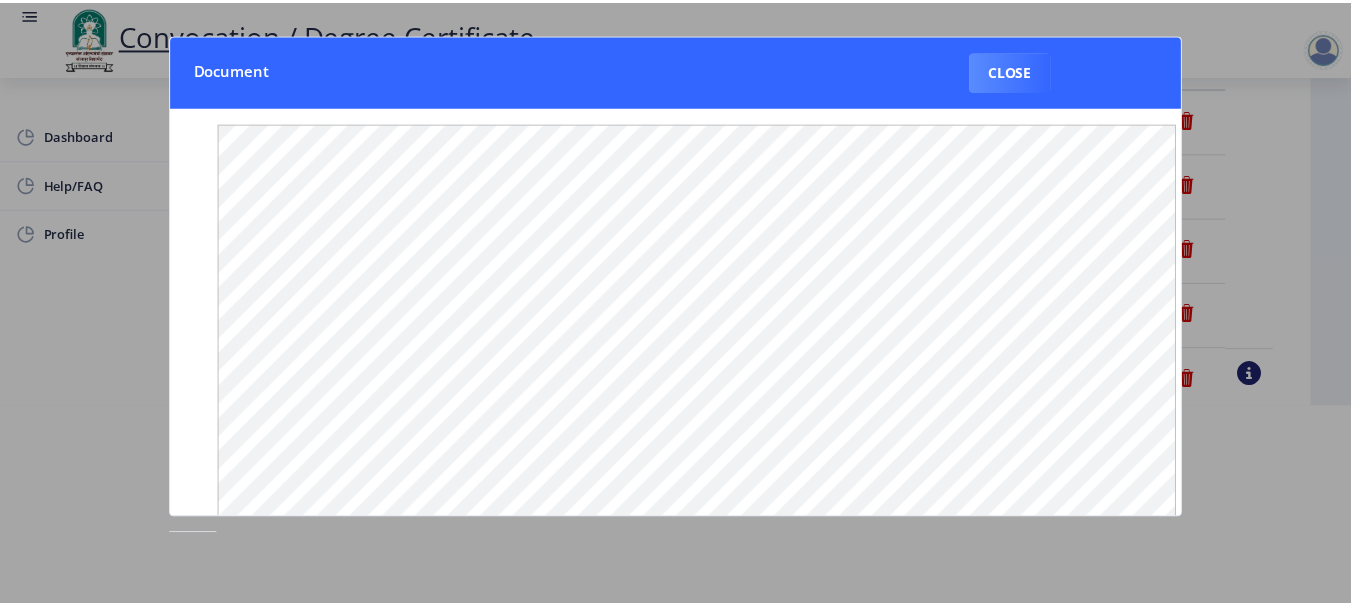 scroll, scrollTop: 0, scrollLeft: 0, axis: both 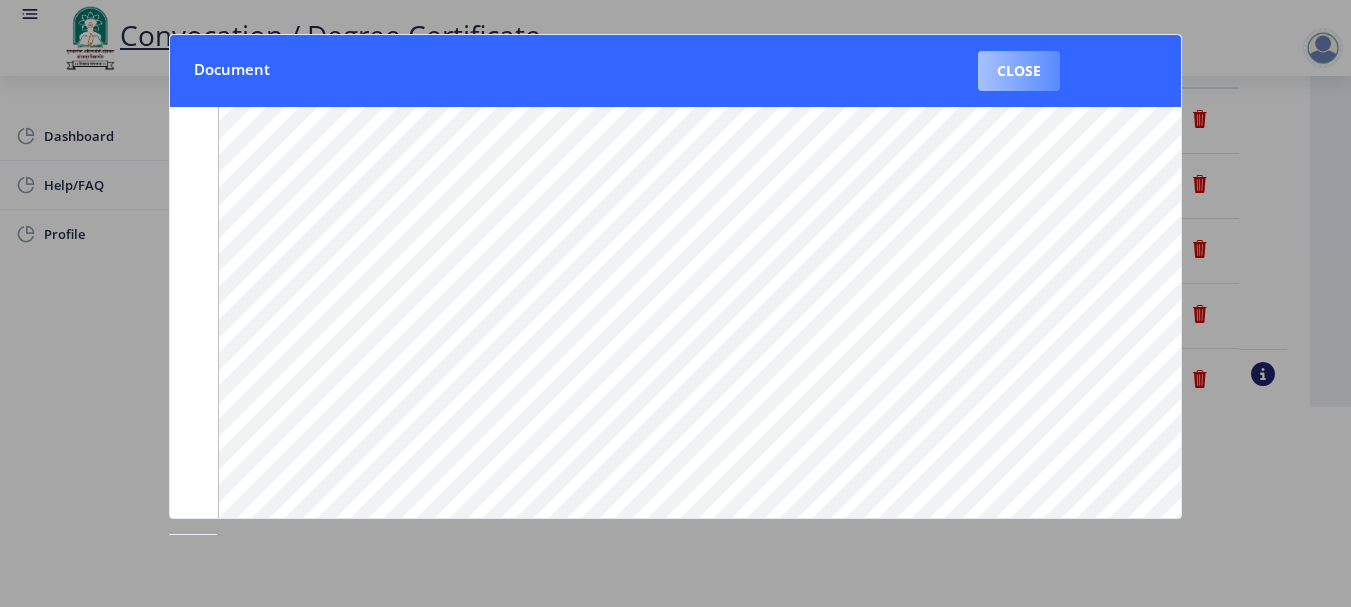 click on "Close" at bounding box center (1019, 71) 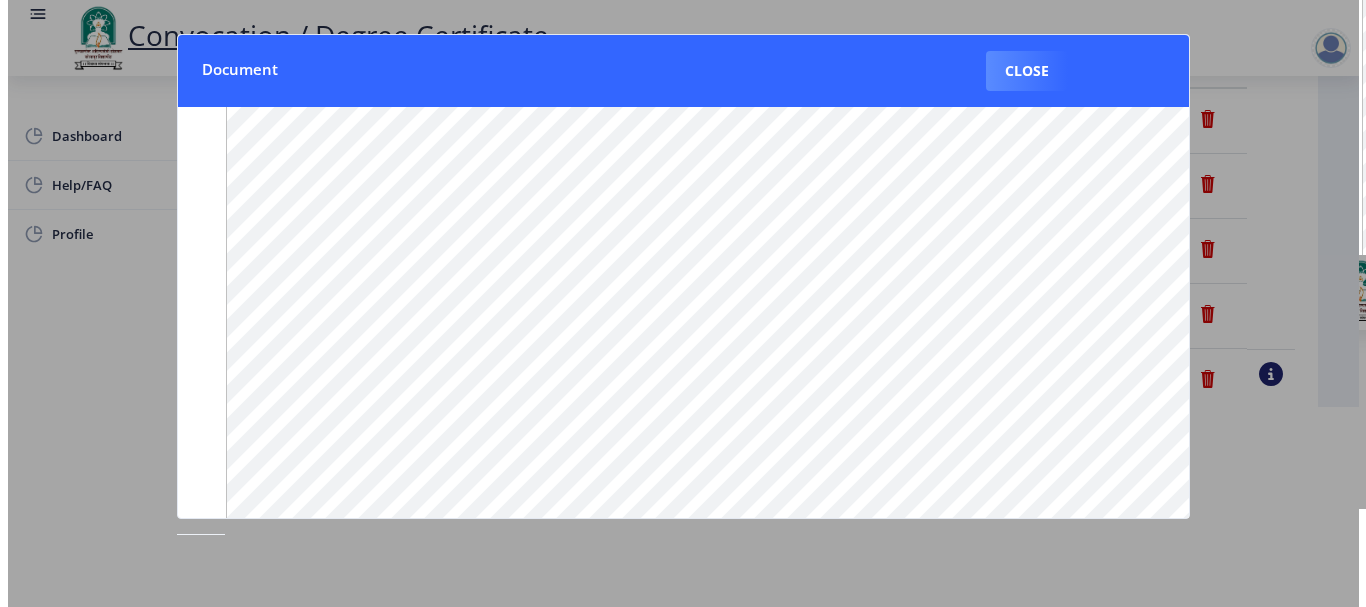 scroll, scrollTop: 200, scrollLeft: 0, axis: vertical 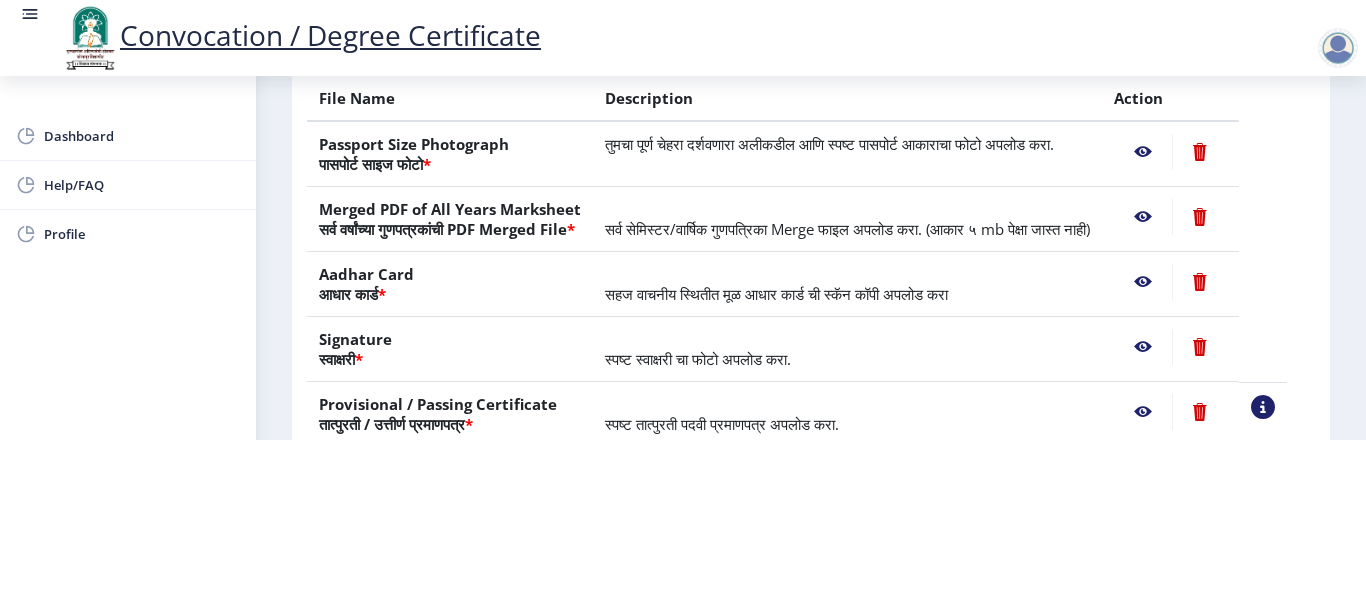 click 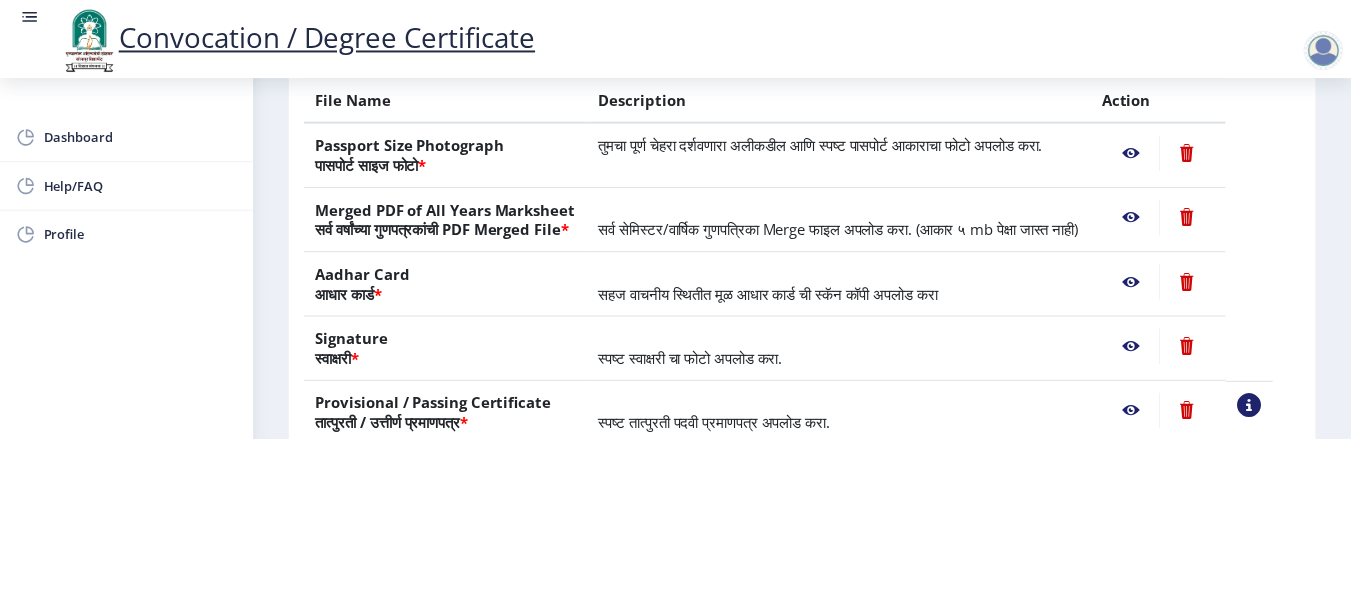 scroll, scrollTop: 0, scrollLeft: 0, axis: both 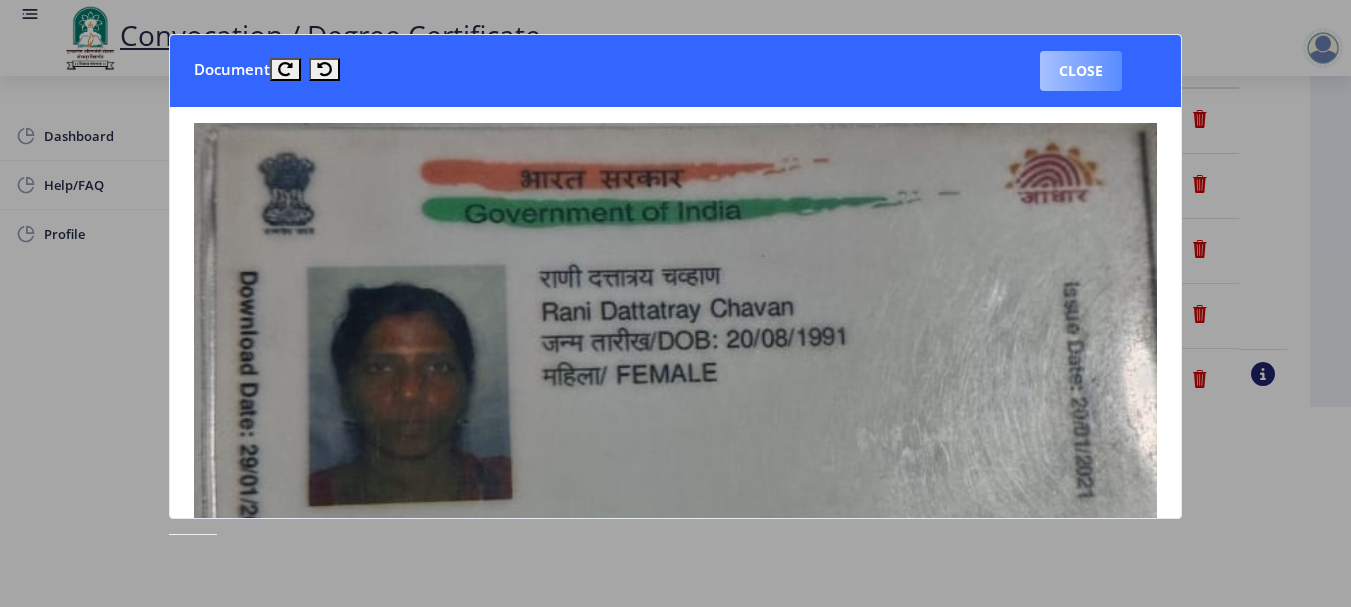 click on "Close" at bounding box center [1081, 71] 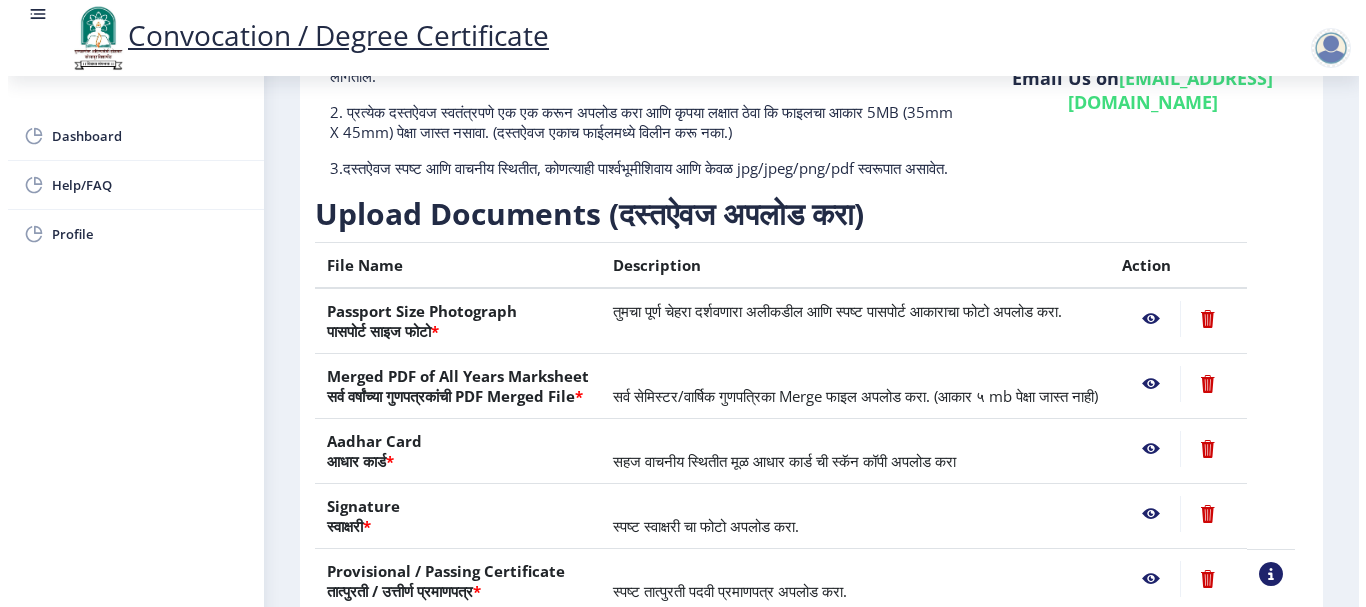scroll, scrollTop: 200, scrollLeft: 0, axis: vertical 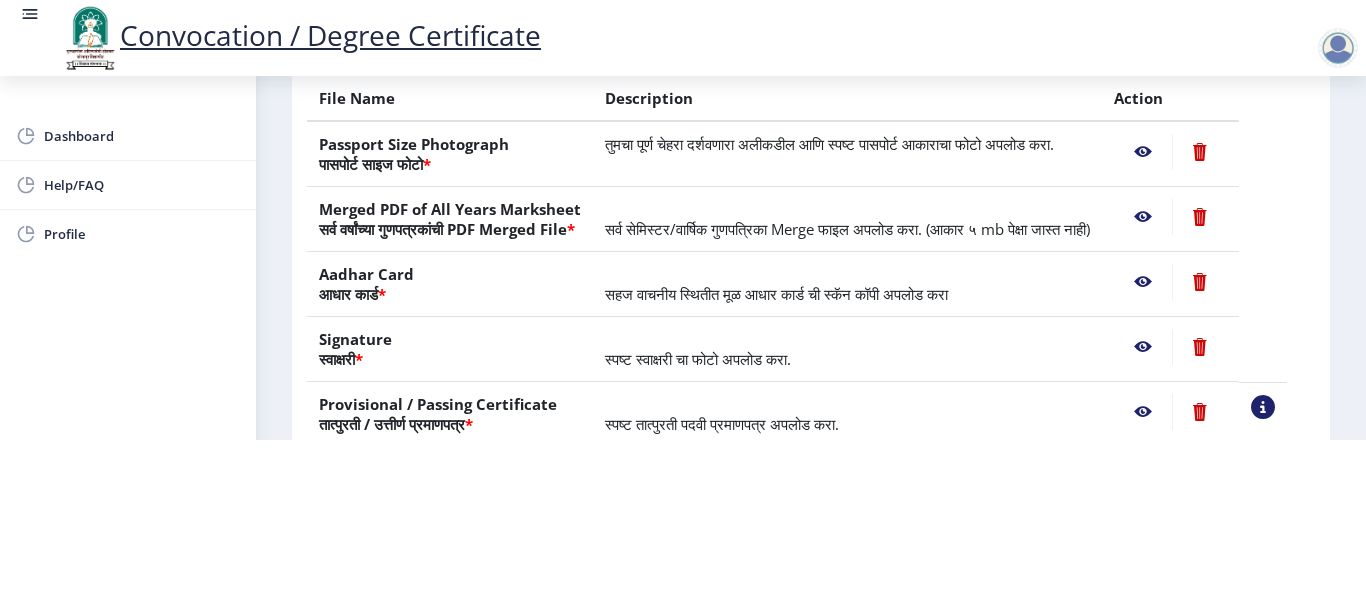 click 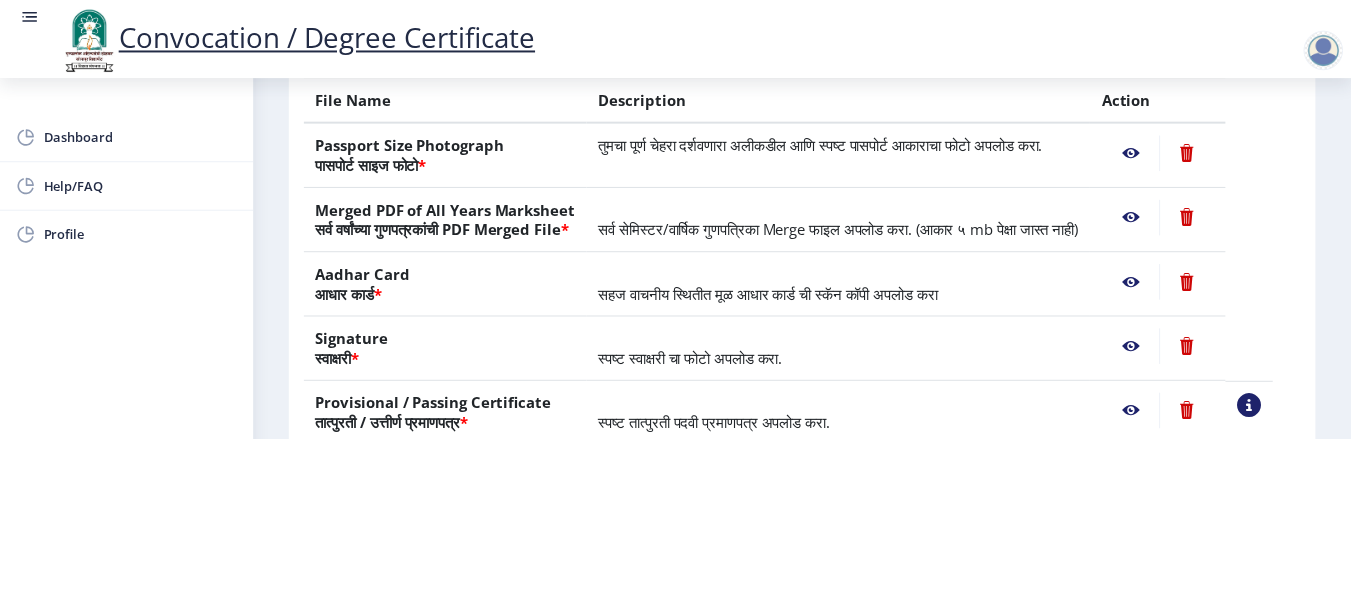 scroll, scrollTop: 0, scrollLeft: 0, axis: both 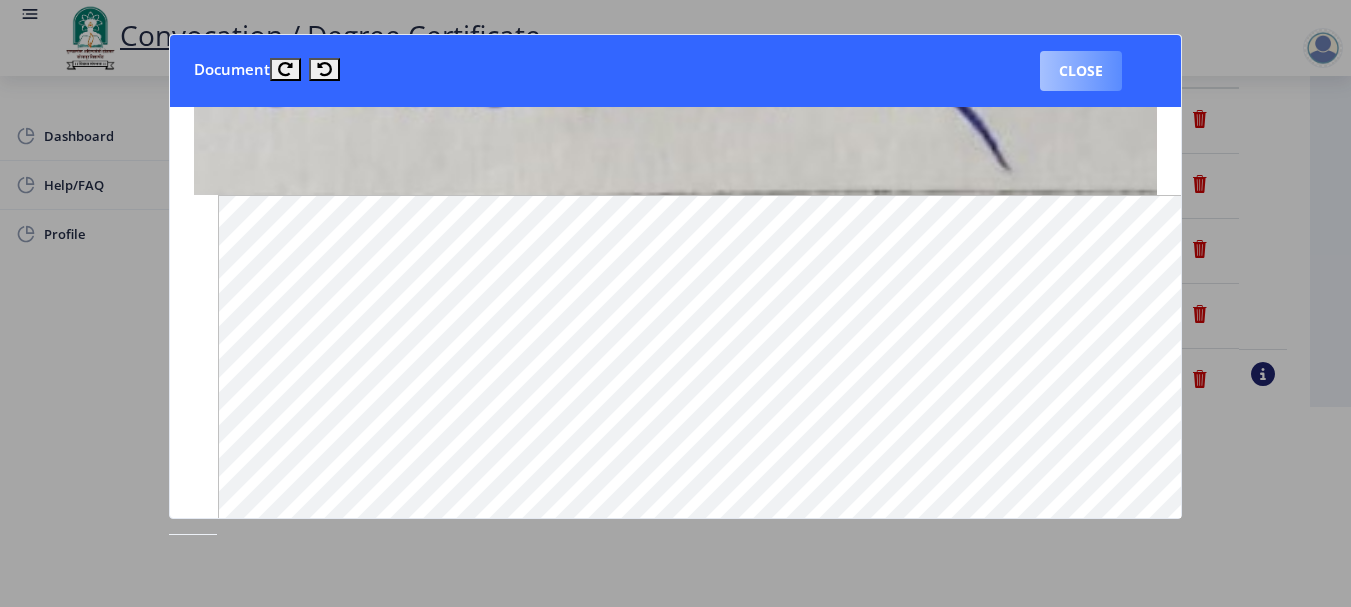 click on "Close" at bounding box center (1081, 71) 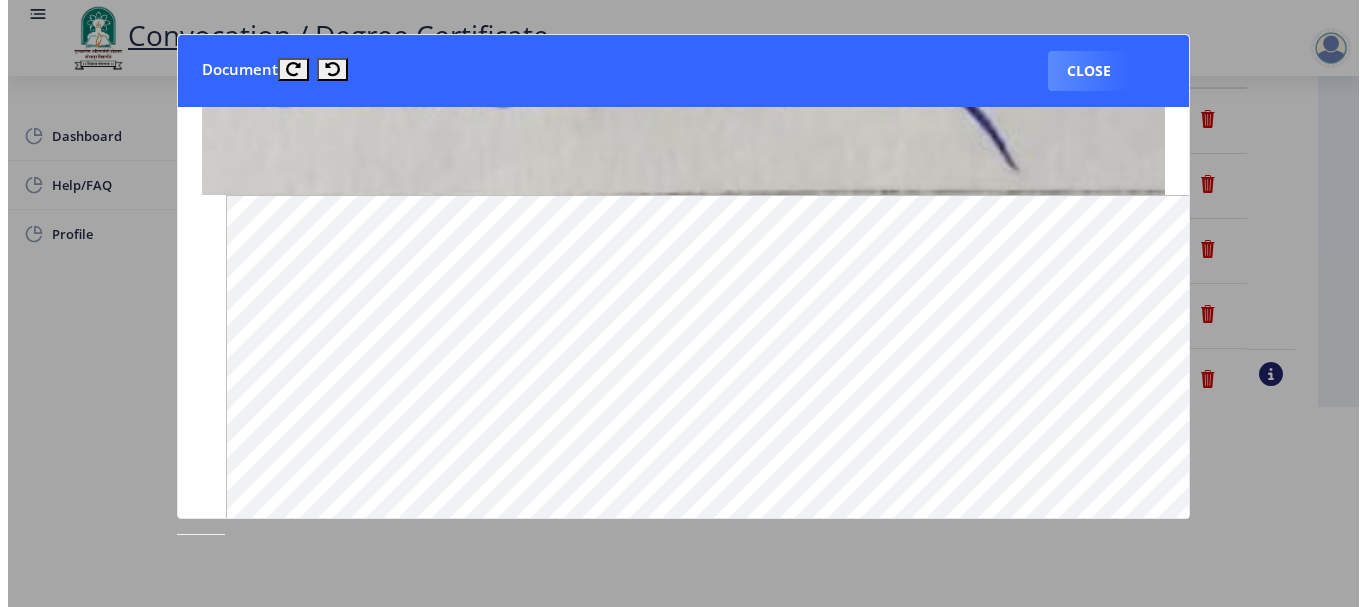scroll, scrollTop: 200, scrollLeft: 0, axis: vertical 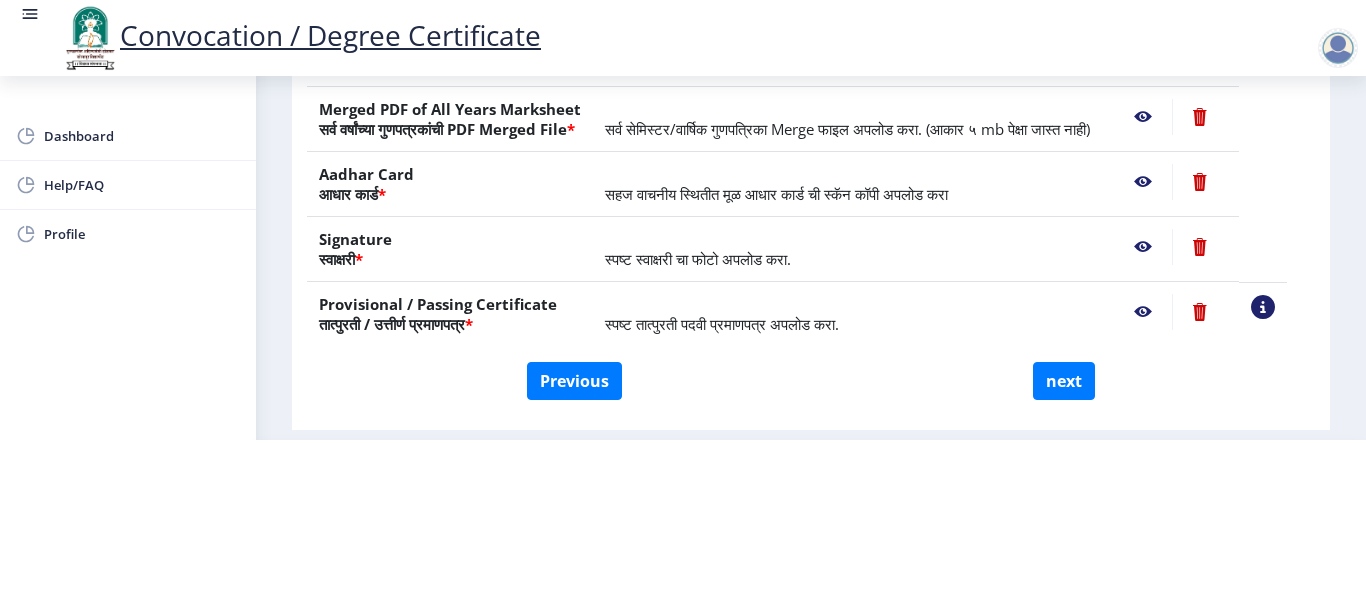 click 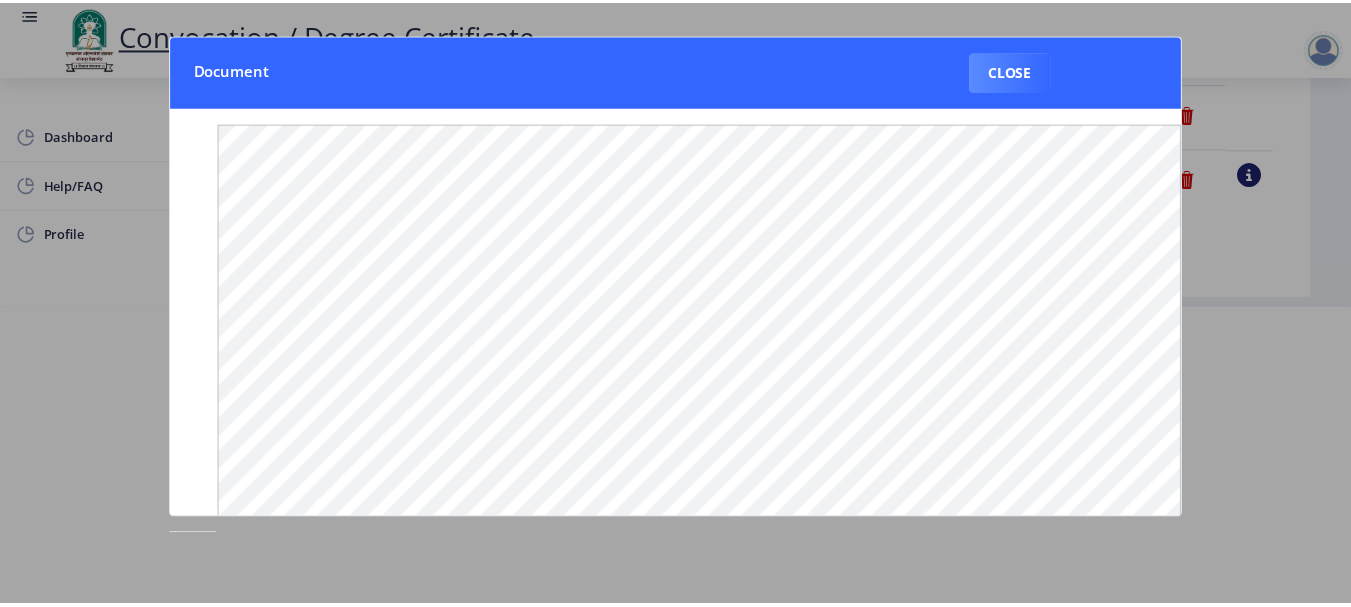 scroll, scrollTop: 0, scrollLeft: 0, axis: both 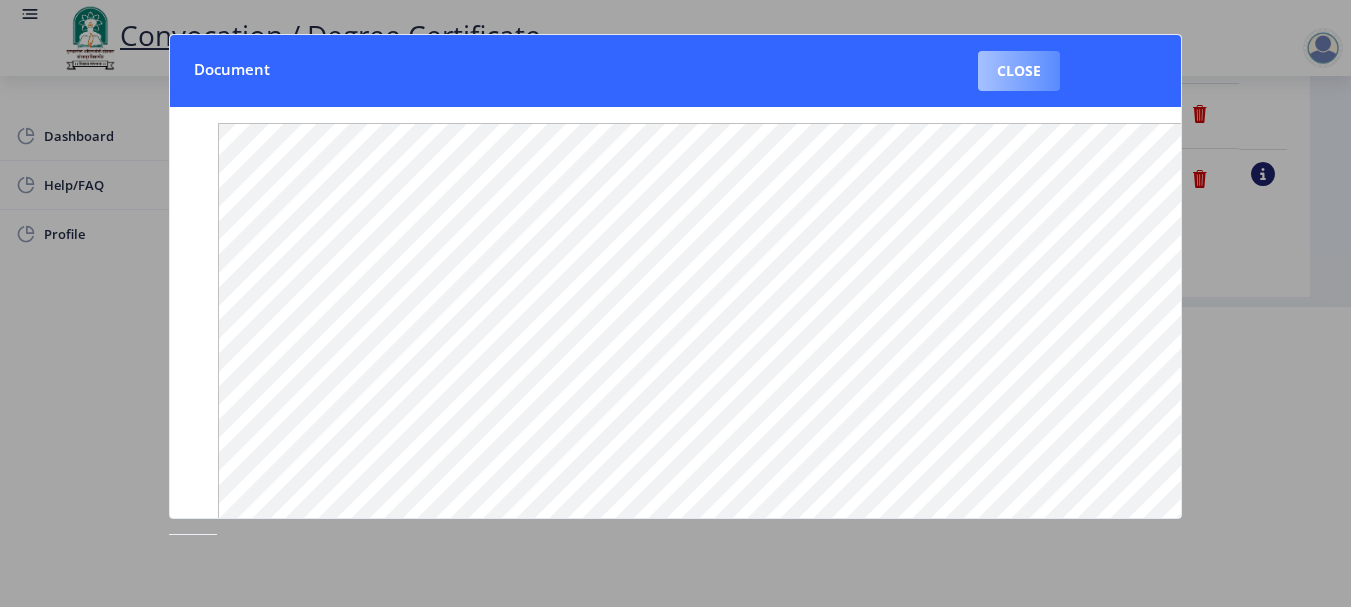 click on "Close" at bounding box center (1019, 71) 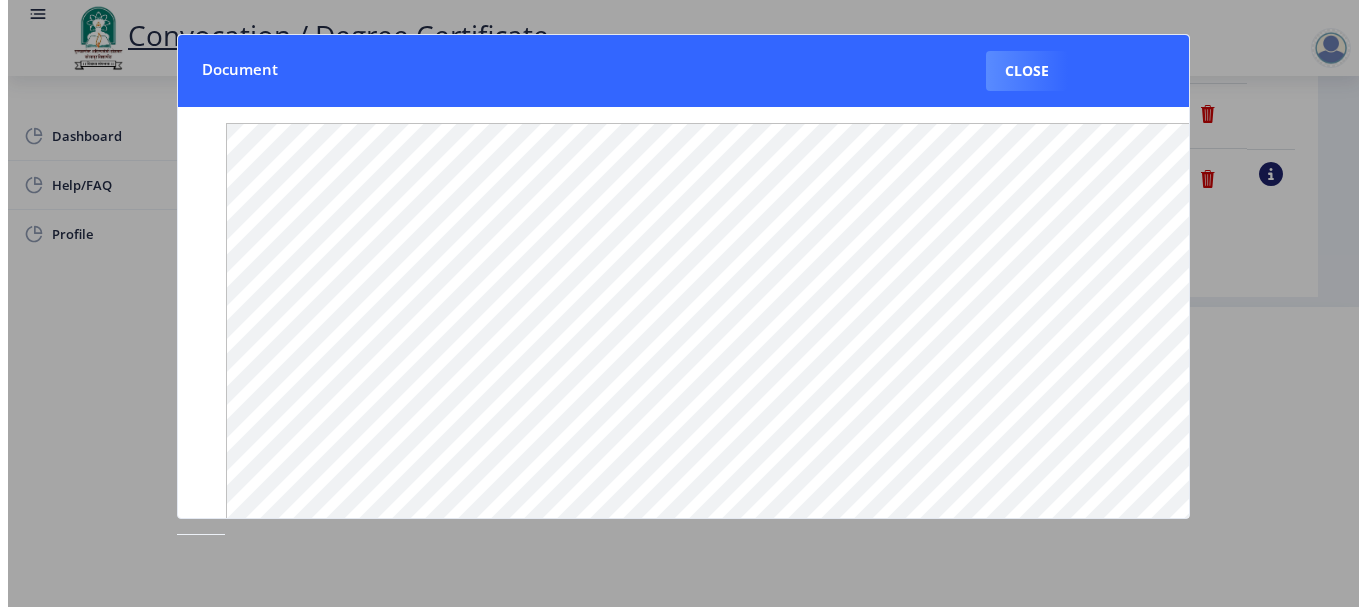 scroll, scrollTop: 207, scrollLeft: 0, axis: vertical 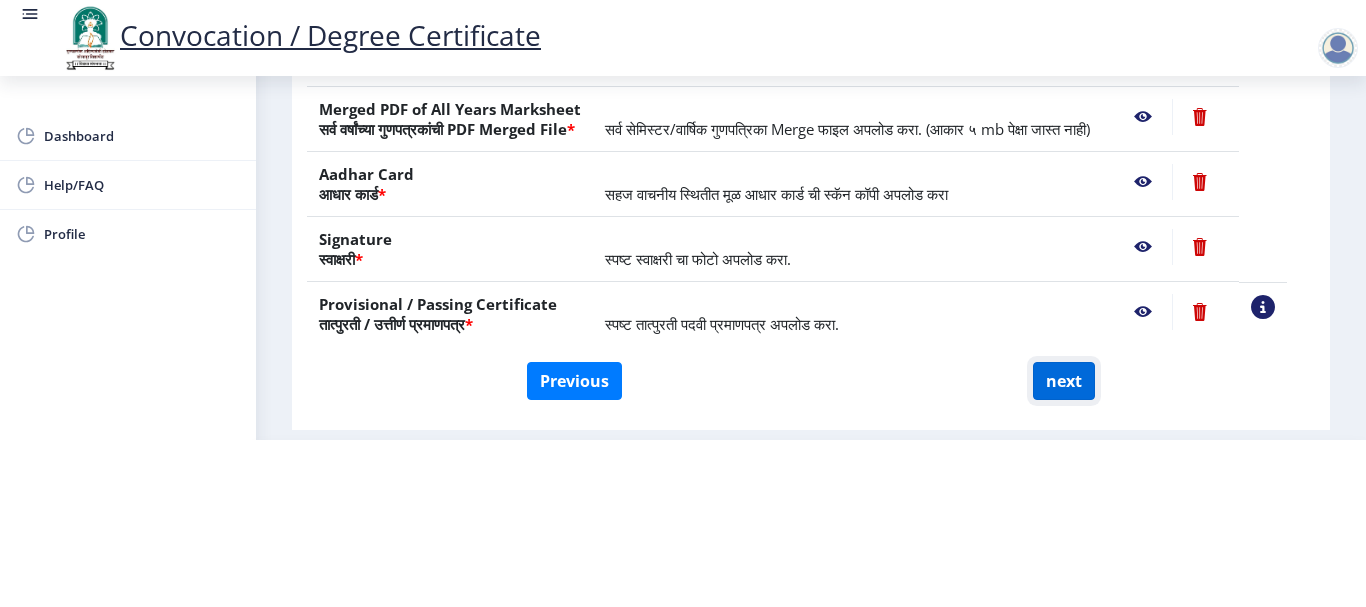 click on "next" 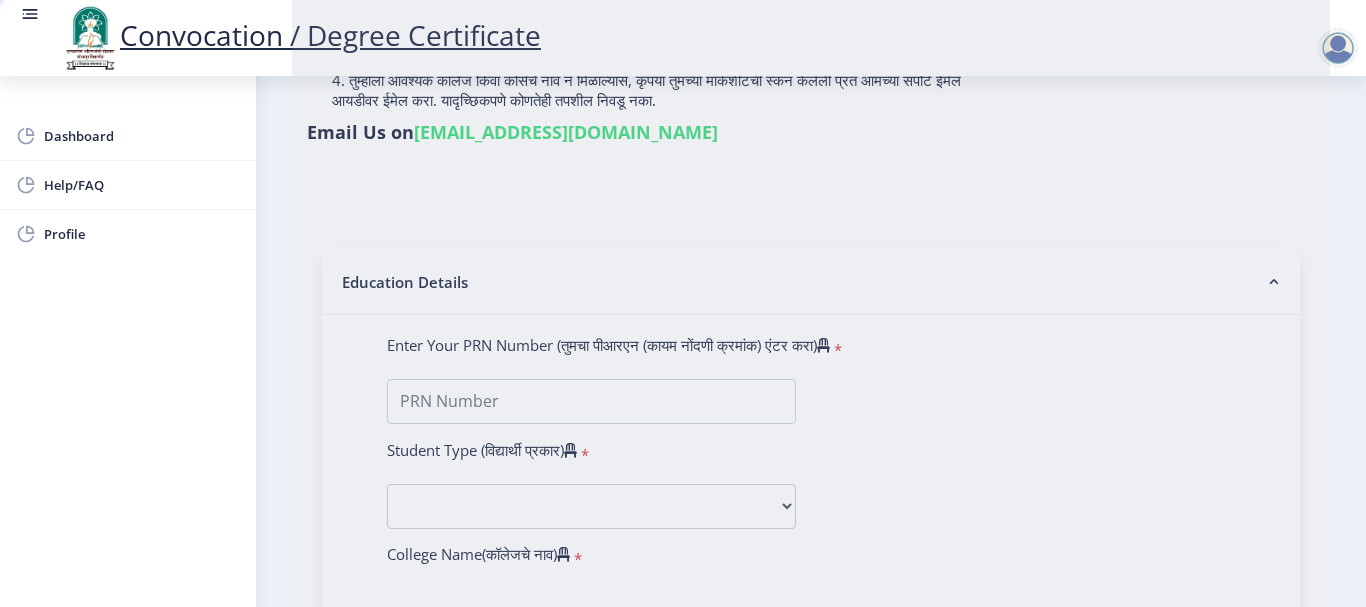 scroll, scrollTop: 0, scrollLeft: 0, axis: both 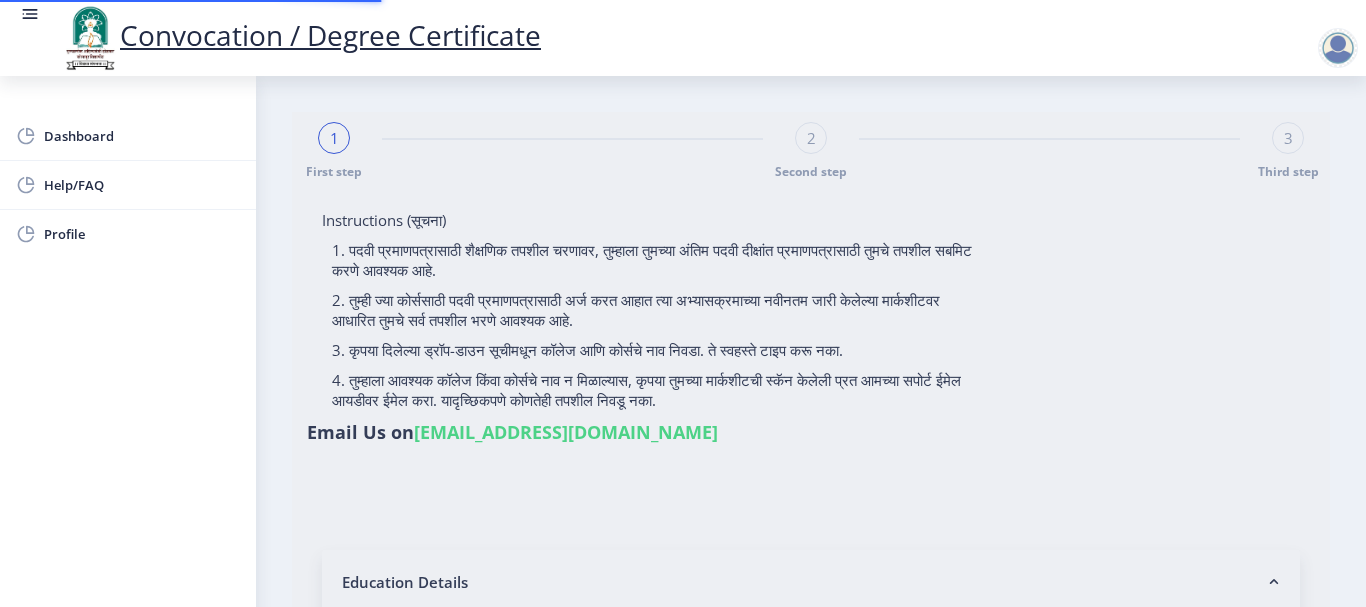 select 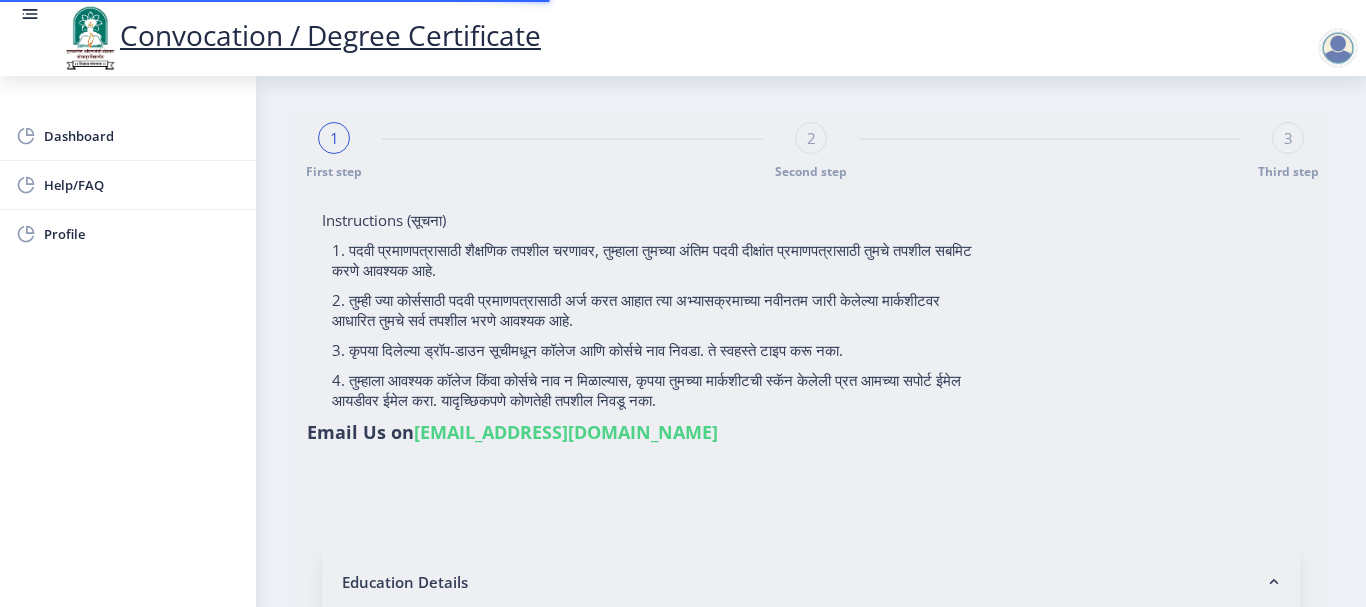 type on "2012032500056164" 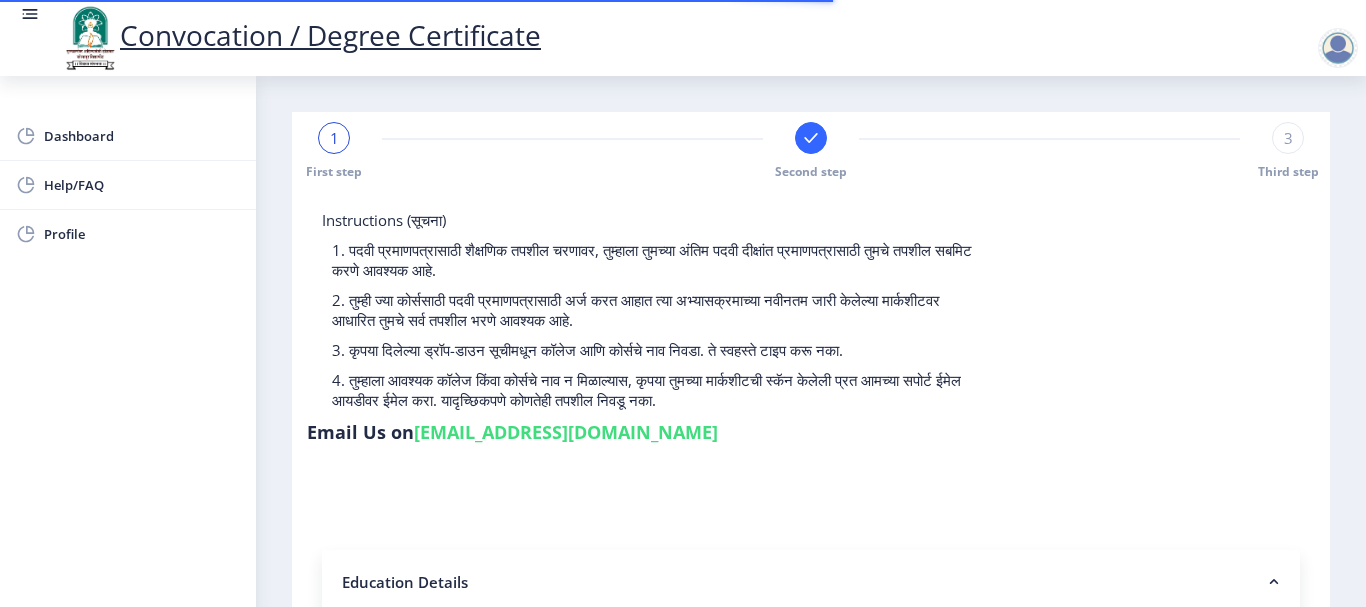 select 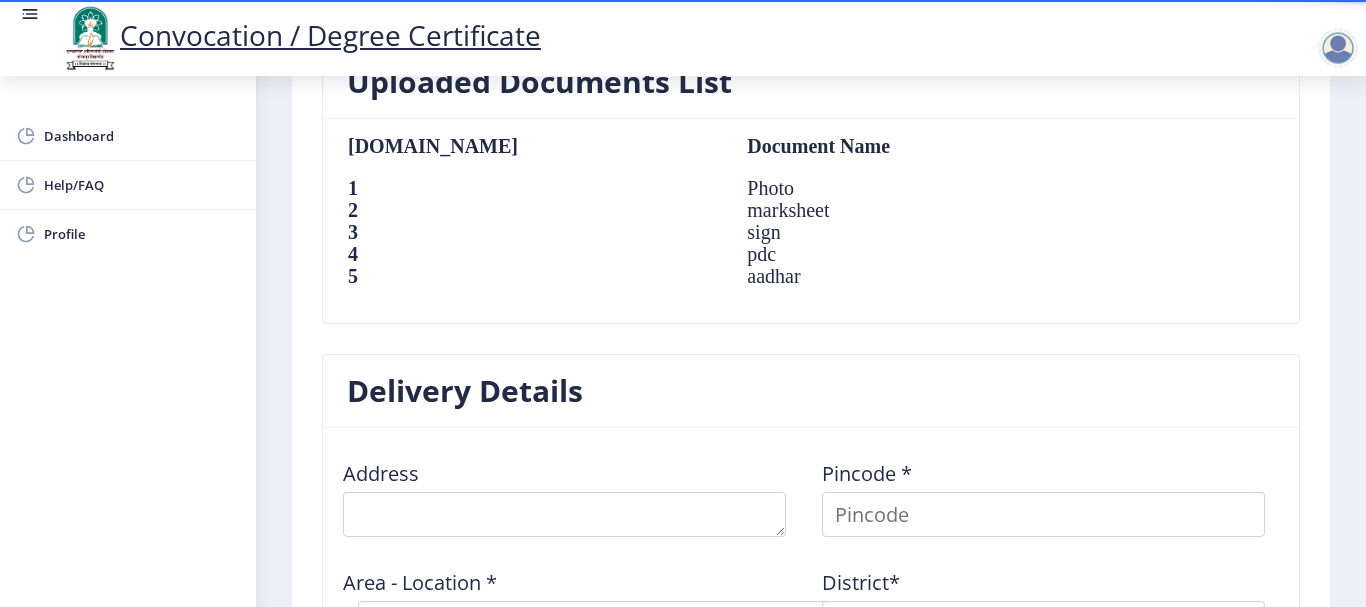 scroll, scrollTop: 1500, scrollLeft: 0, axis: vertical 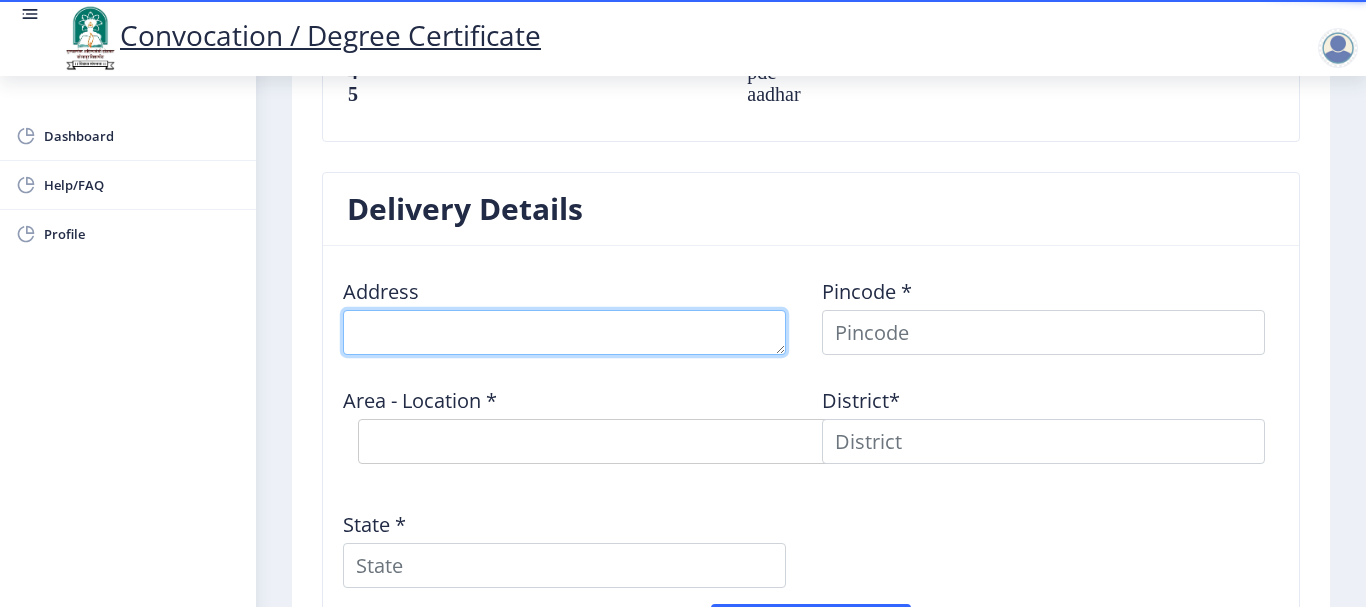 click at bounding box center (564, 332) 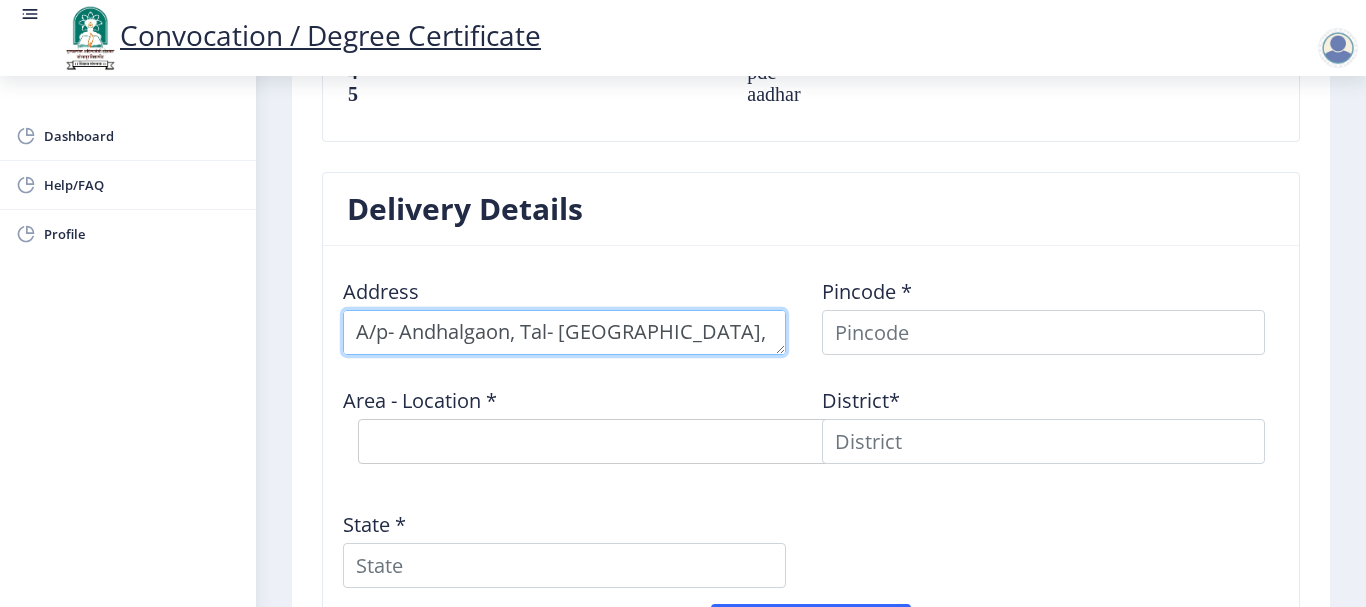 scroll, scrollTop: 21, scrollLeft: 0, axis: vertical 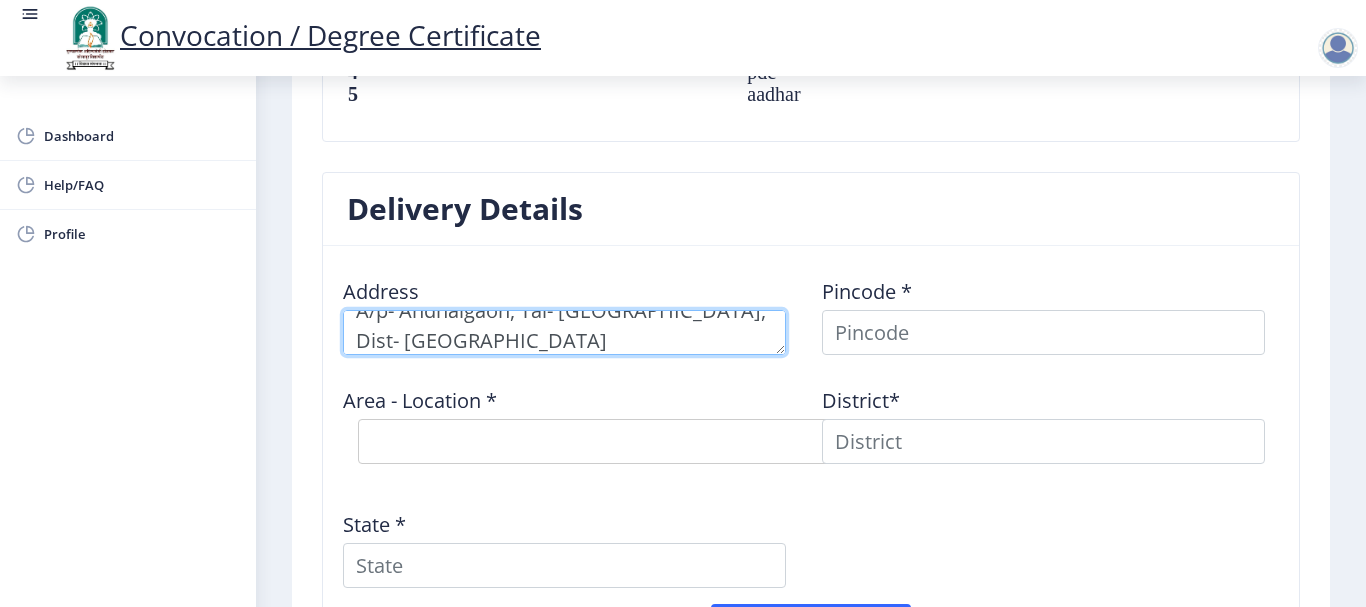 type on "A/p- Andhalgaon, Tal- [GEOGRAPHIC_DATA], Dist- [GEOGRAPHIC_DATA]" 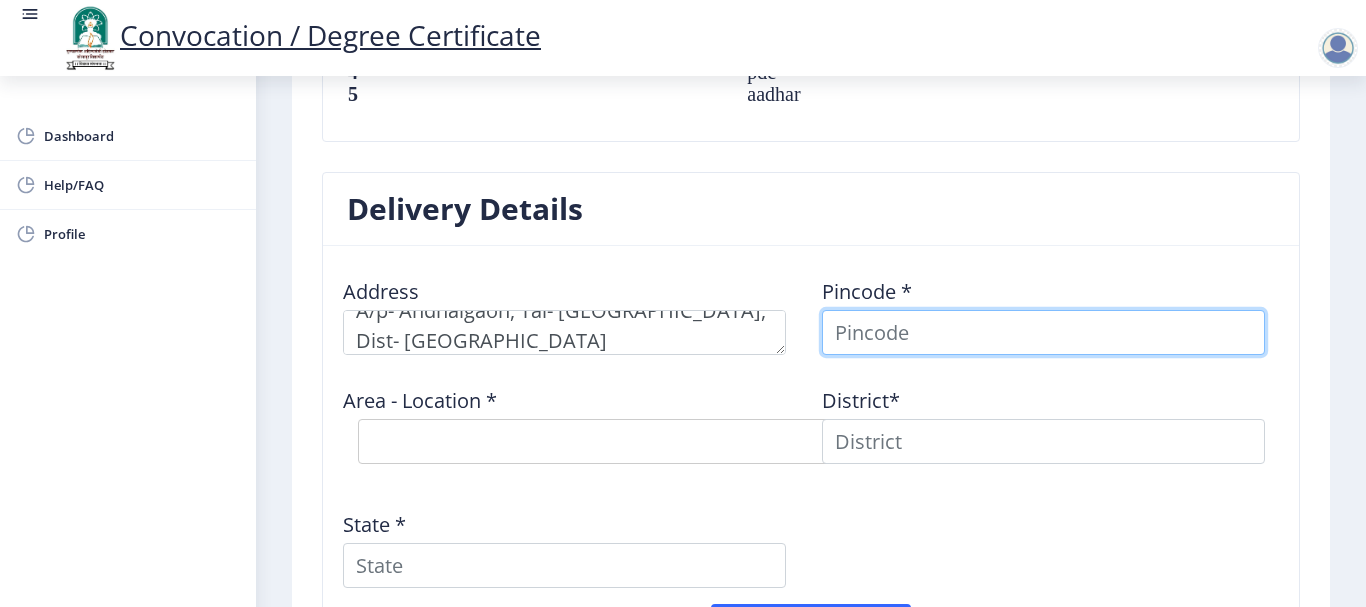 click at bounding box center [1043, 332] 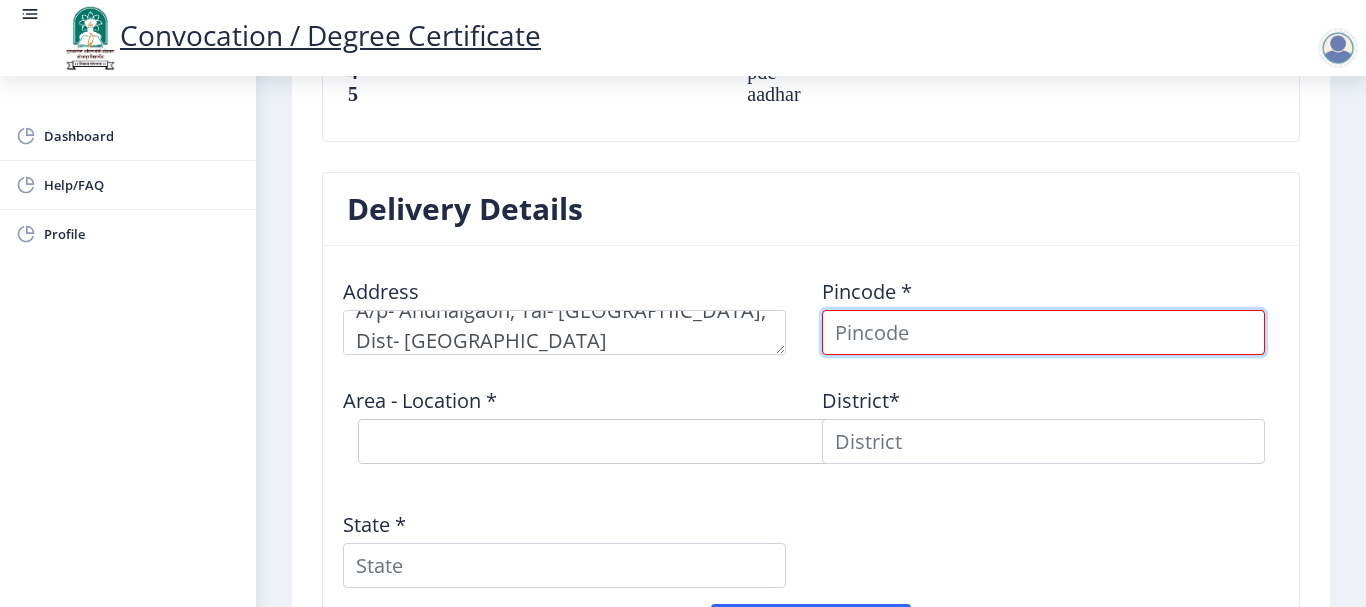 click at bounding box center [1043, 332] 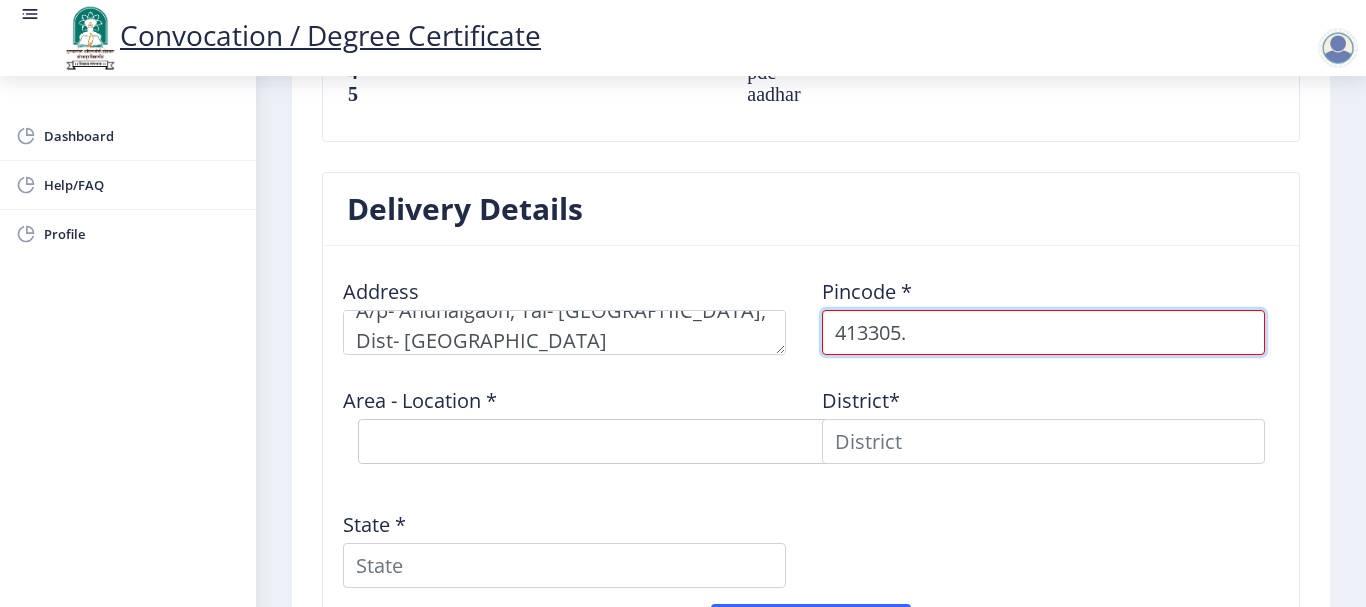 type on "413305." 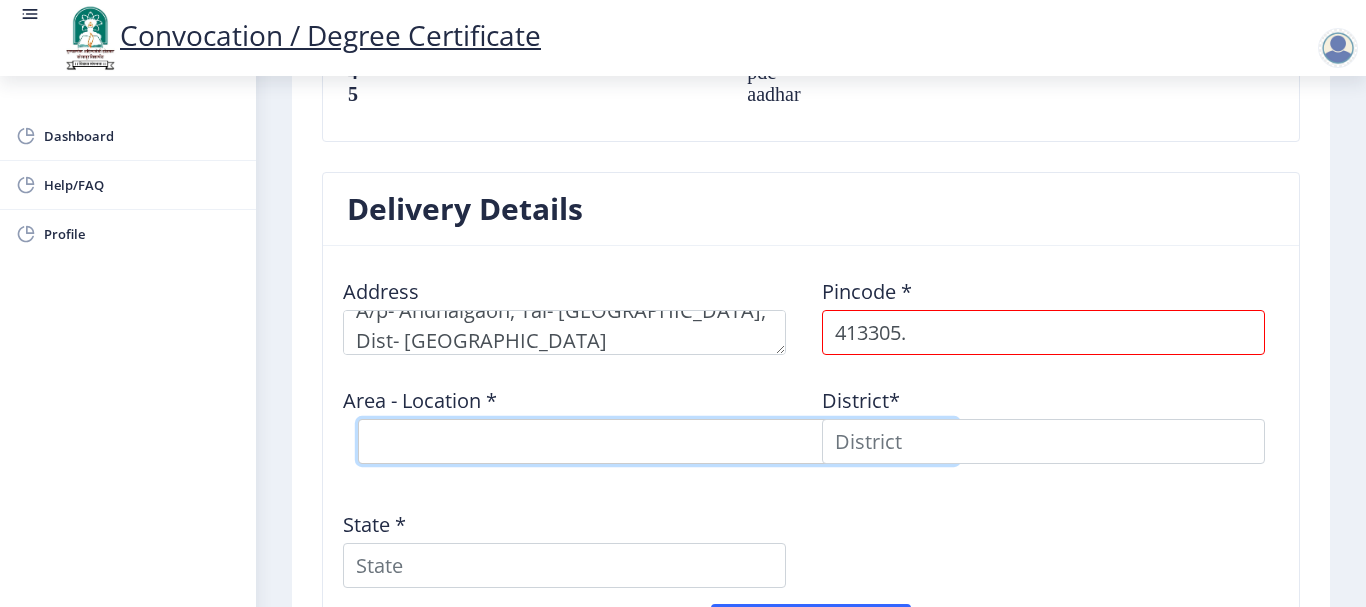 click on "Select Area Location" at bounding box center [658, 441] 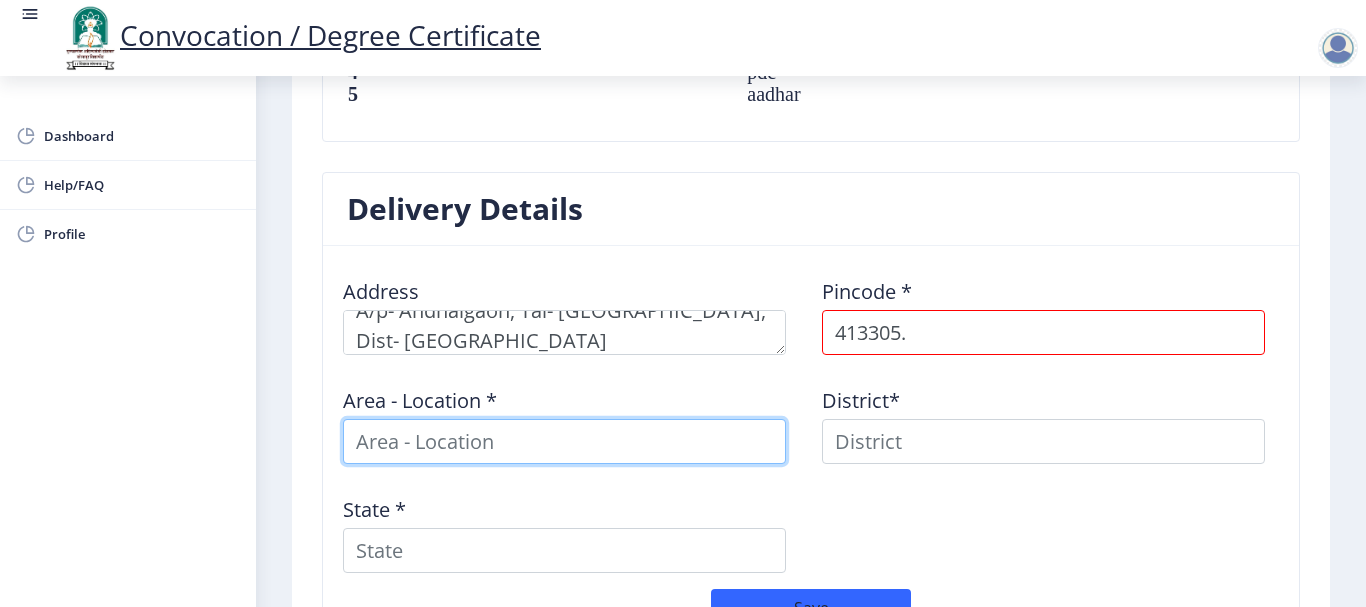 click at bounding box center (564, 441) 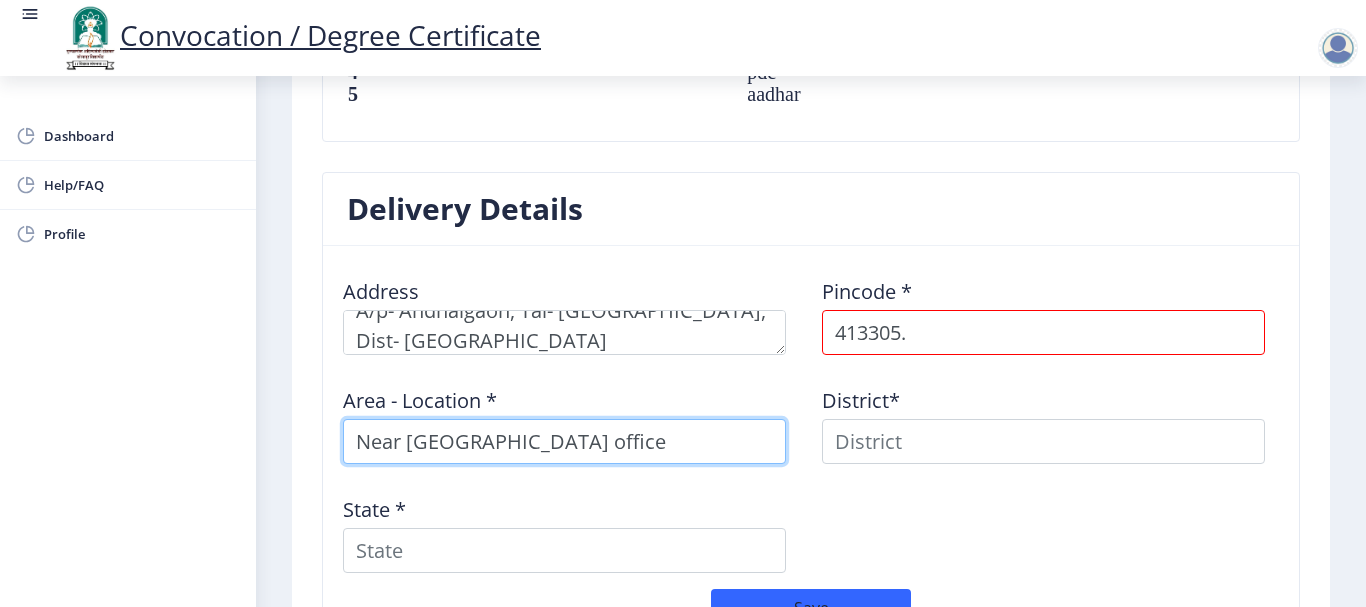type on "Near [GEOGRAPHIC_DATA] office" 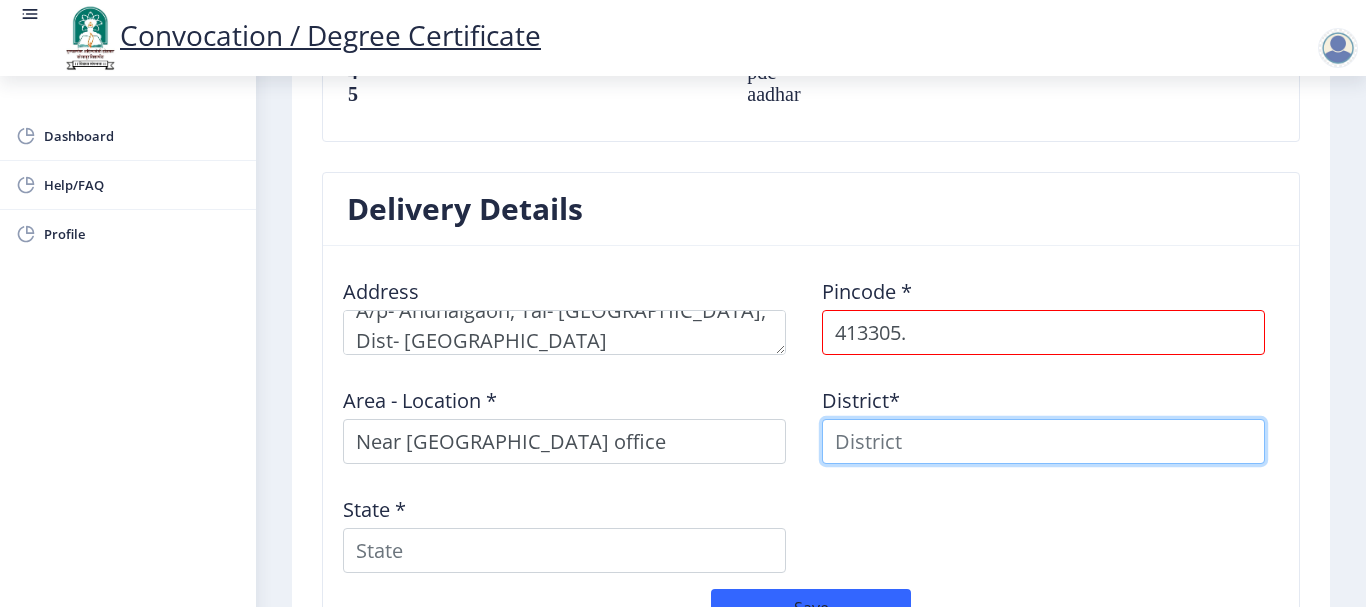 click at bounding box center (1043, 441) 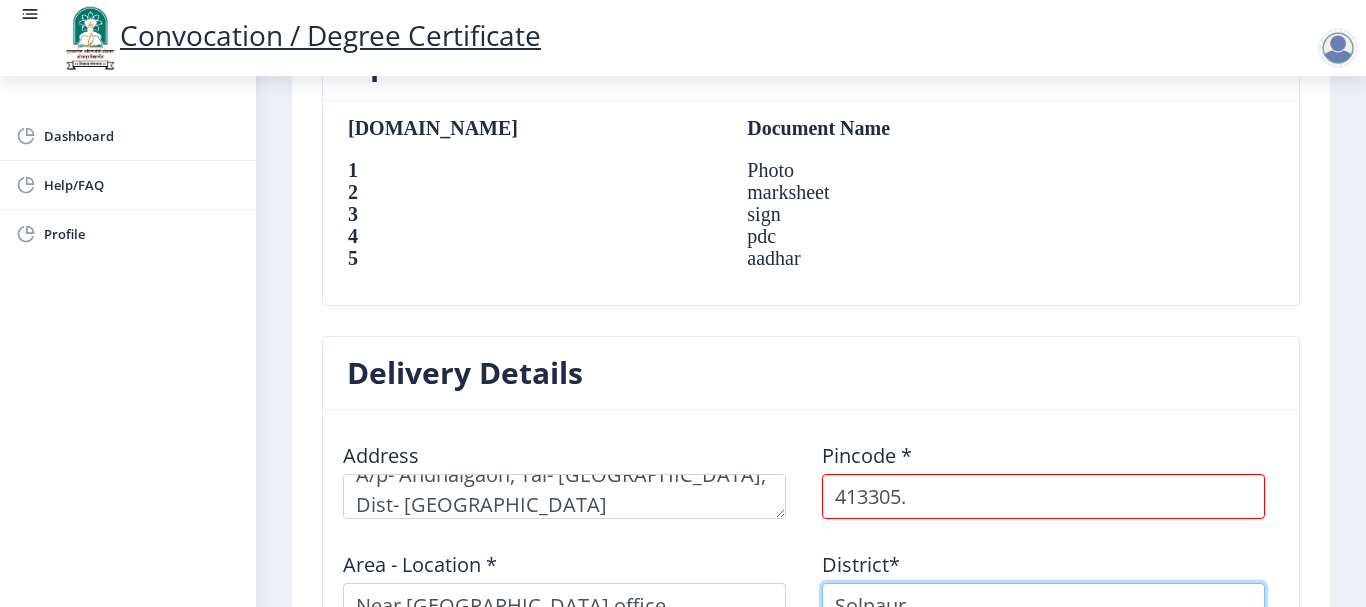 scroll, scrollTop: 1500, scrollLeft: 0, axis: vertical 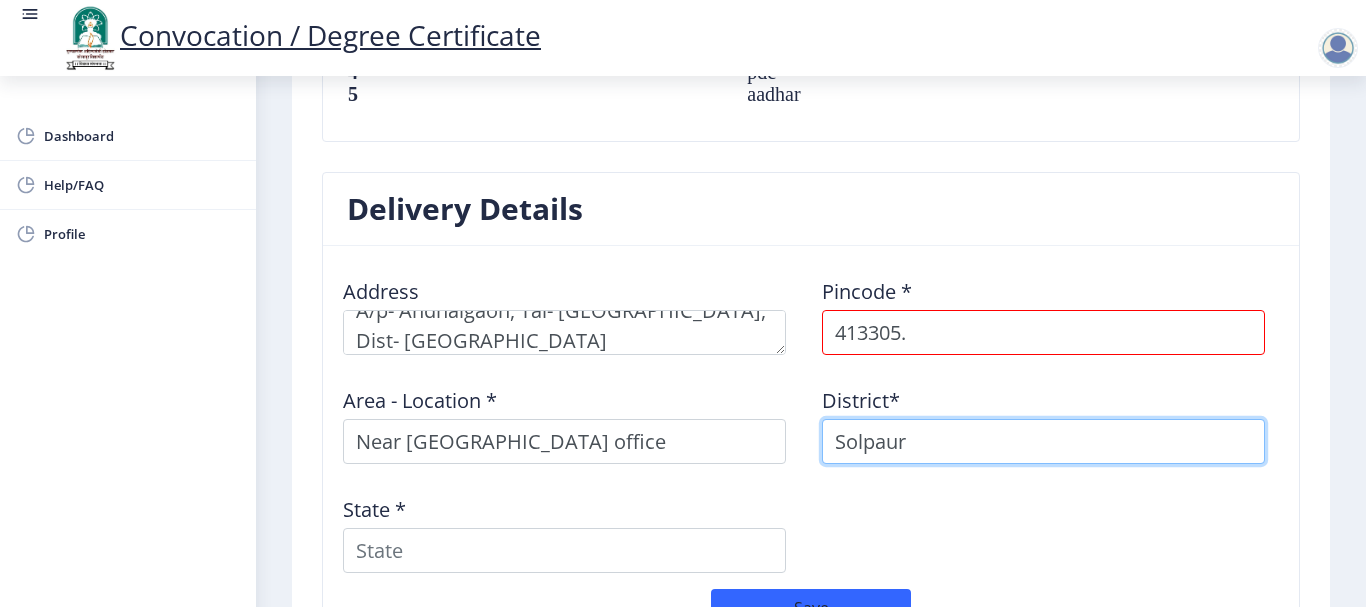 type on "Solpaur" 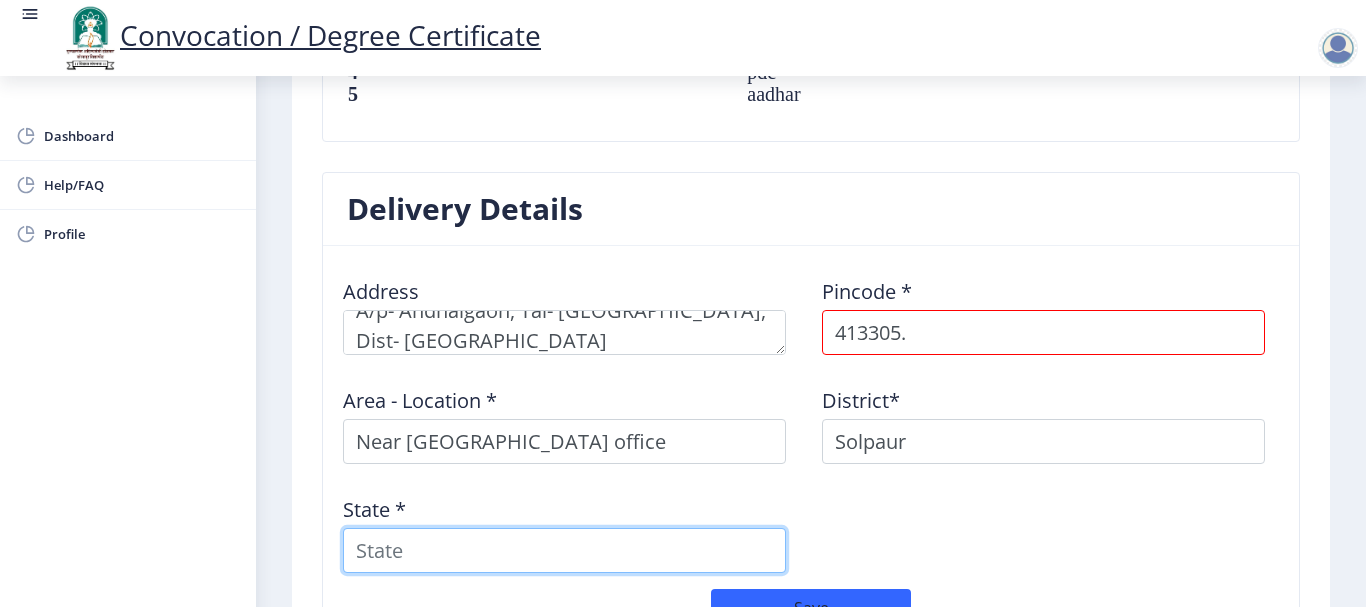 click on "State *" at bounding box center (564, 550) 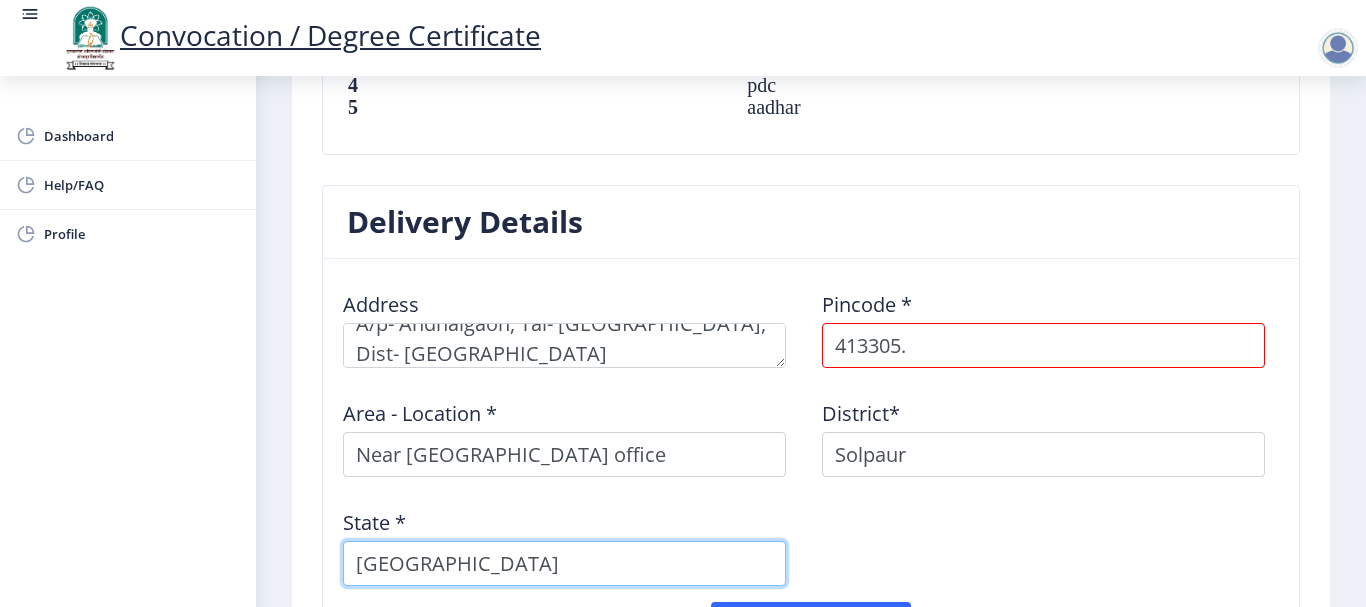 scroll, scrollTop: 1600, scrollLeft: 0, axis: vertical 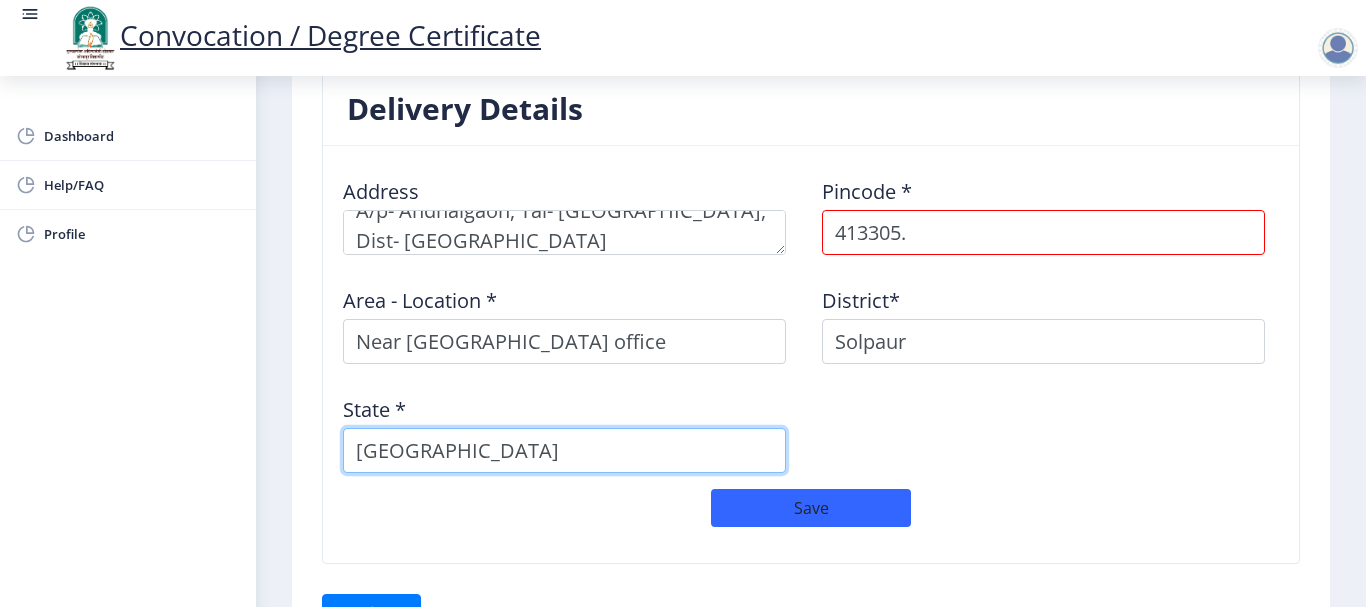 type on "[GEOGRAPHIC_DATA]" 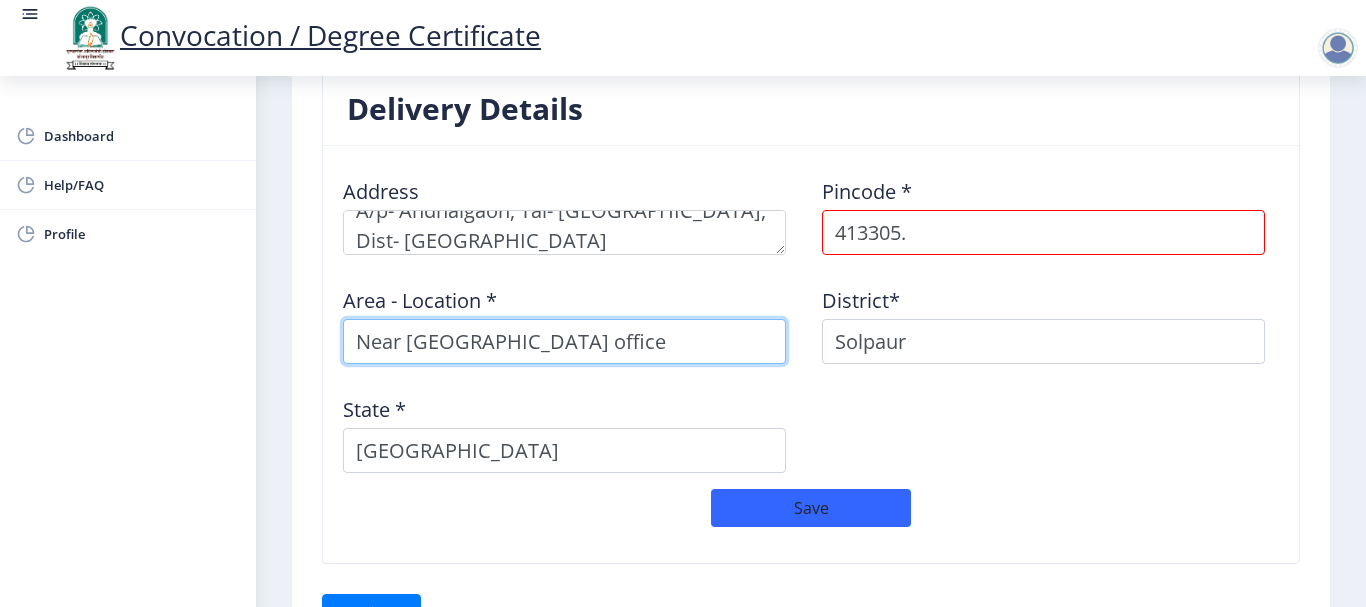 click on "Near [GEOGRAPHIC_DATA] office" at bounding box center [564, 341] 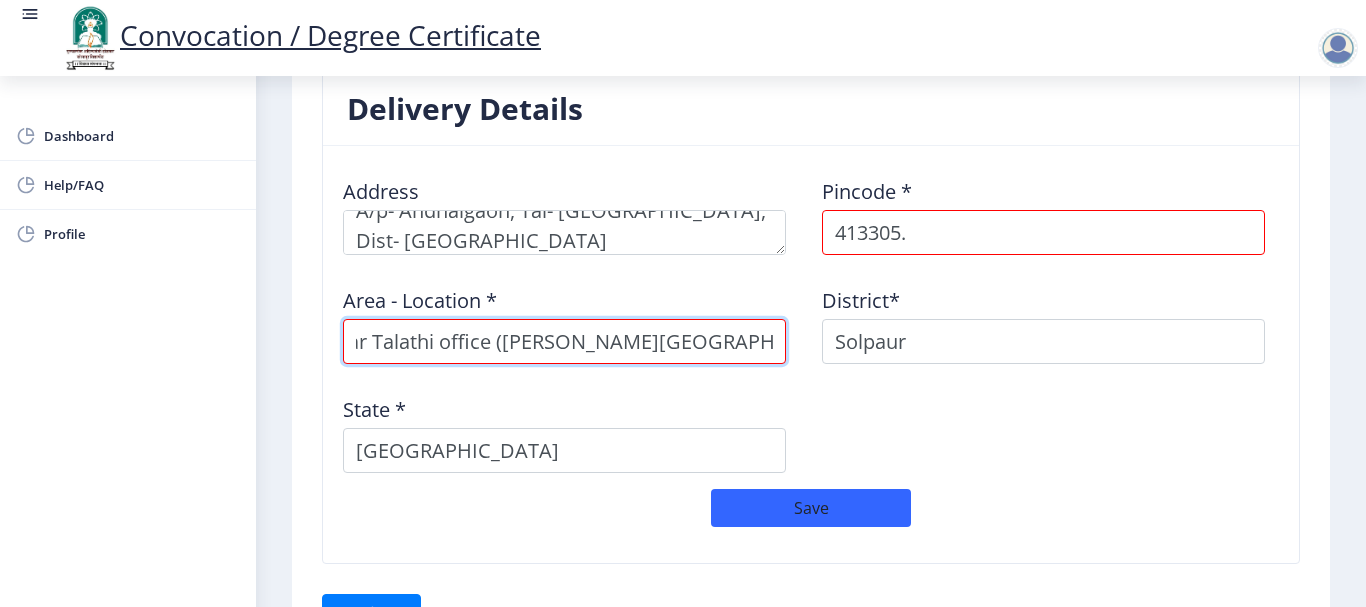 scroll, scrollTop: 0, scrollLeft: 39, axis: horizontal 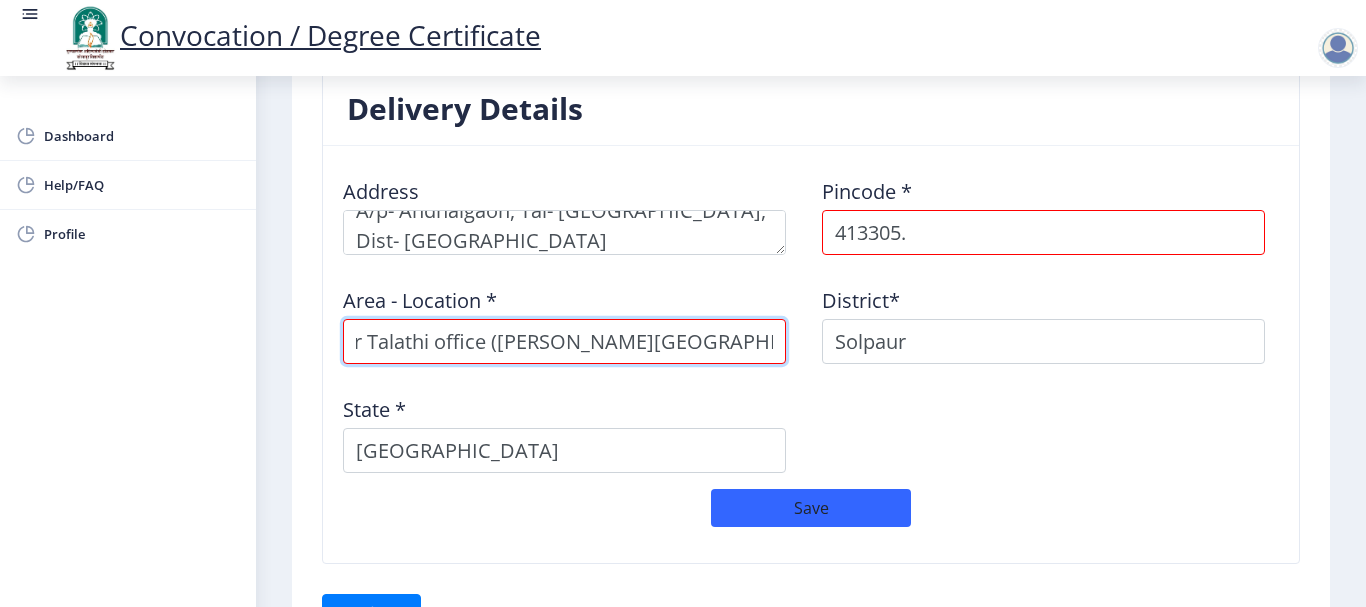 click on "Near Talathi office ([PERSON_NAME][GEOGRAPHIC_DATA])" at bounding box center [564, 341] 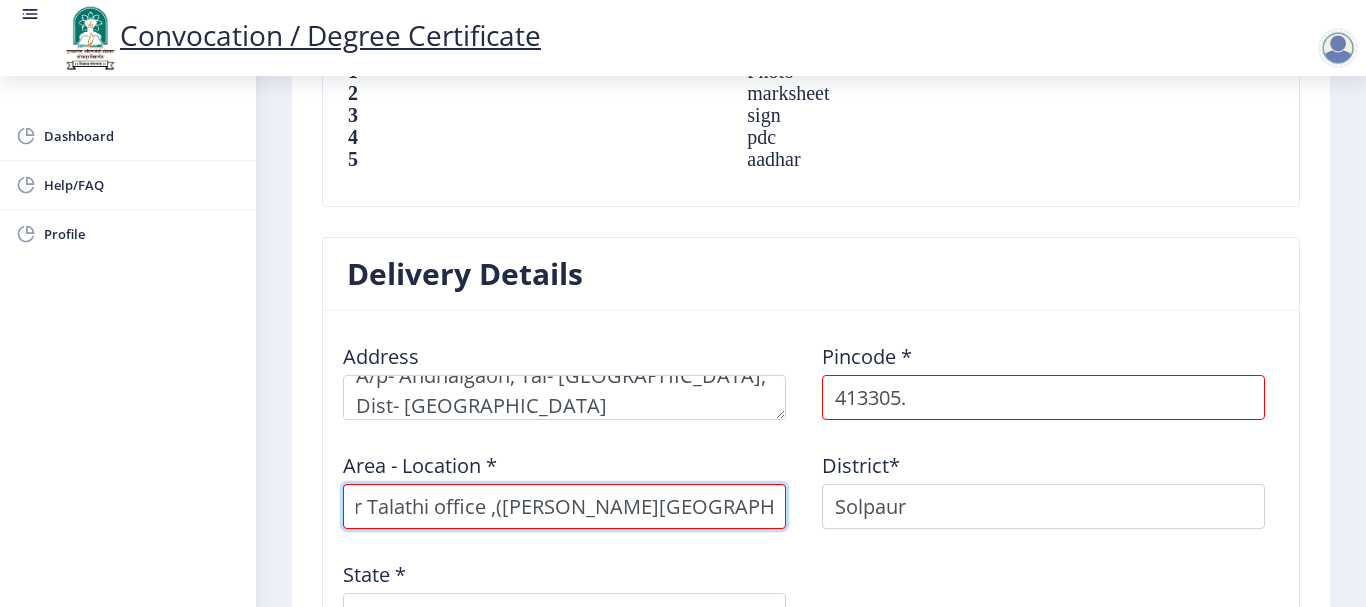 scroll, scrollTop: 1400, scrollLeft: 0, axis: vertical 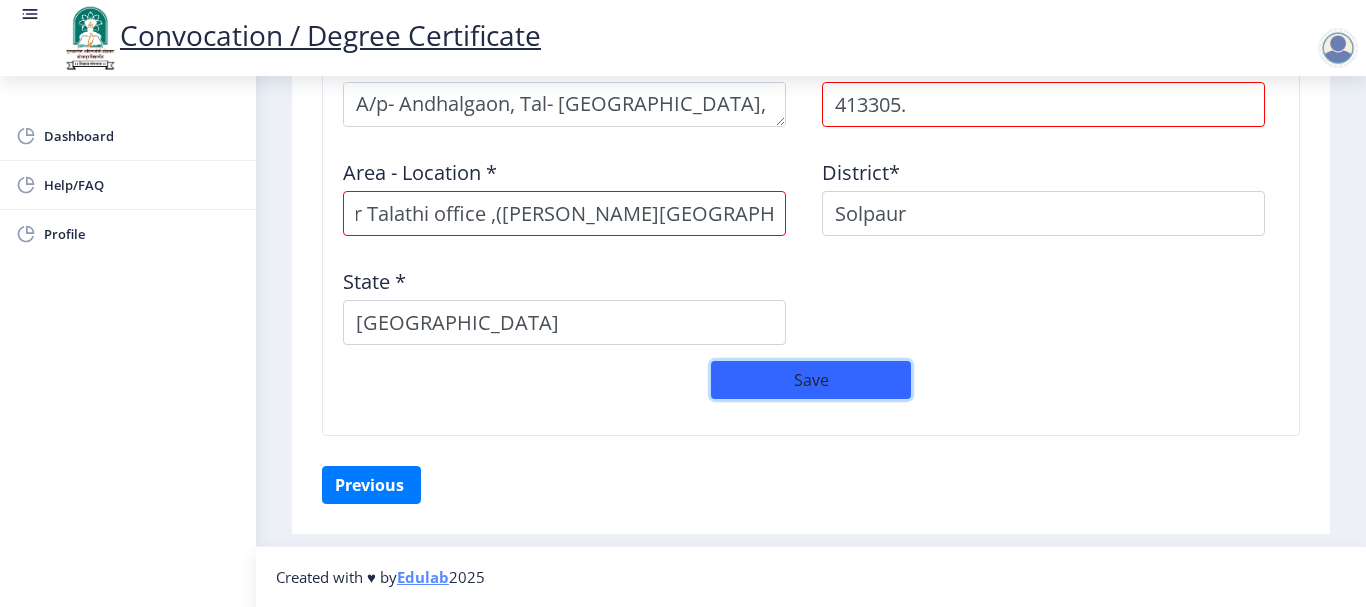 click on "Save" 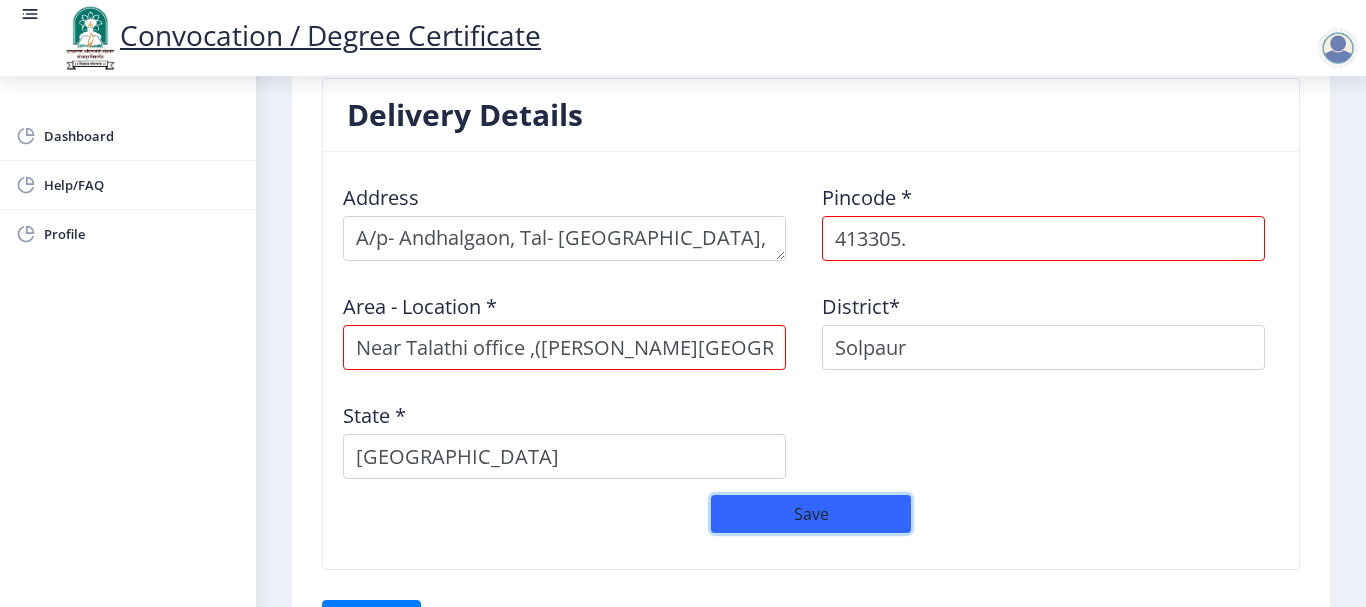 scroll, scrollTop: 1628, scrollLeft: 0, axis: vertical 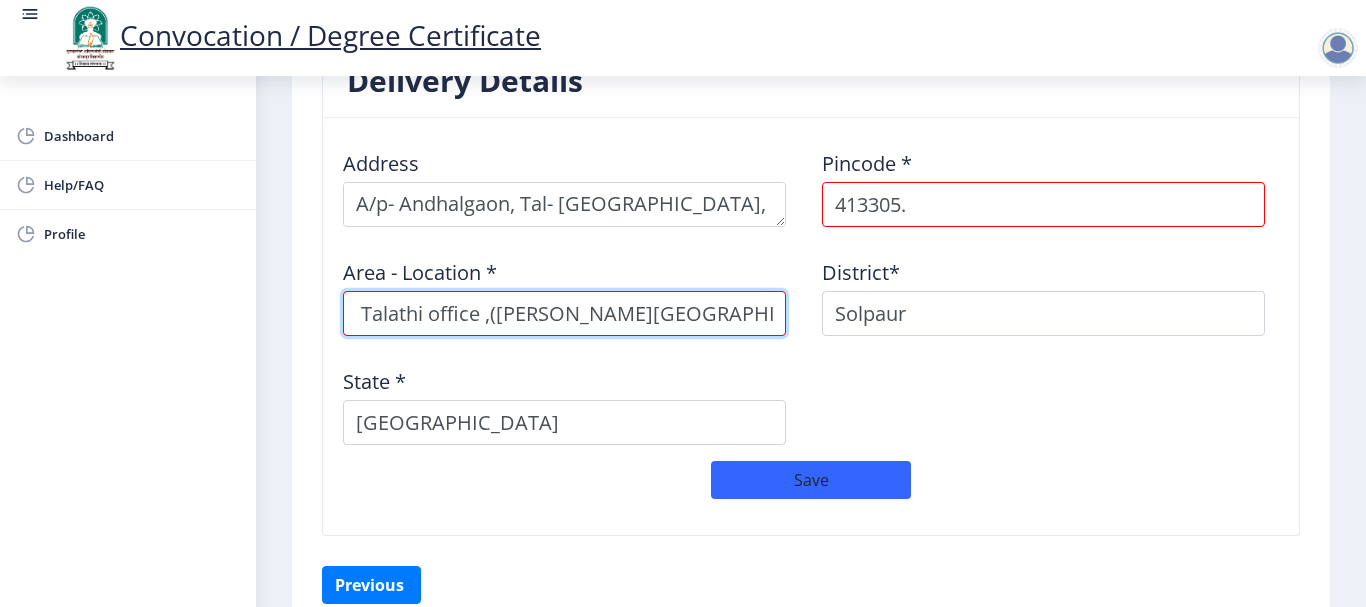 drag, startPoint x: 533, startPoint y: 317, endPoint x: 824, endPoint y: 317, distance: 291 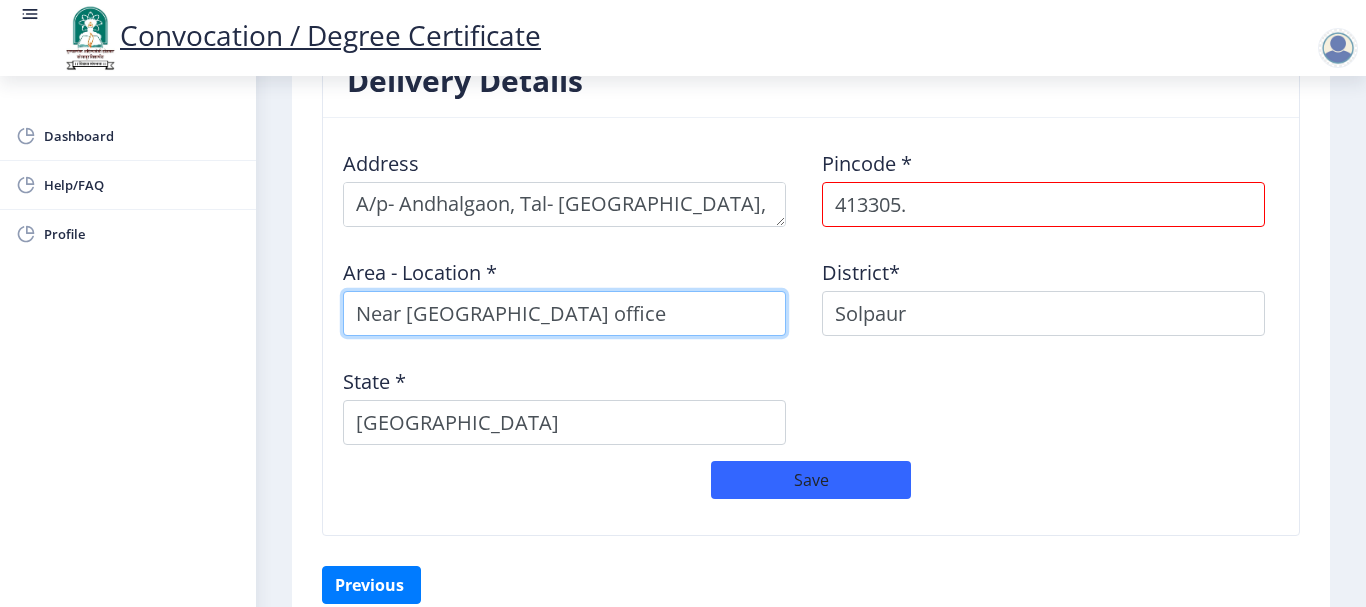 scroll, scrollTop: 0, scrollLeft: 0, axis: both 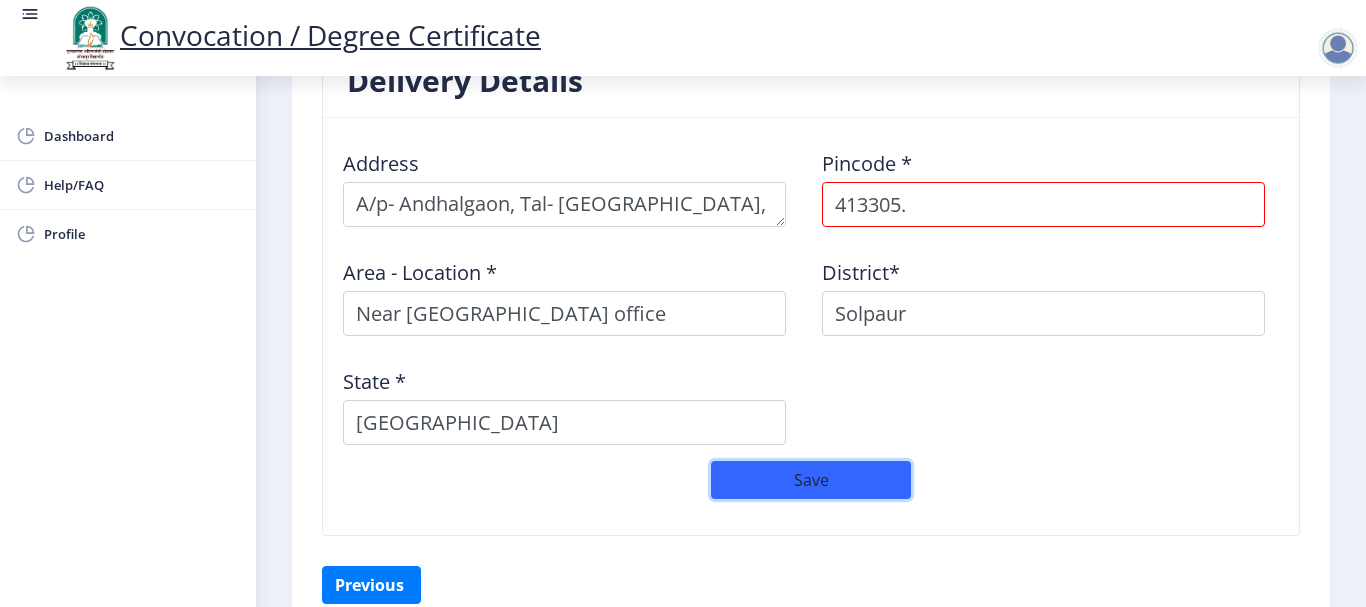 click on "Save" 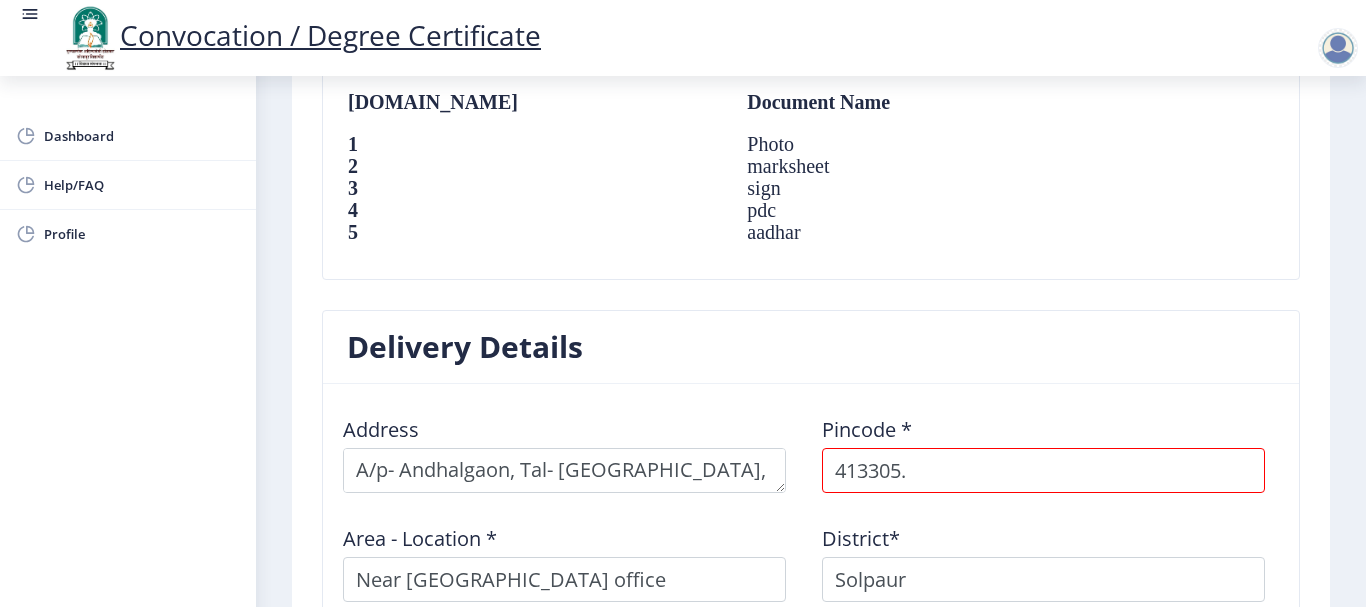 scroll, scrollTop: 1328, scrollLeft: 0, axis: vertical 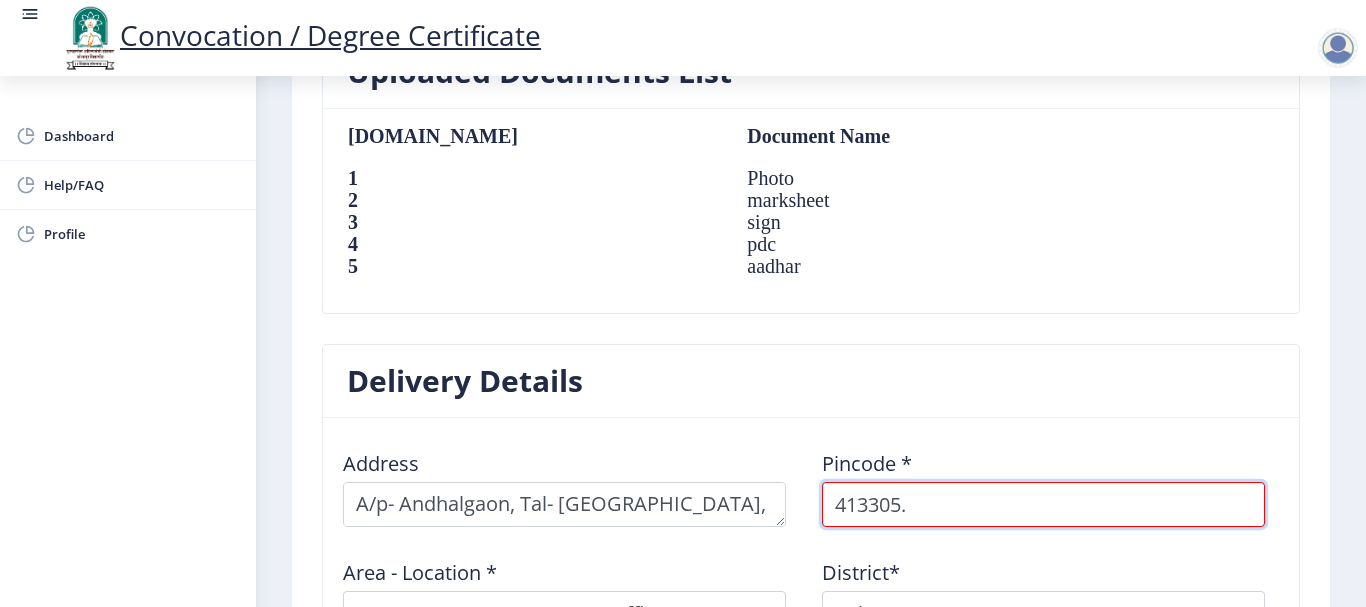 click on "413305." at bounding box center [1043, 504] 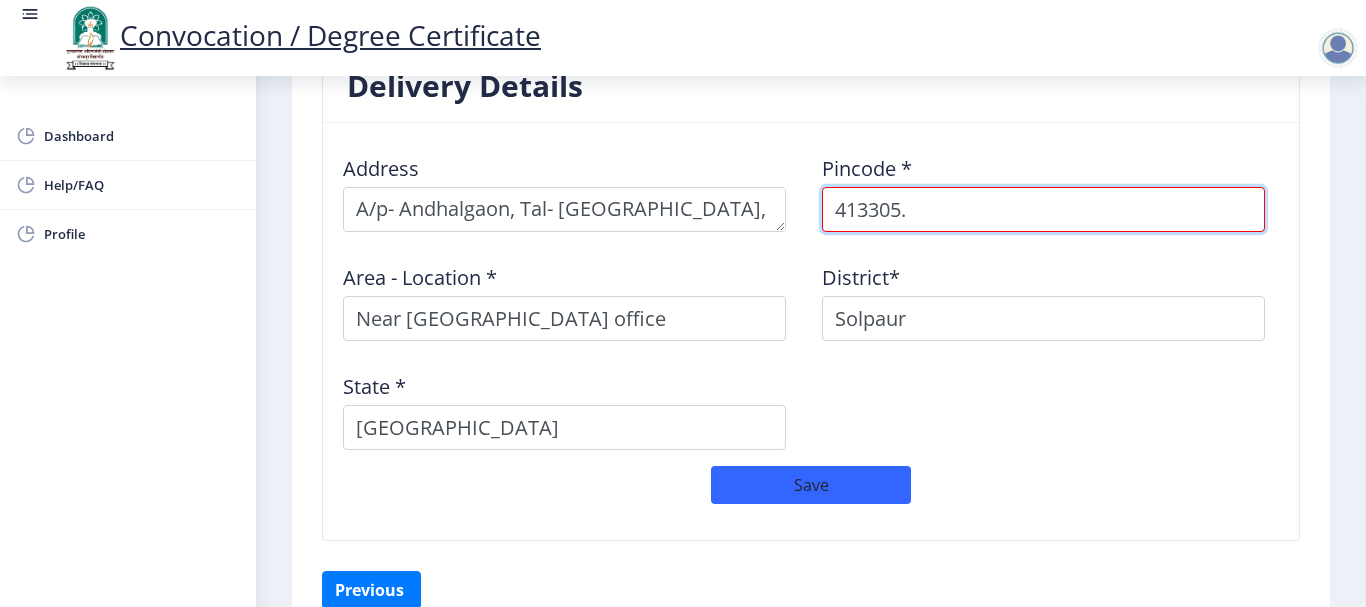 scroll, scrollTop: 1628, scrollLeft: 0, axis: vertical 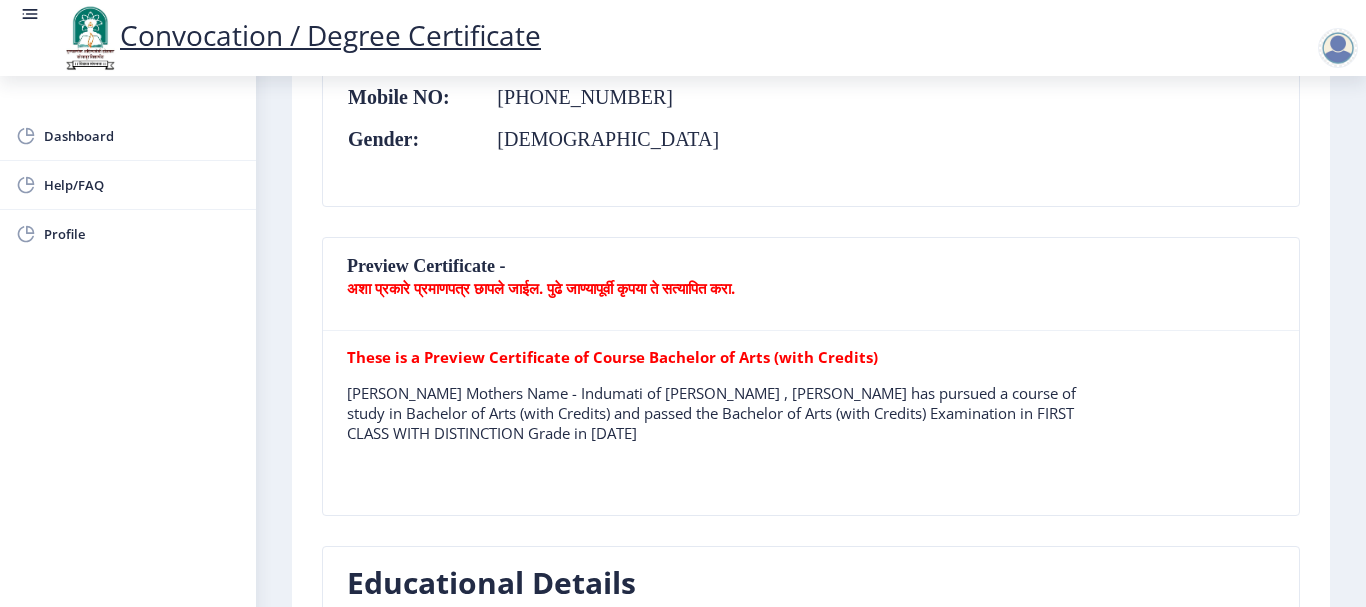 click on "Preview Certificate -  अशा प्रकारे प्रमाणपत्र छापले जाईल. पुढे जाण्यापूर्वी कृपया ते सत्यापित करा." 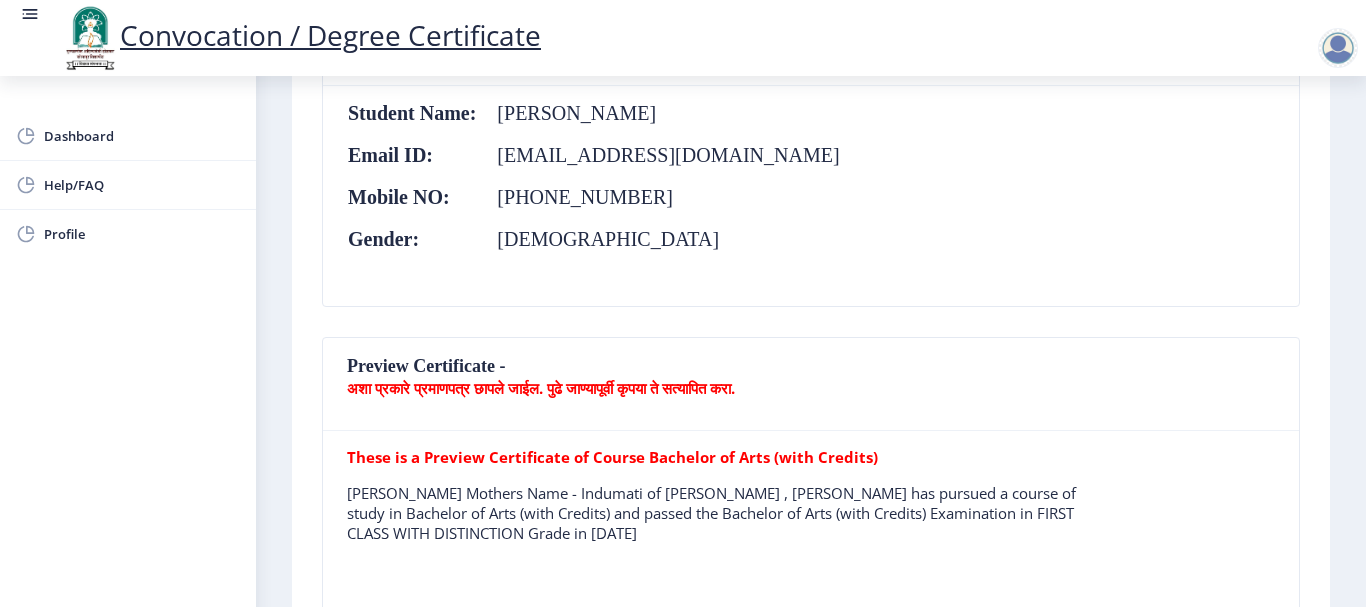 click on "अशा प्रकारे प्रमाणपत्र छापले जाईल. पुढे जाण्यापूर्वी कृपया ते सत्यापित करा." 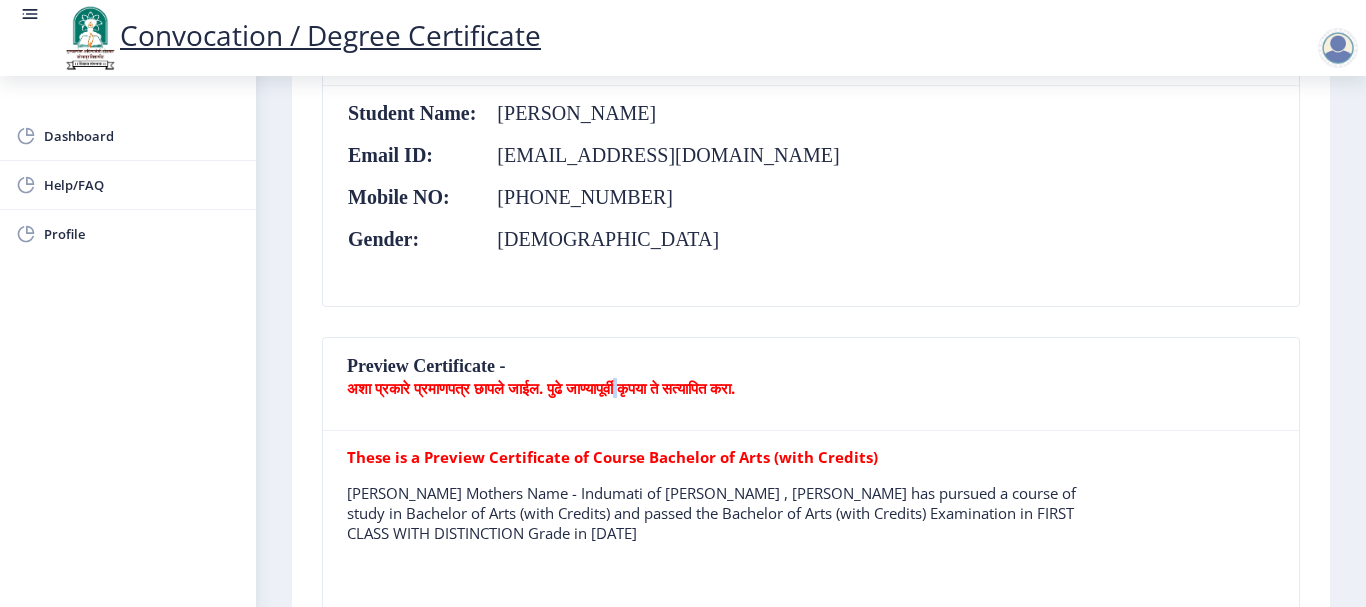 click on "अशा प्रकारे प्रमाणपत्र छापले जाईल. पुढे जाण्यापूर्वी कृपया ते सत्यापित करा." 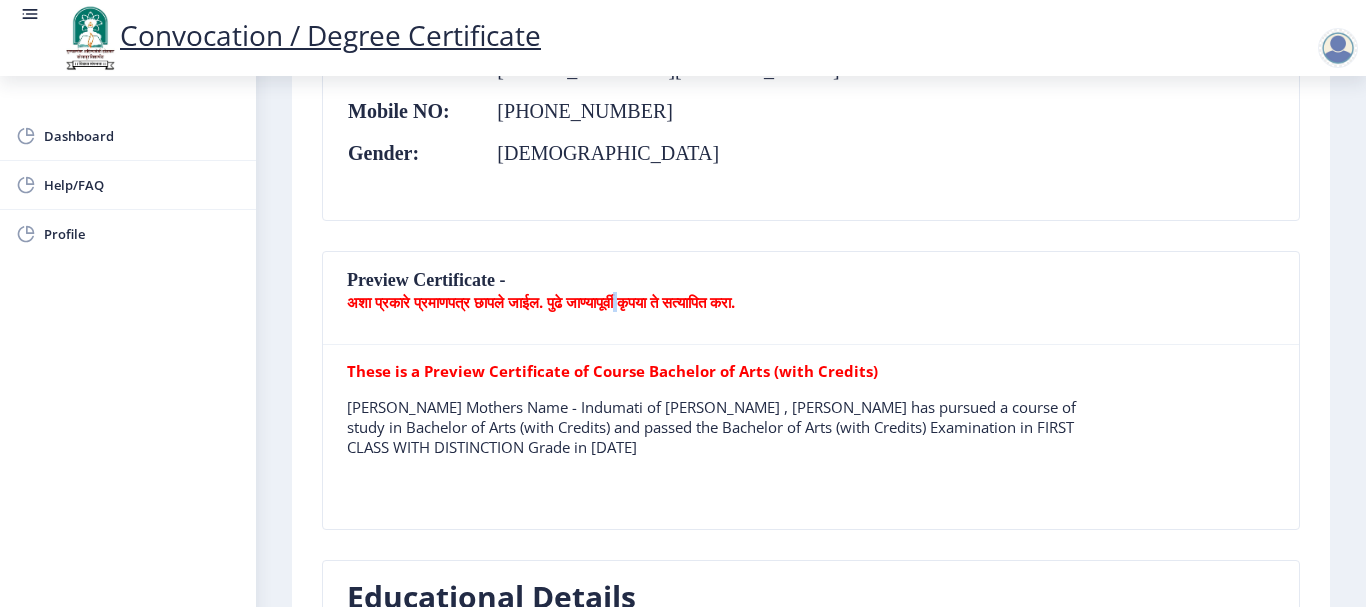 scroll, scrollTop: 528, scrollLeft: 0, axis: vertical 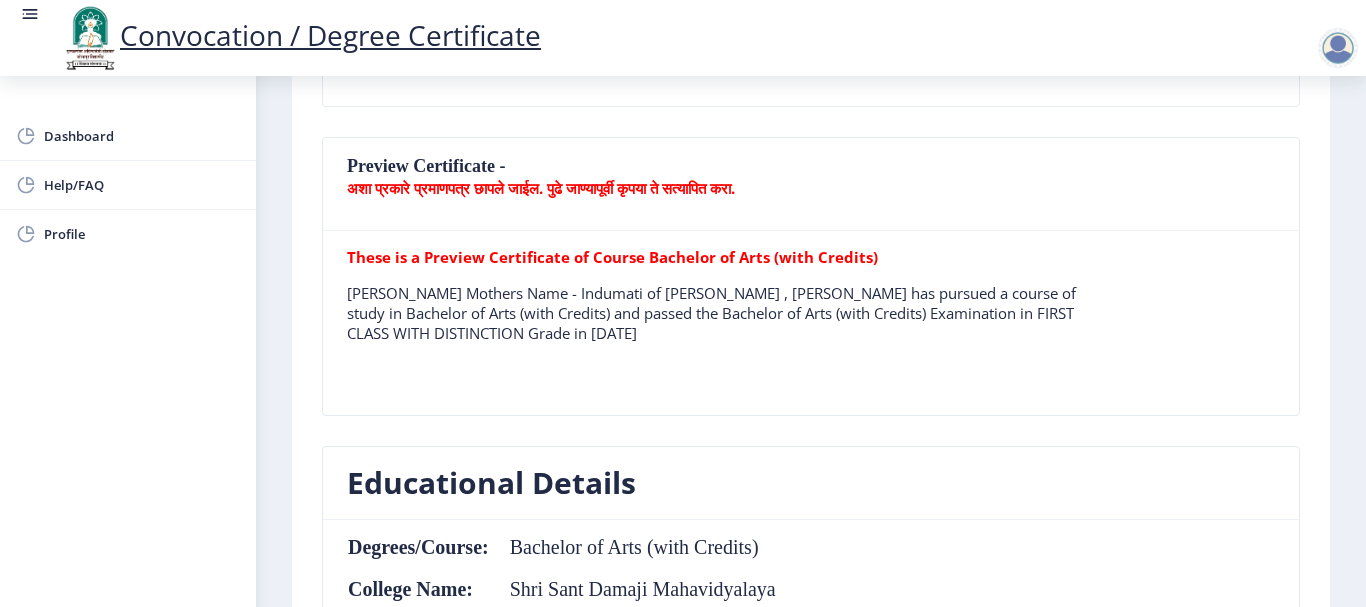 click on "[PERSON_NAME] Mothers Name - Indumati of [PERSON_NAME] , [PERSON_NAME] has pursued a course of study in Bachelor of Arts (with Credits) and passed the Bachelor of Arts (with Credits) Examination in FIRST CLASS WITH DISTINCTION Grade in [DATE]" 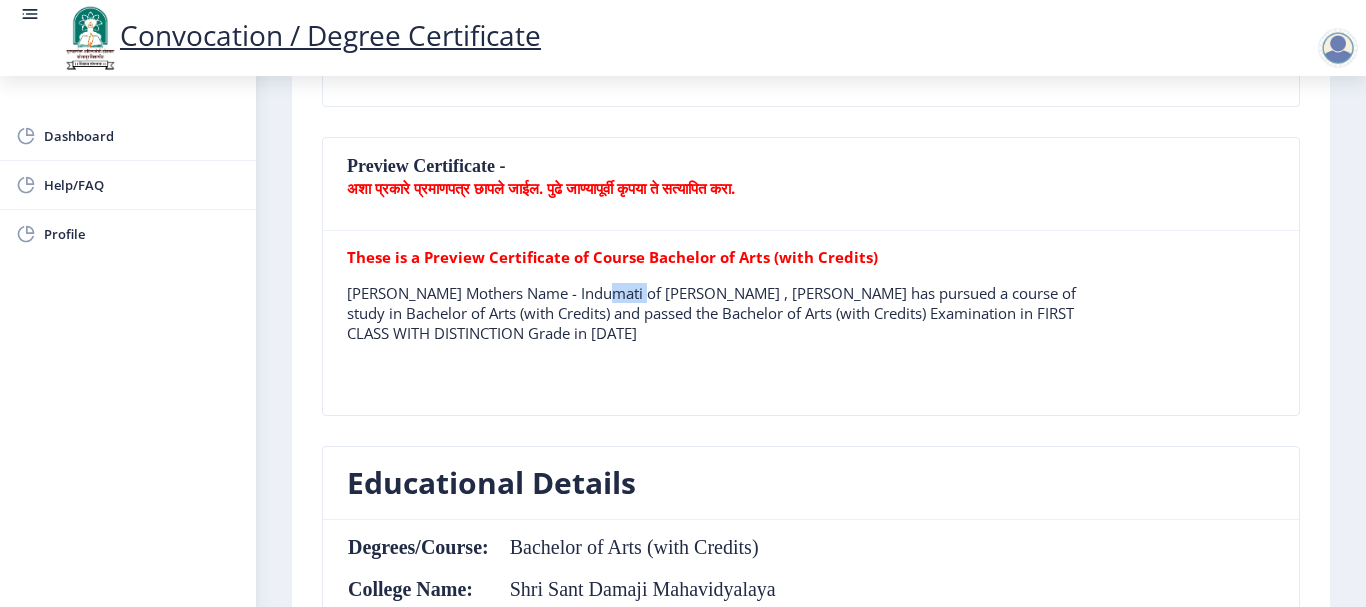 click on "[PERSON_NAME] Mothers Name - Indumati of [PERSON_NAME] , [PERSON_NAME] has pursued a course of study in Bachelor of Arts (with Credits) and passed the Bachelor of Arts (with Credits) Examination in FIRST CLASS WITH DISTINCTION Grade in [DATE]" 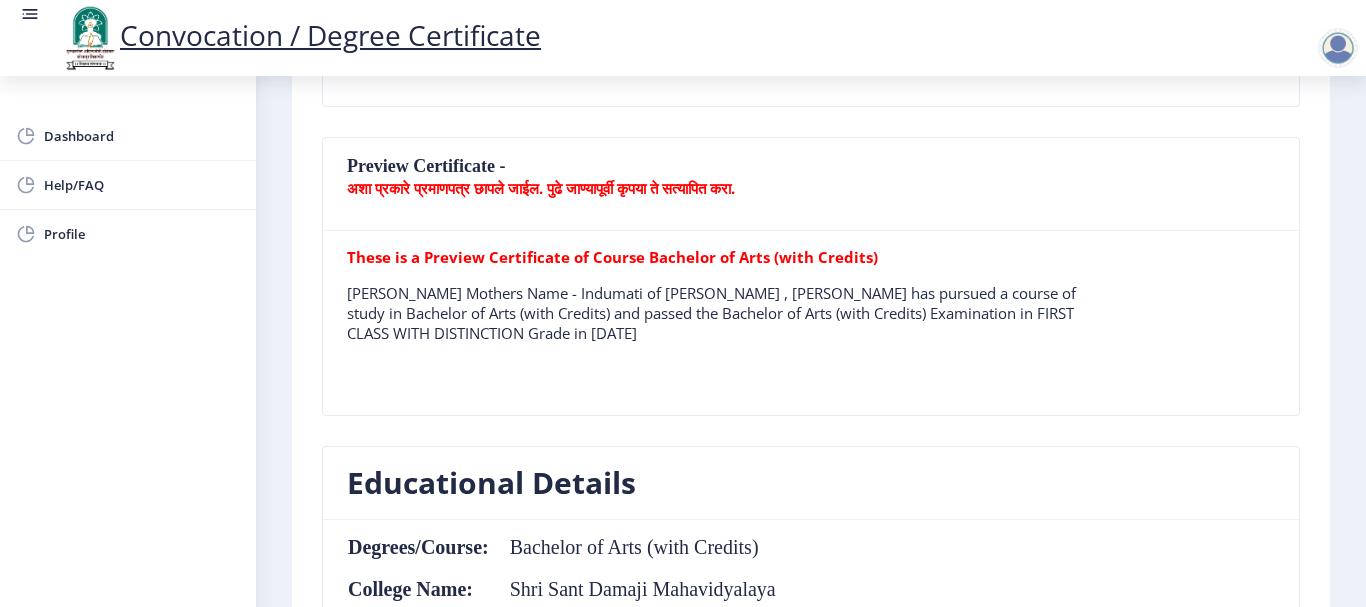 click on "[PERSON_NAME] Mothers Name - Indumati of [PERSON_NAME] , [PERSON_NAME] has pursued a course of study in Bachelor of Arts (with Credits) and passed the Bachelor of Arts (with Credits) Examination in FIRST CLASS WITH DISTINCTION Grade in [DATE]" 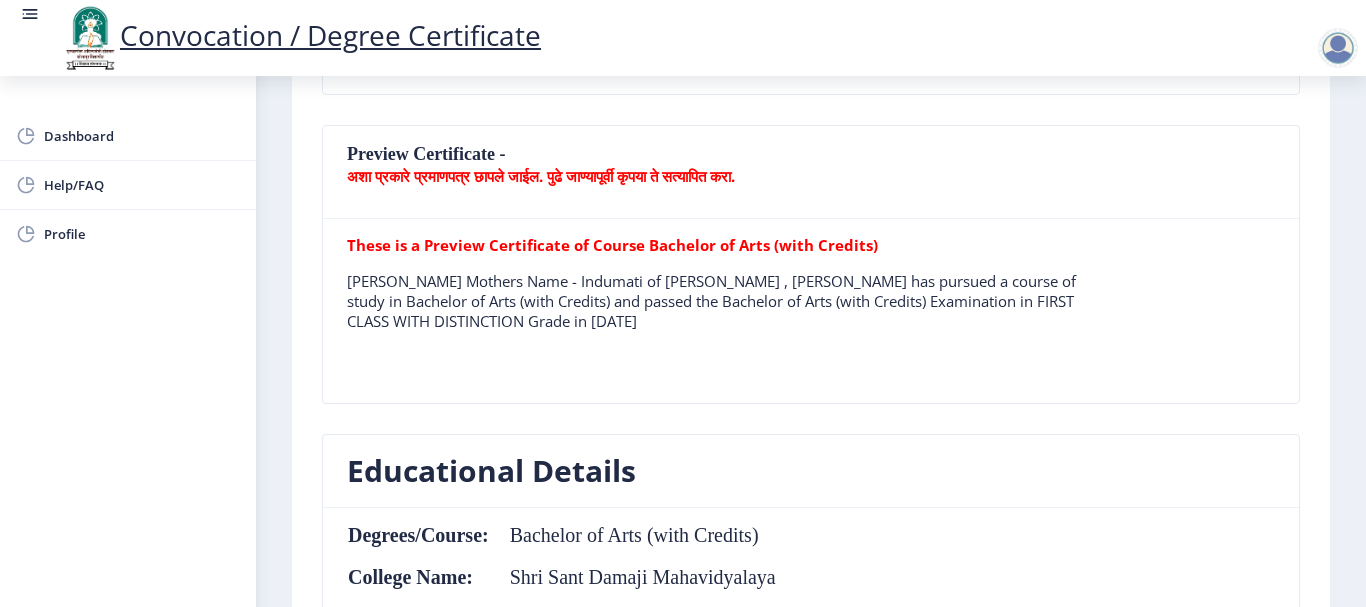 scroll, scrollTop: 328, scrollLeft: 0, axis: vertical 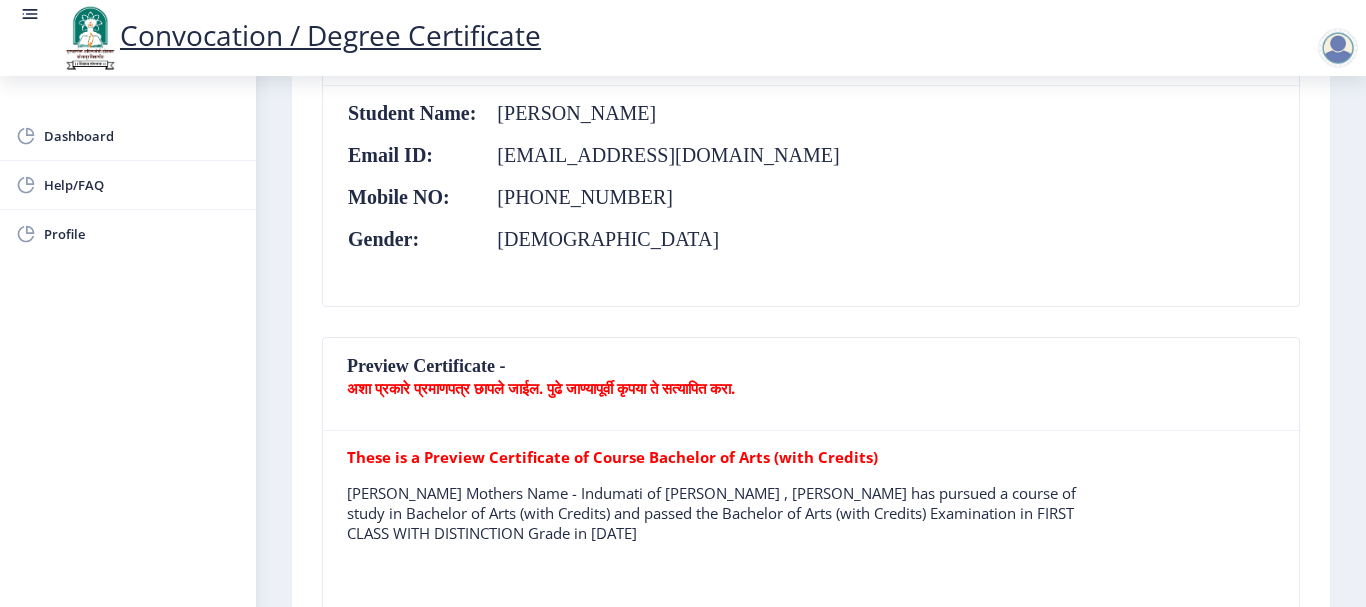 click on "Preview Certificate -  अशा प्रकारे प्रमाणपत्र छापले जाईल. पुढे जाण्यापूर्वी कृपया ते सत्यापित करा." 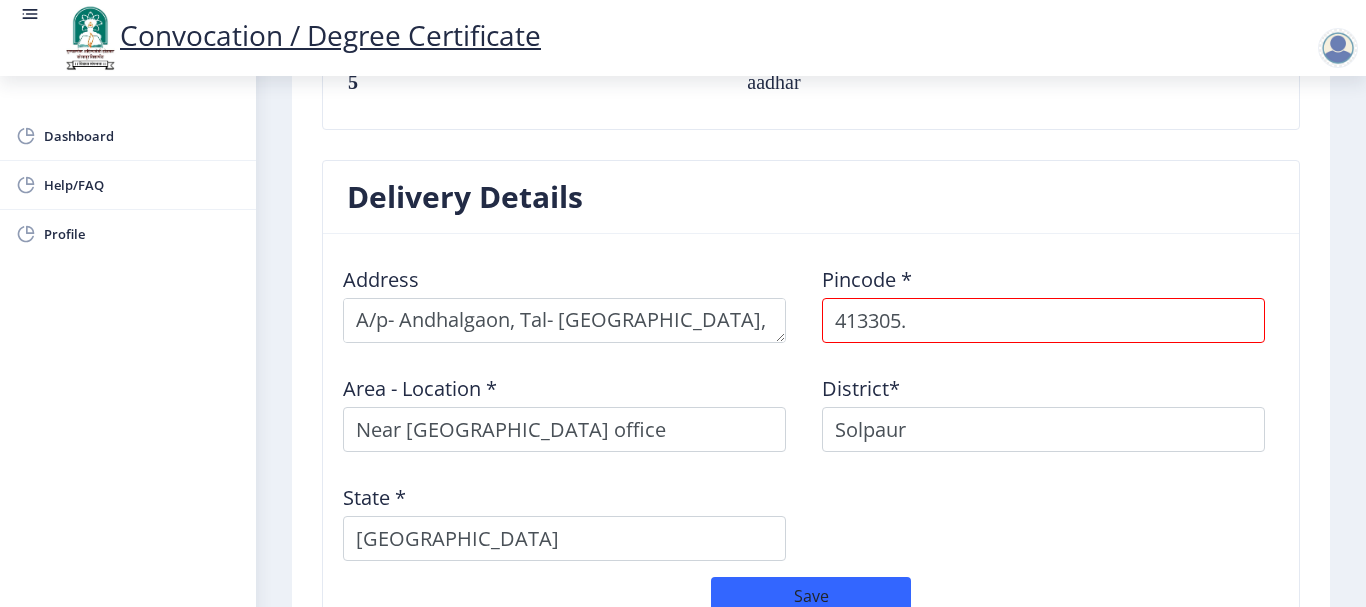 scroll, scrollTop: 1728, scrollLeft: 0, axis: vertical 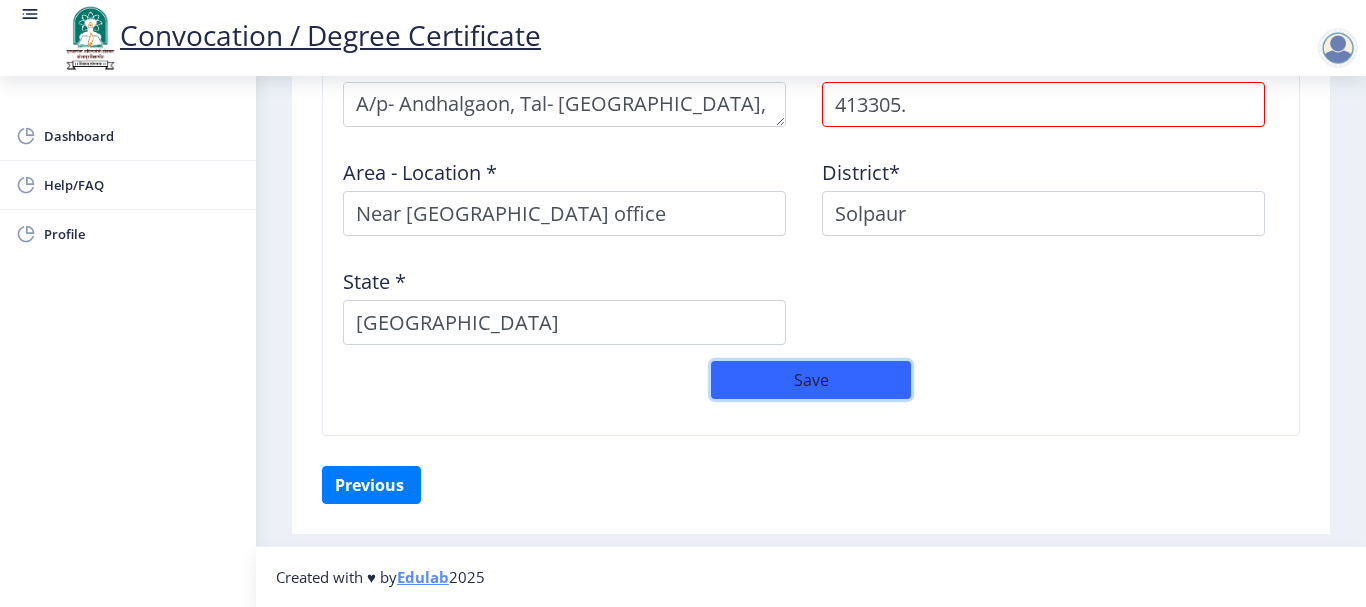 click on "Save" 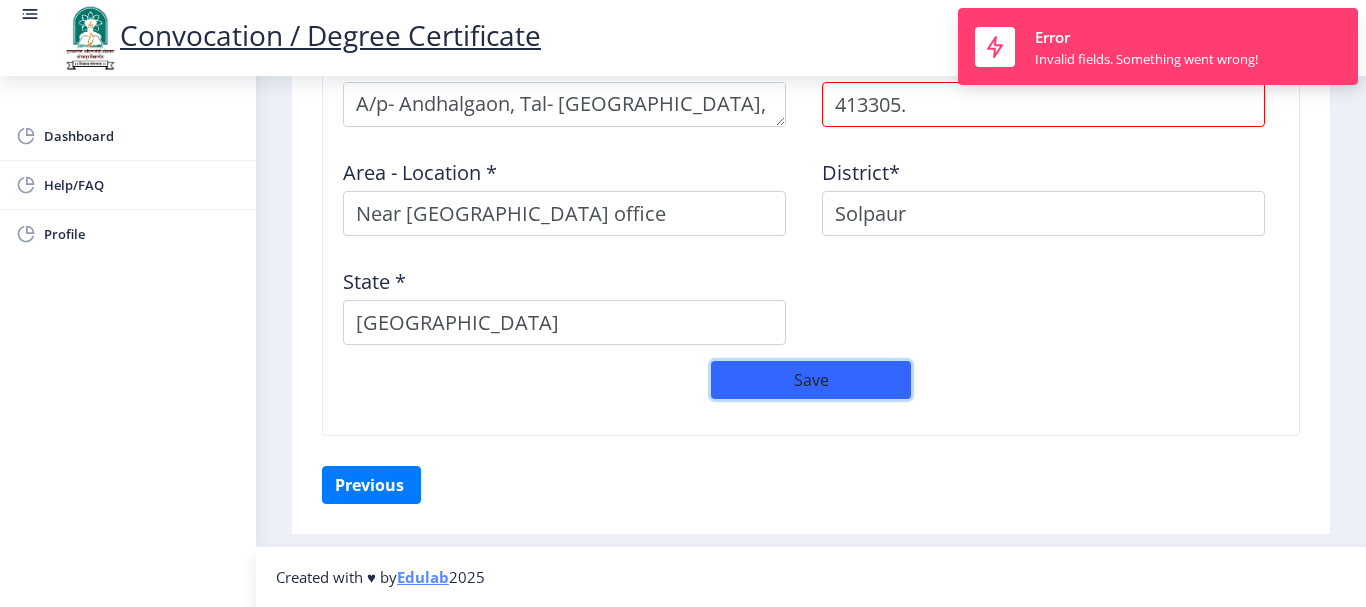 click on "Save" 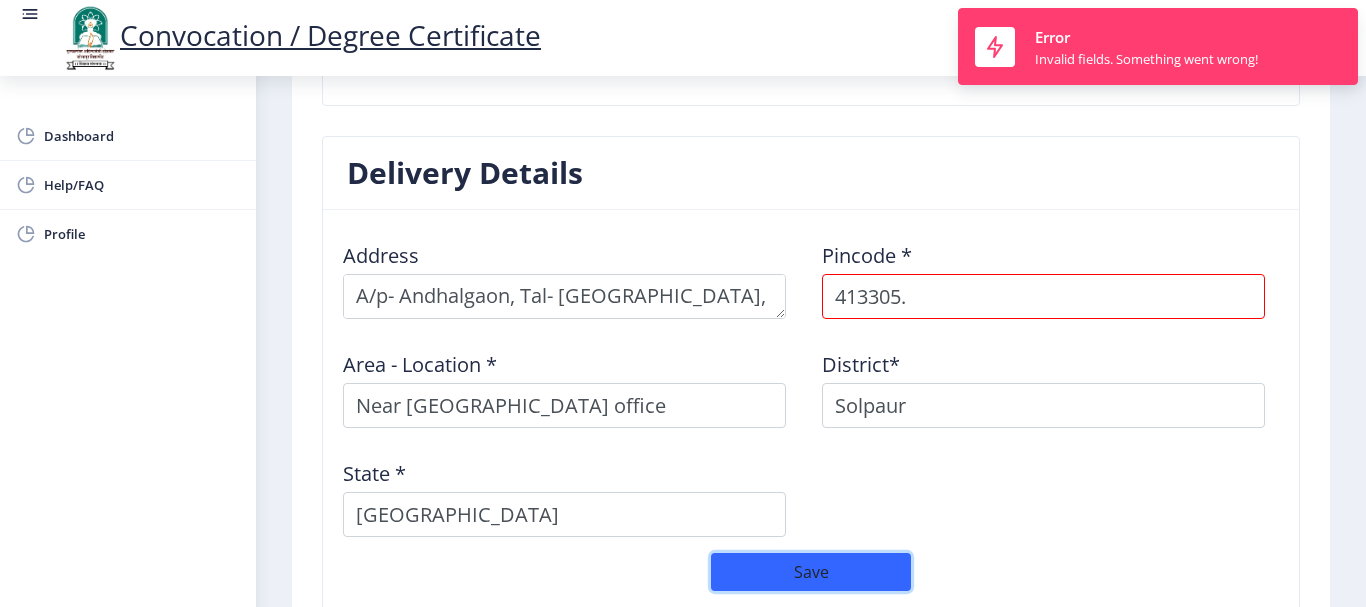 scroll, scrollTop: 1528, scrollLeft: 0, axis: vertical 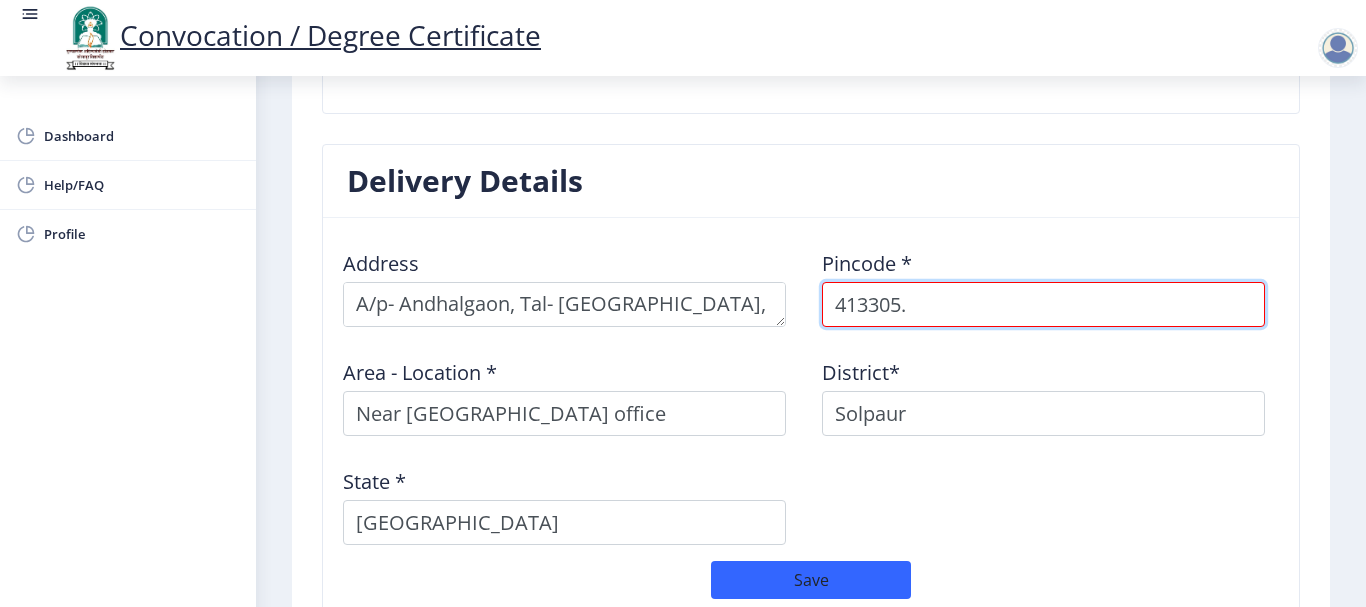 click on "413305." at bounding box center [1043, 304] 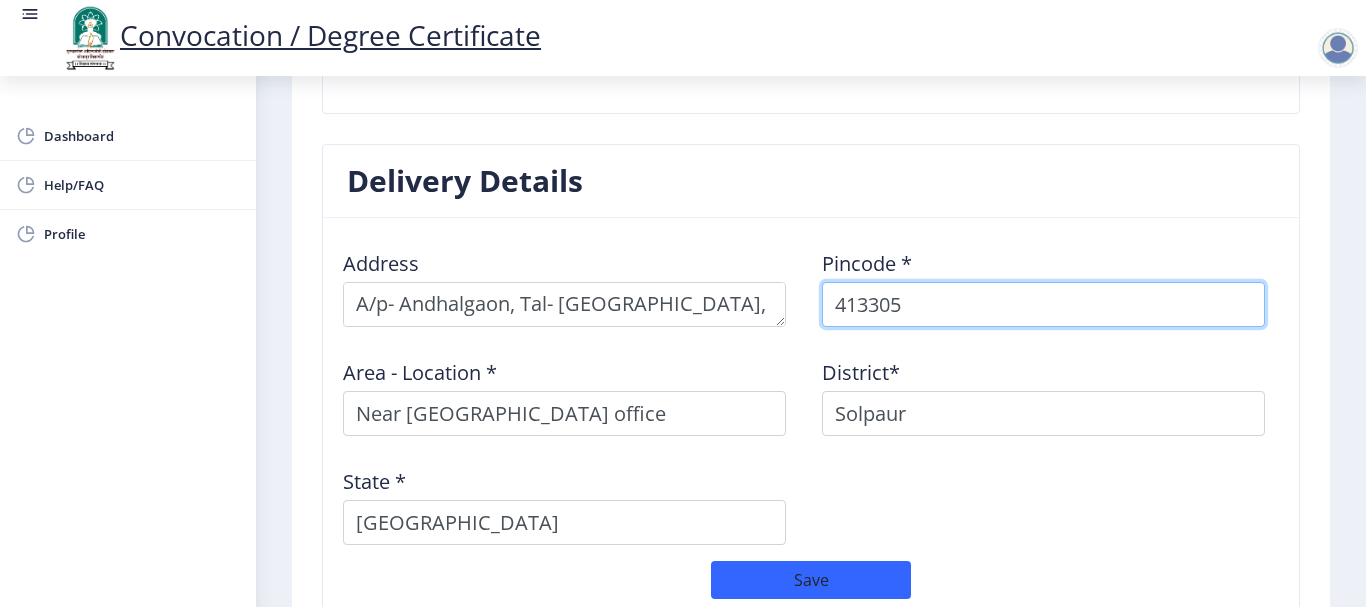 type on "413305" 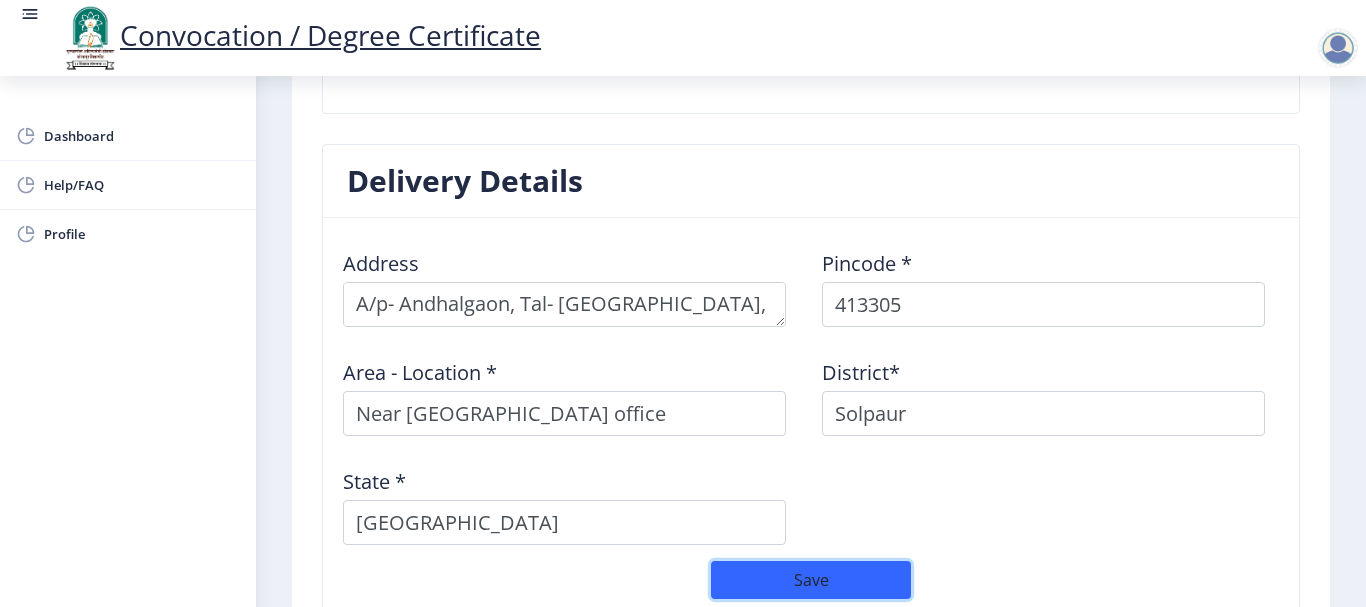 click on "Save" 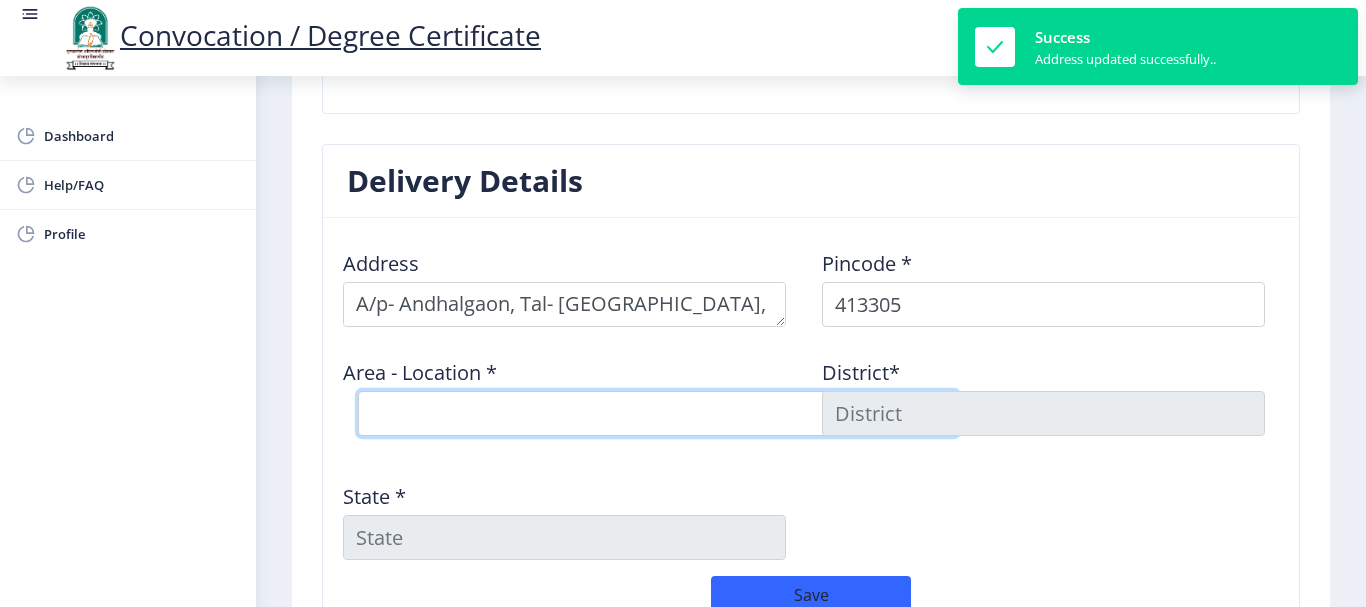 click on "Select Area Location [GEOGRAPHIC_DATA] [PERSON_NAME] [PERSON_NAME] B.O Bramhapuri B.O Dongargaon B.O Gunjegaon B.O Laxmi dahiwadi [PERSON_NAME] Chinchali B.O Mangalvedha S.O Mangalvedha Town S.O [PERSON_NAME] Patkhal B.O [GEOGRAPHIC_DATA] B.O" at bounding box center (658, 413) 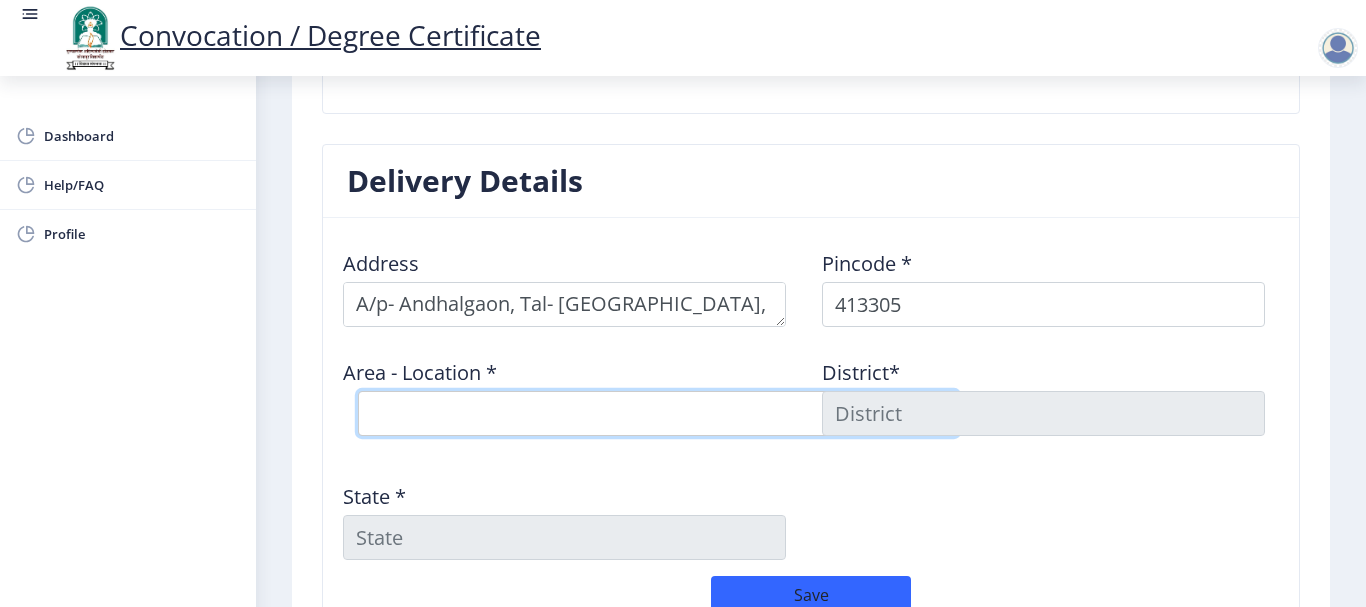 select on "1: Object" 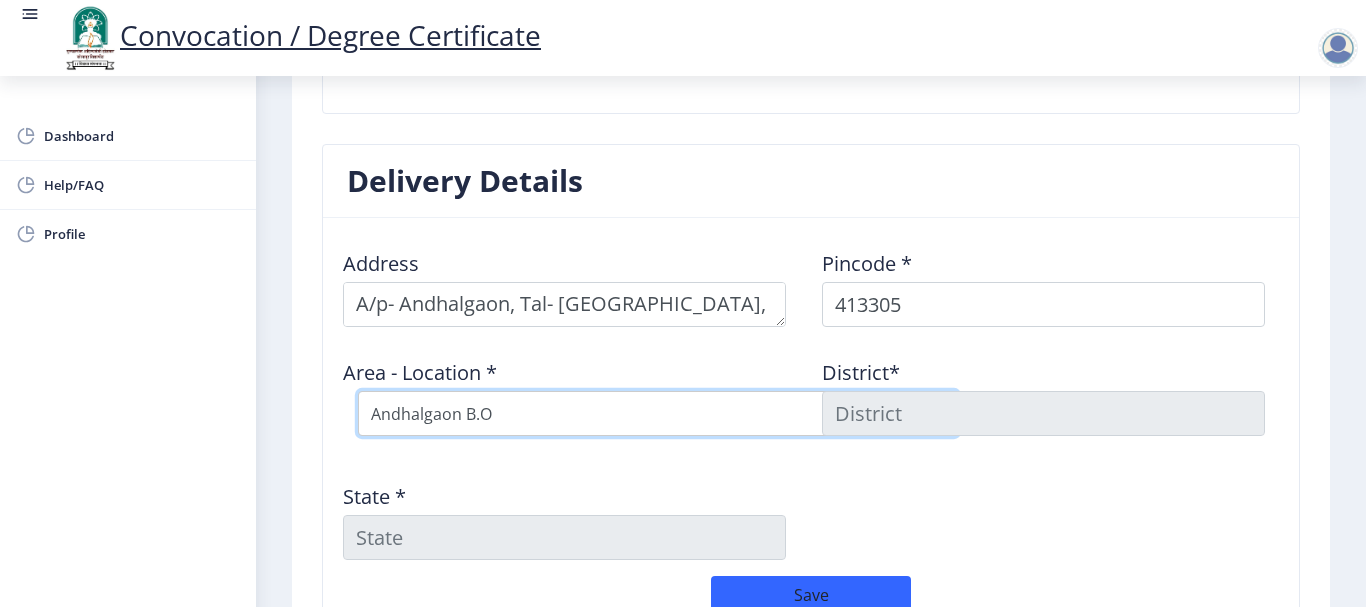 click on "Select Area Location [GEOGRAPHIC_DATA] [PERSON_NAME] [PERSON_NAME] B.O Bramhapuri B.O Dongargaon B.O Gunjegaon B.O Laxmi dahiwadi [PERSON_NAME] Chinchali B.O Mangalvedha S.O Mangalvedha Town S.O [PERSON_NAME] Patkhal B.O [GEOGRAPHIC_DATA] B.O" at bounding box center [658, 413] 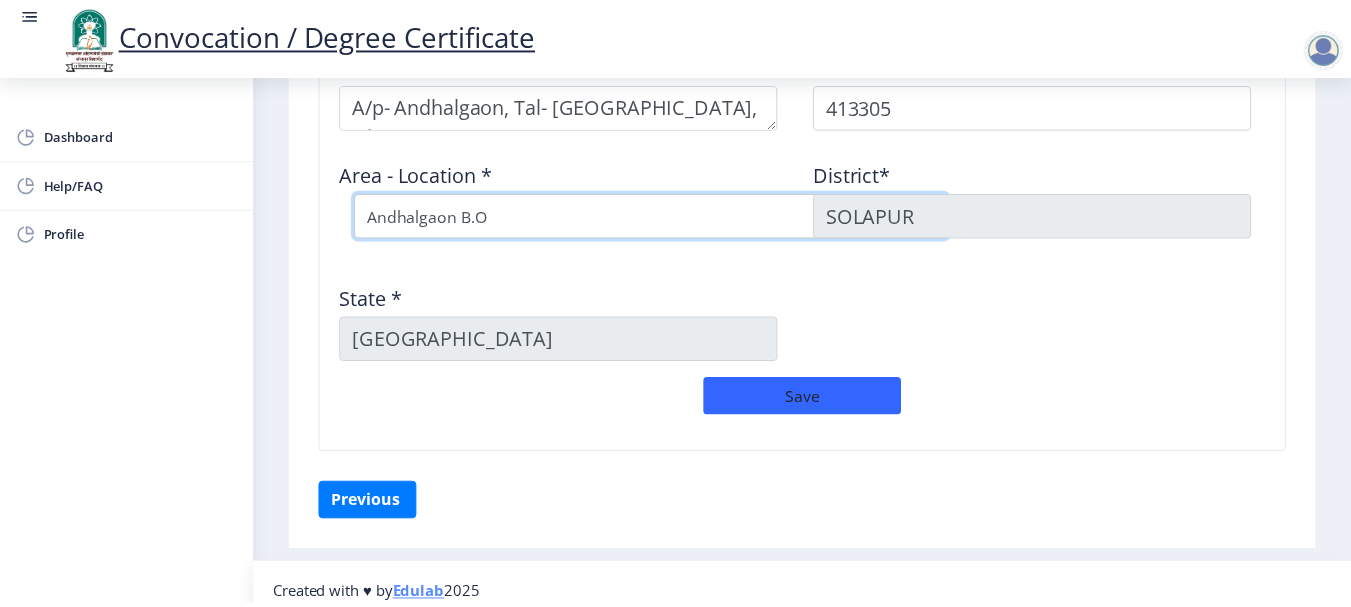 scroll, scrollTop: 1728, scrollLeft: 0, axis: vertical 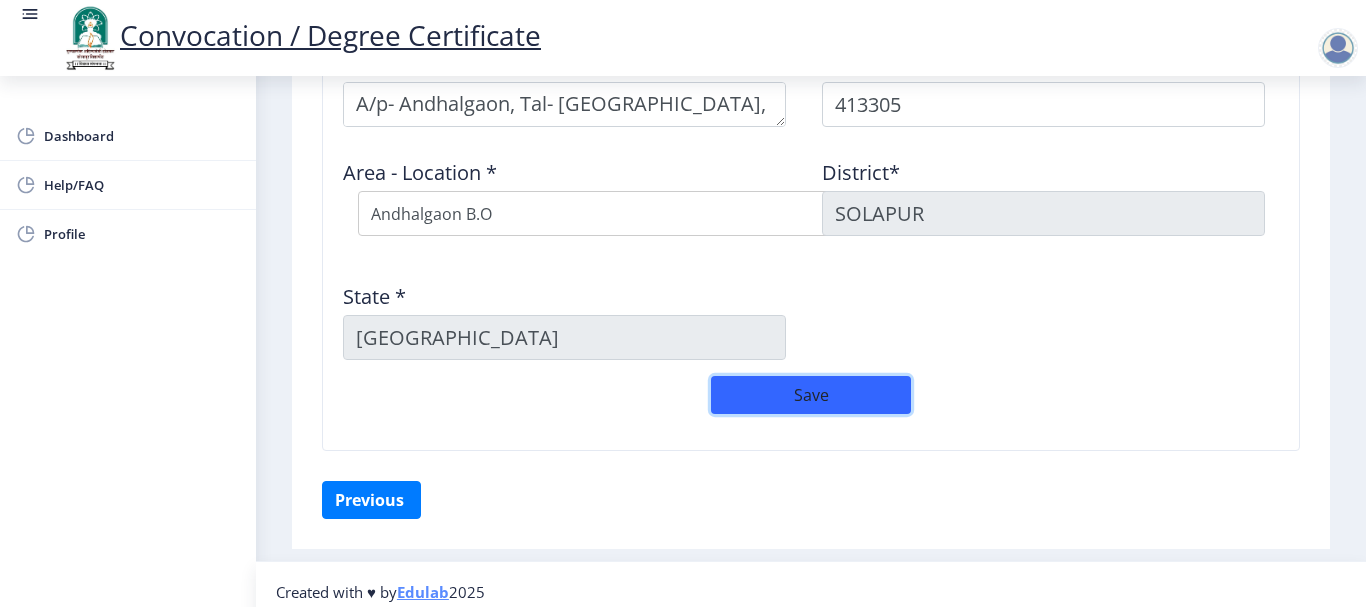 click on "Save" 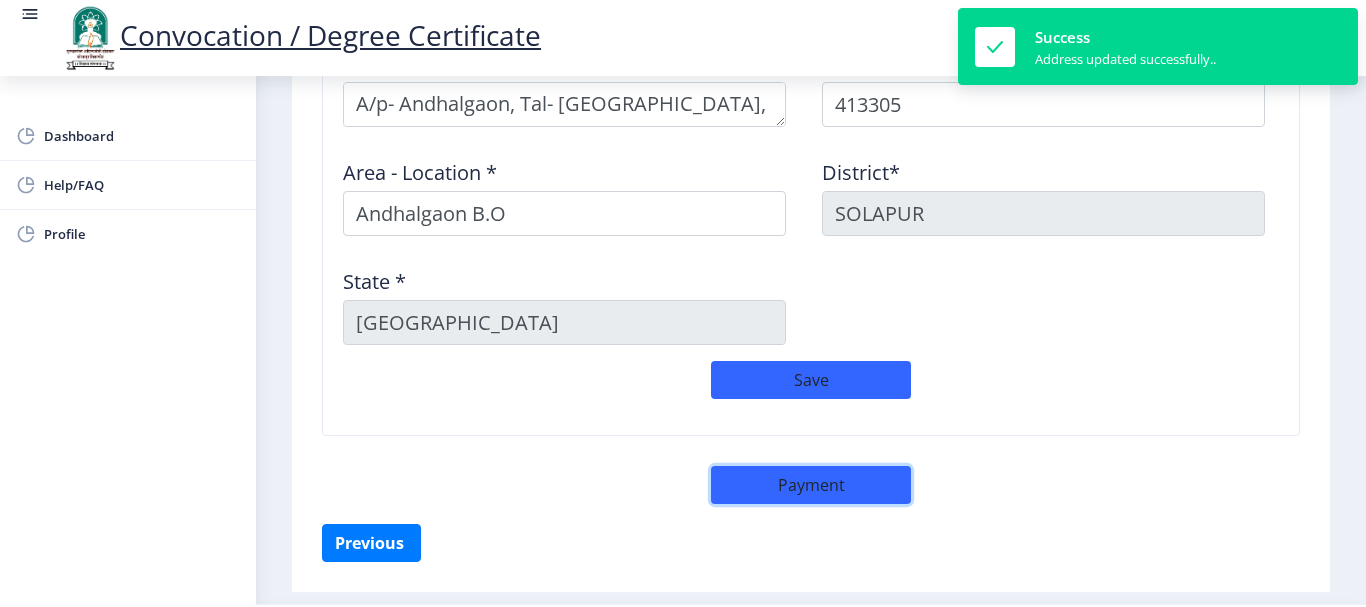 click on "Payment" 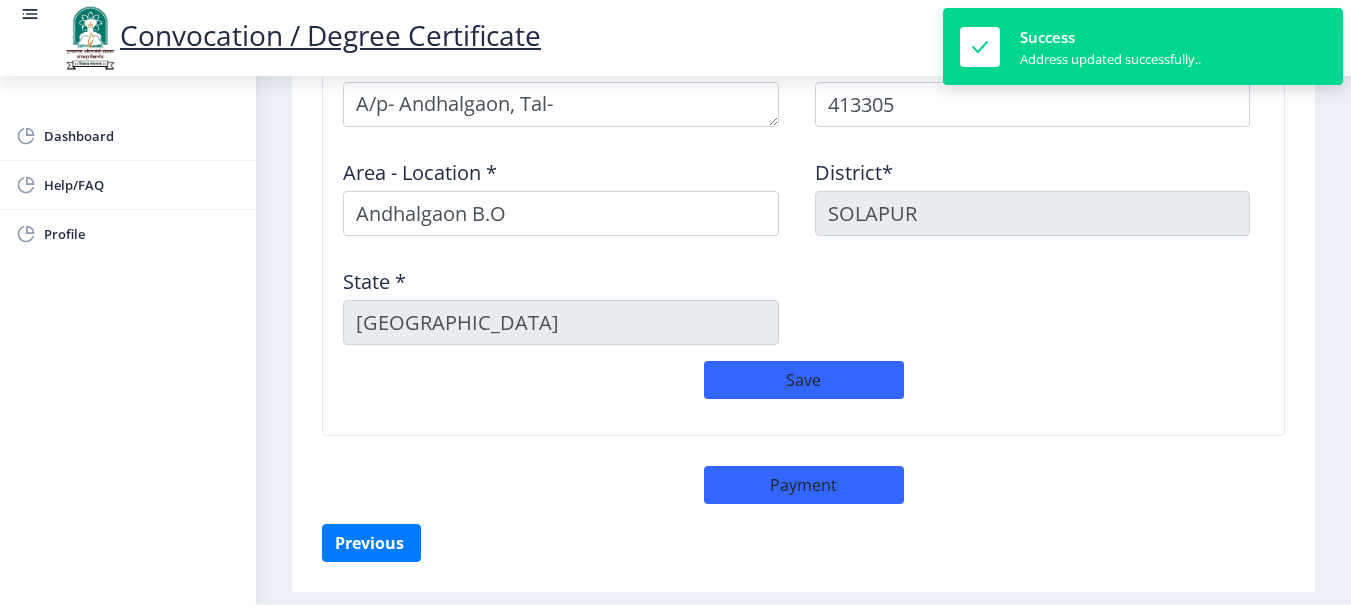 select on "sealed" 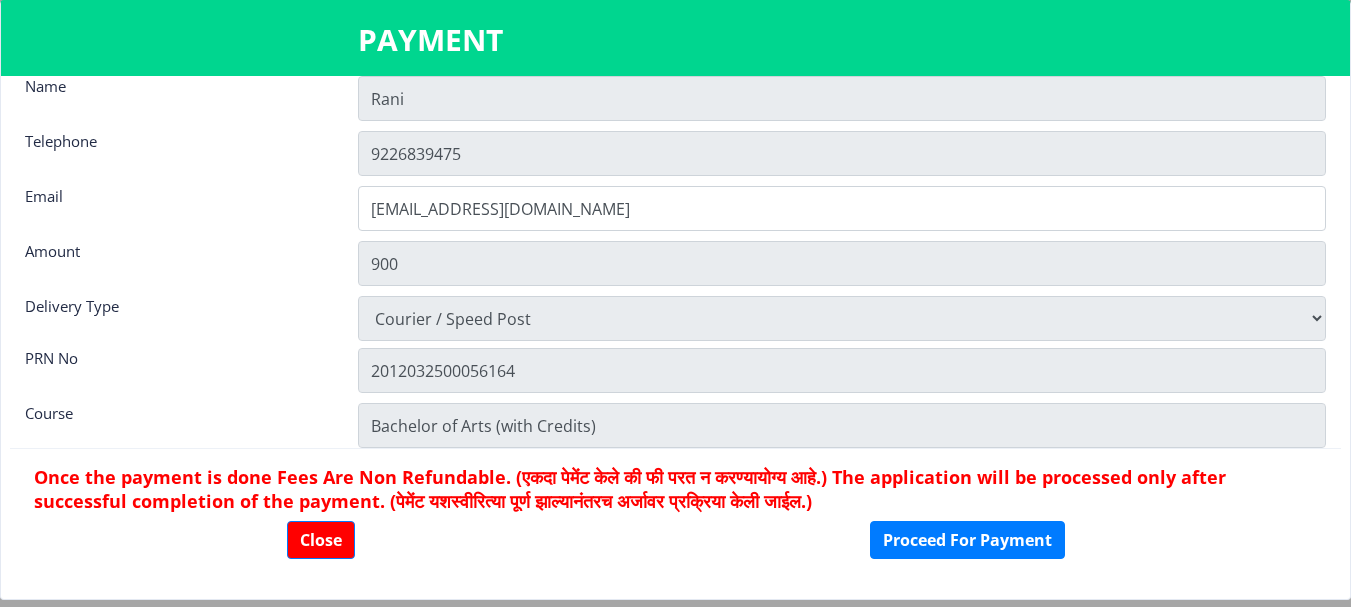 scroll, scrollTop: 28, scrollLeft: 0, axis: vertical 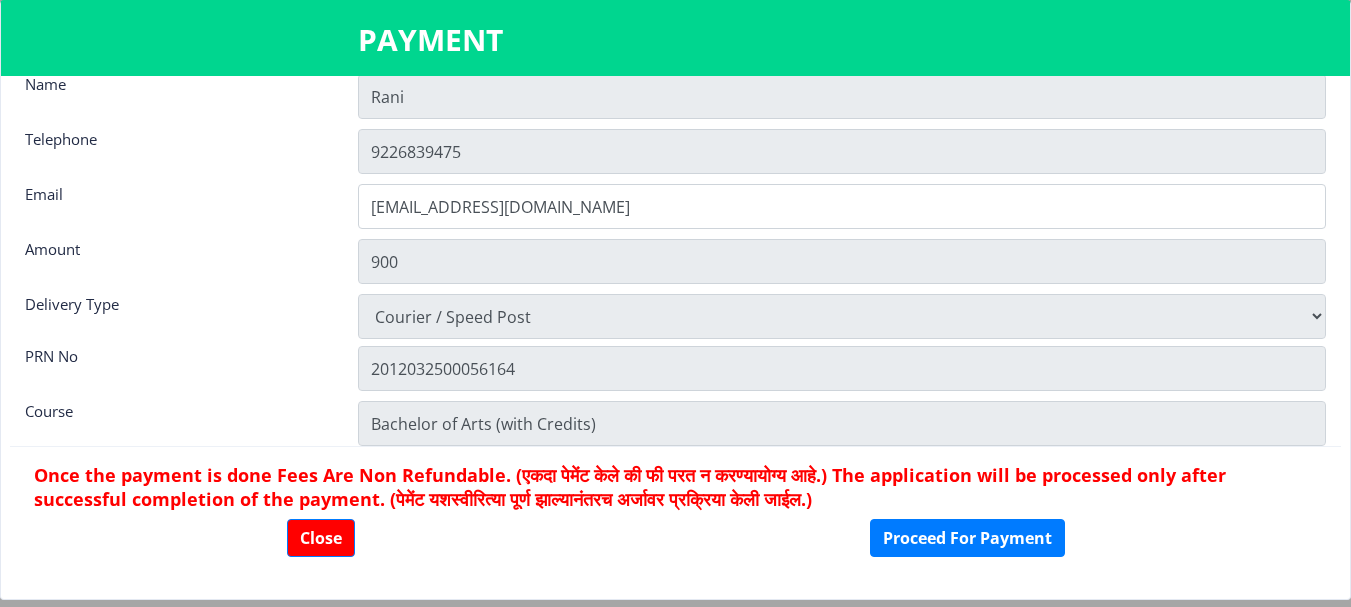 click on "Rani" 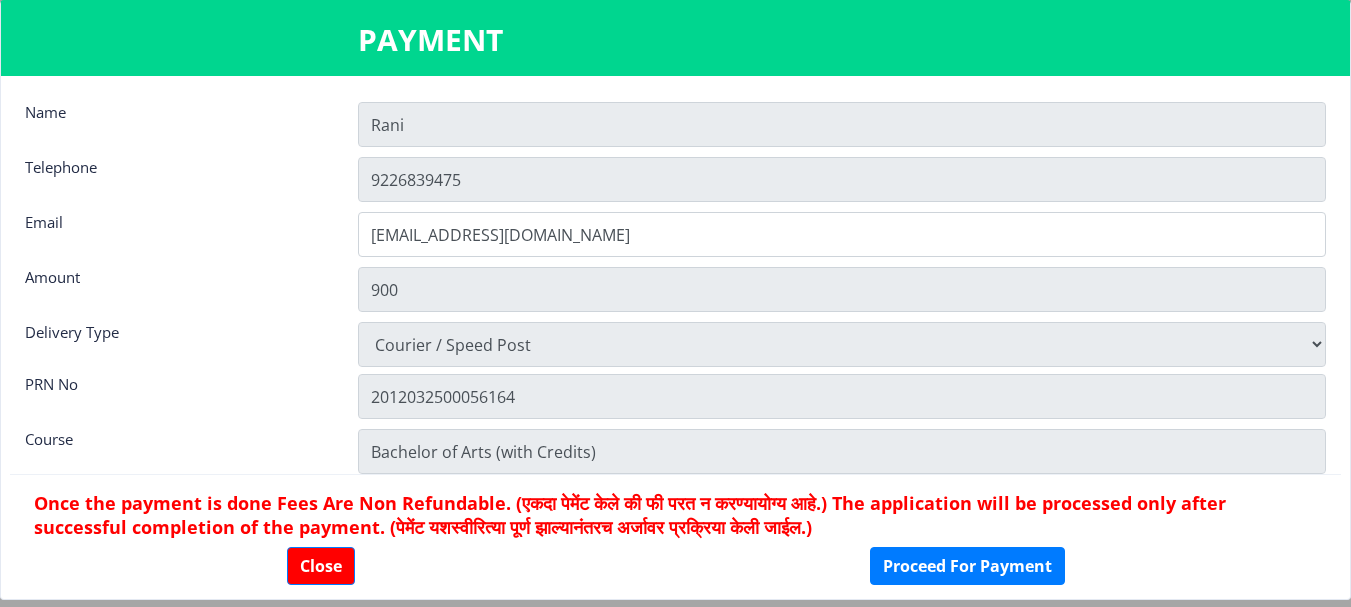 click on "Rani" 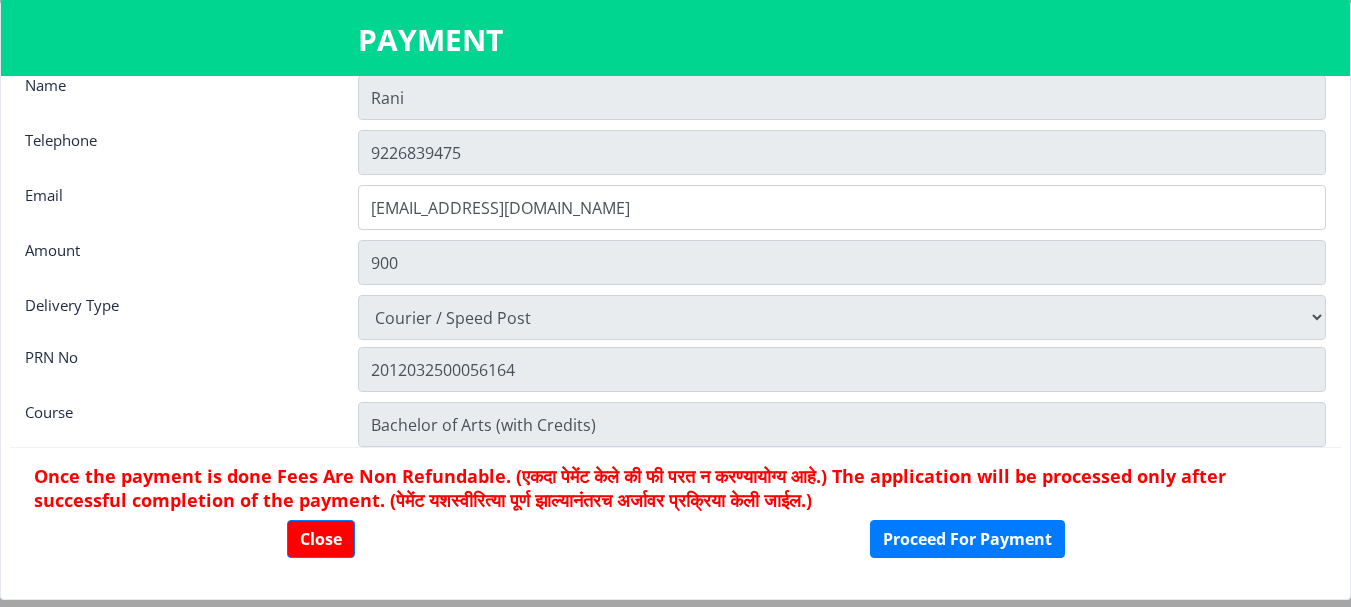 scroll, scrollTop: 28, scrollLeft: 0, axis: vertical 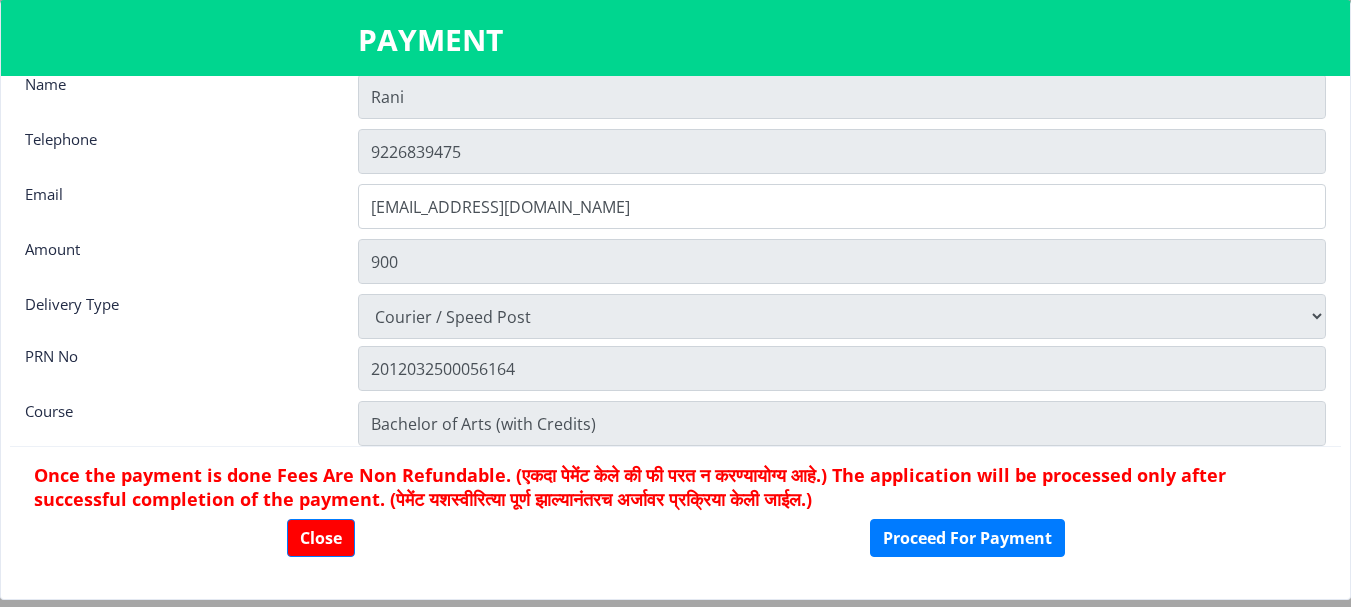 click on "Rani" 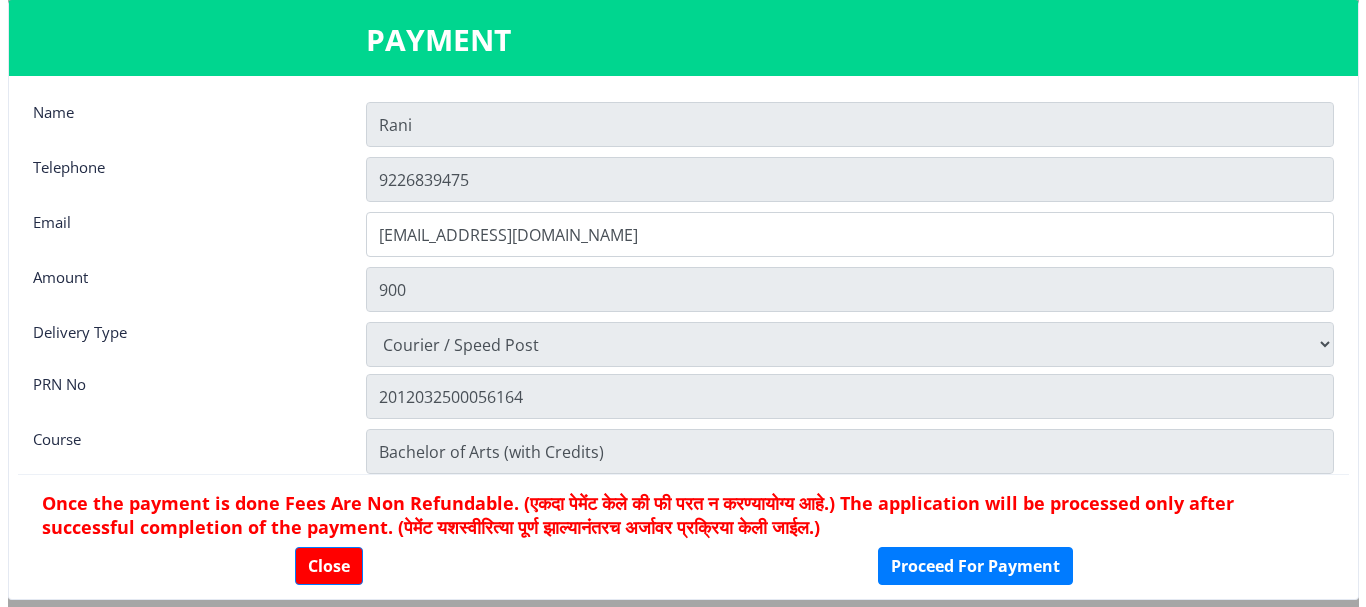 scroll, scrollTop: 28, scrollLeft: 0, axis: vertical 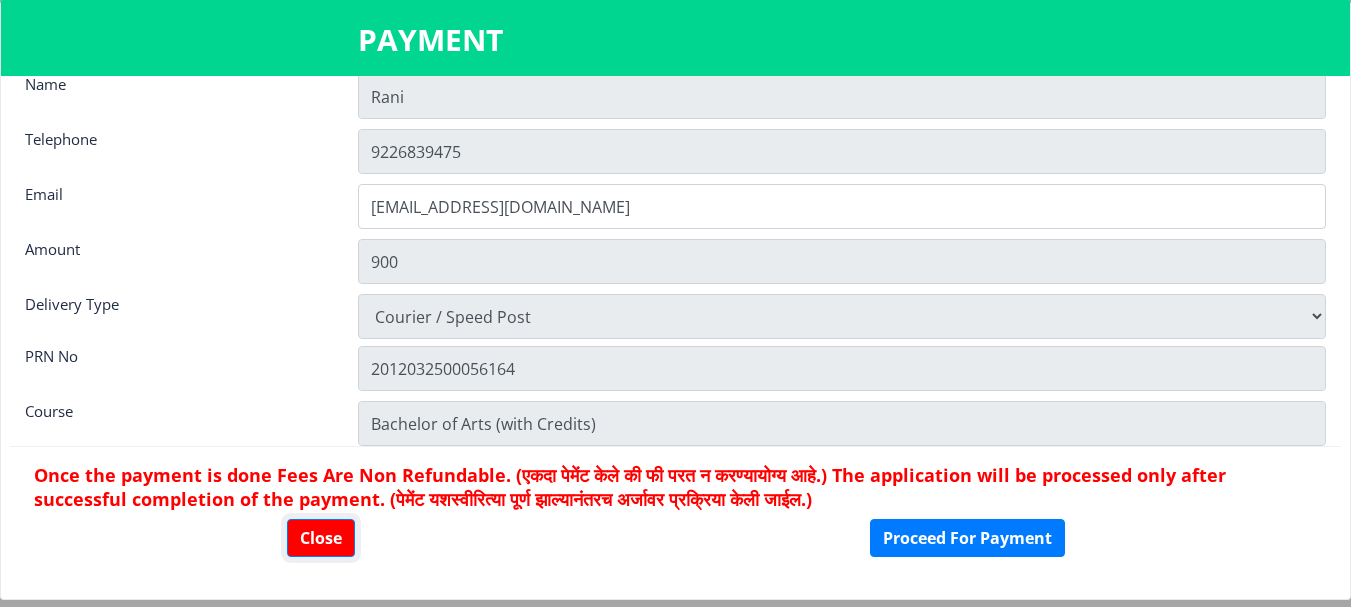 click on "Close" 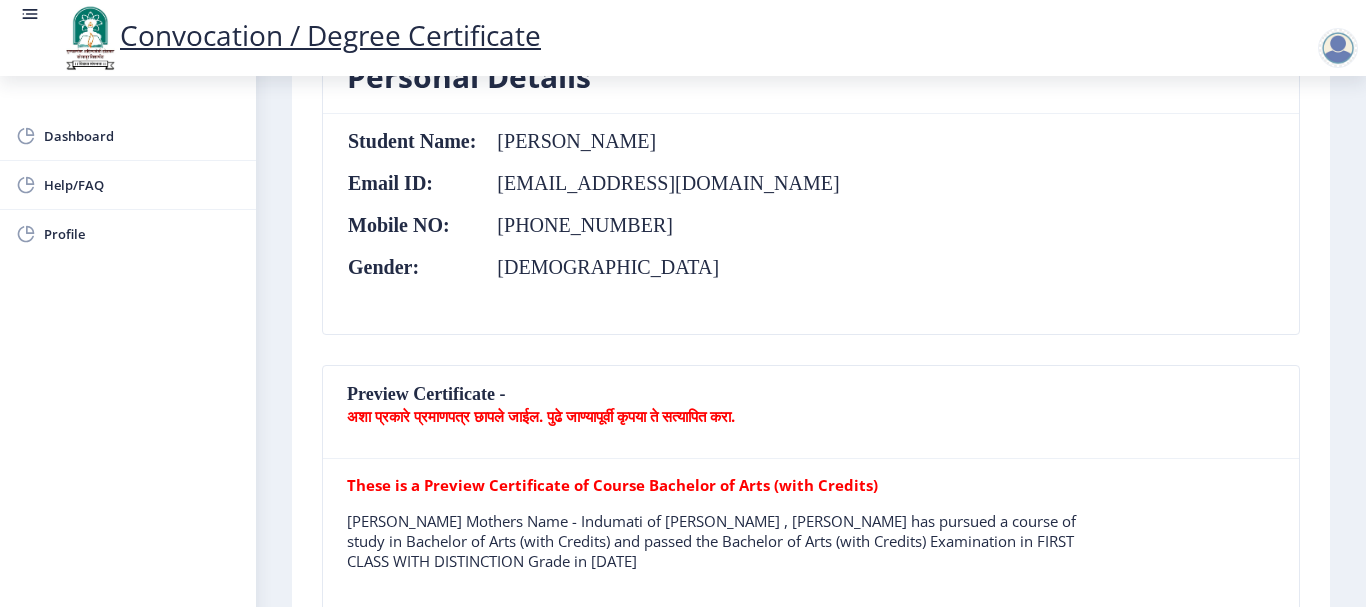 scroll, scrollTop: 0, scrollLeft: 0, axis: both 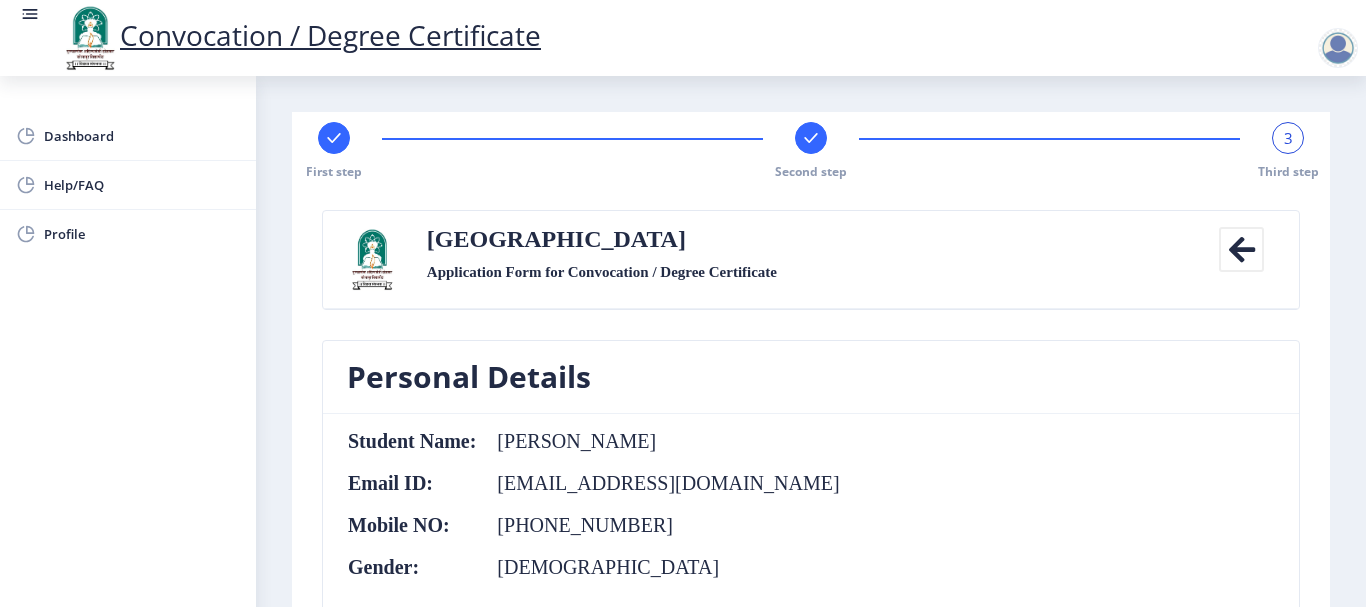 click 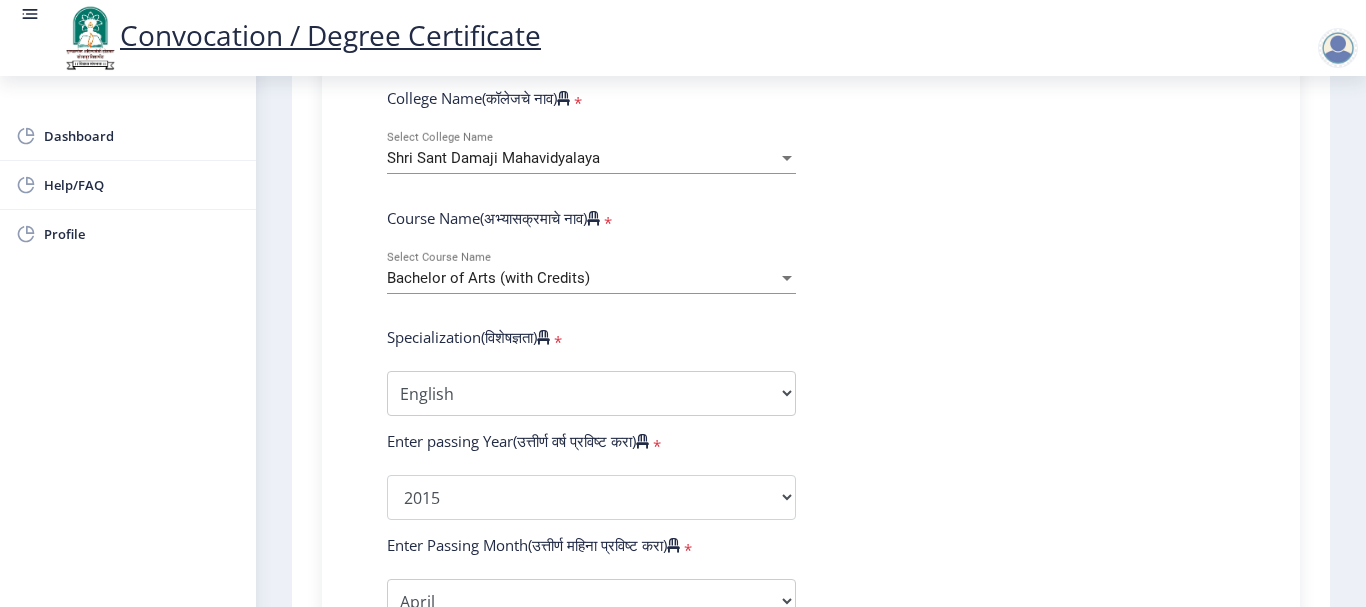 scroll, scrollTop: 800, scrollLeft: 0, axis: vertical 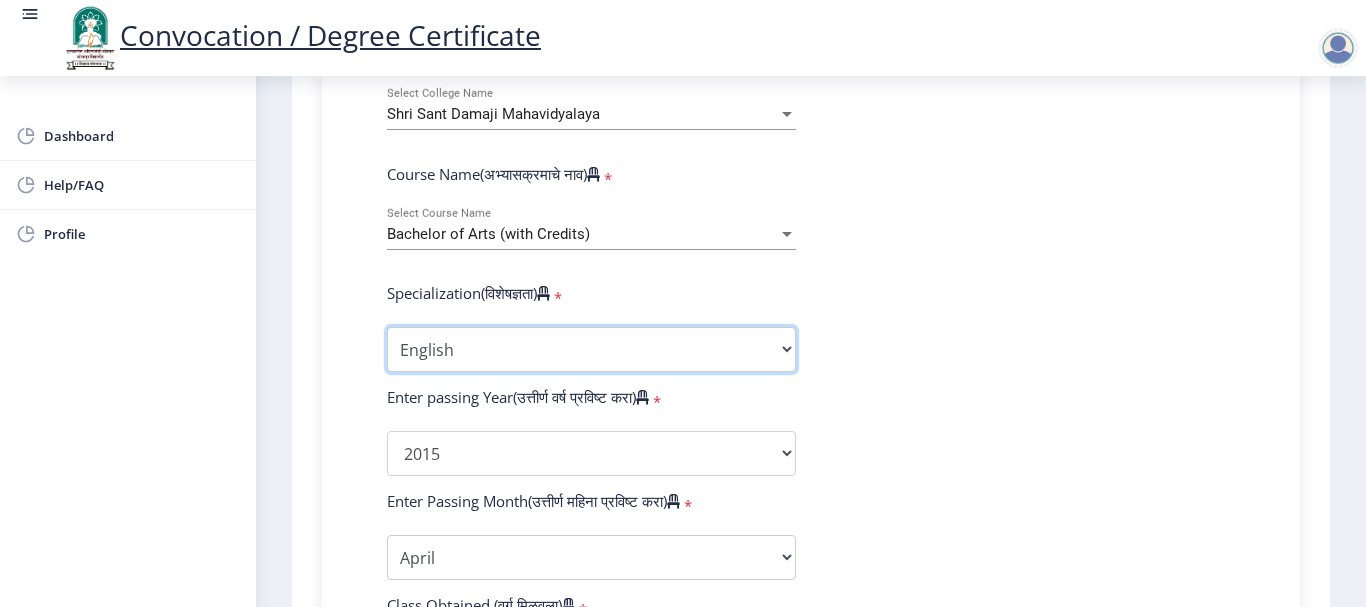 click on "Specialization English Geography Hindi Marathi Music Sanskrit Urdu Ancient Indian History Culture & Archaeology Economics History Physical Education Political Science Psychology Sociology Kannada Philosophy Other" at bounding box center [591, 349] 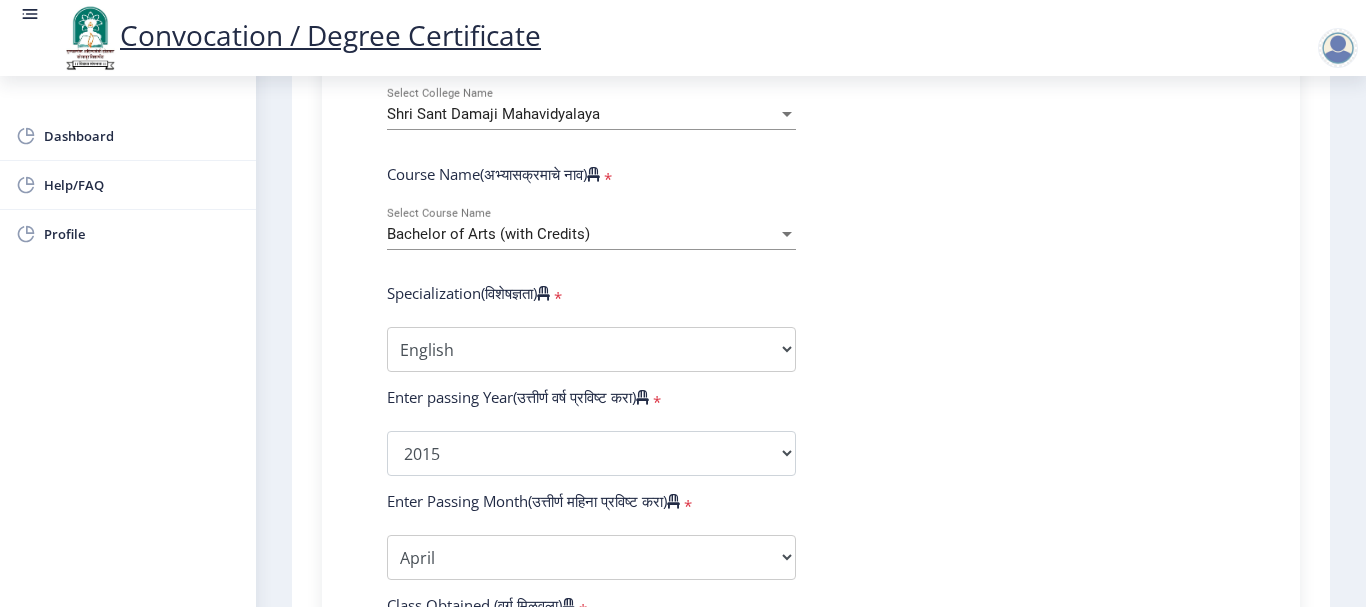 click on "Enter Your PRN Number (तुमचा पीआरएन (कायम नोंदणी क्रमांक) एंटर करा)   * Student Type (विद्यार्थी प्रकार)    * Select Student Type Regular External College Name(कॉलेजचे नाव)   * Shri [GEOGRAPHIC_DATA] Mahavidyalaya Select College Name Course Name(अभ्यासक्रमाचे नाव)   * Bachelor of Arts (with Credits) Select Course Name  Specialization(विशेषज्ञता)   * Specialization English Geography Hindi Marathi Music Sanskrit Urdu Ancient Indian History Culture & Archaeology Economics History Physical Education Political Science Psychology Sociology Kannada Philosophy Other Enter passing Year(उत्तीर्ण वर्ष प्रविष्ट करा)   *  2025   2024   2023   2022   2021   2020   2019   2018   2017   2016   2015   2014   2013   2012   2011   2010   2009   2008   2007   2006   2005   2004   2003   2002   2001   2000" 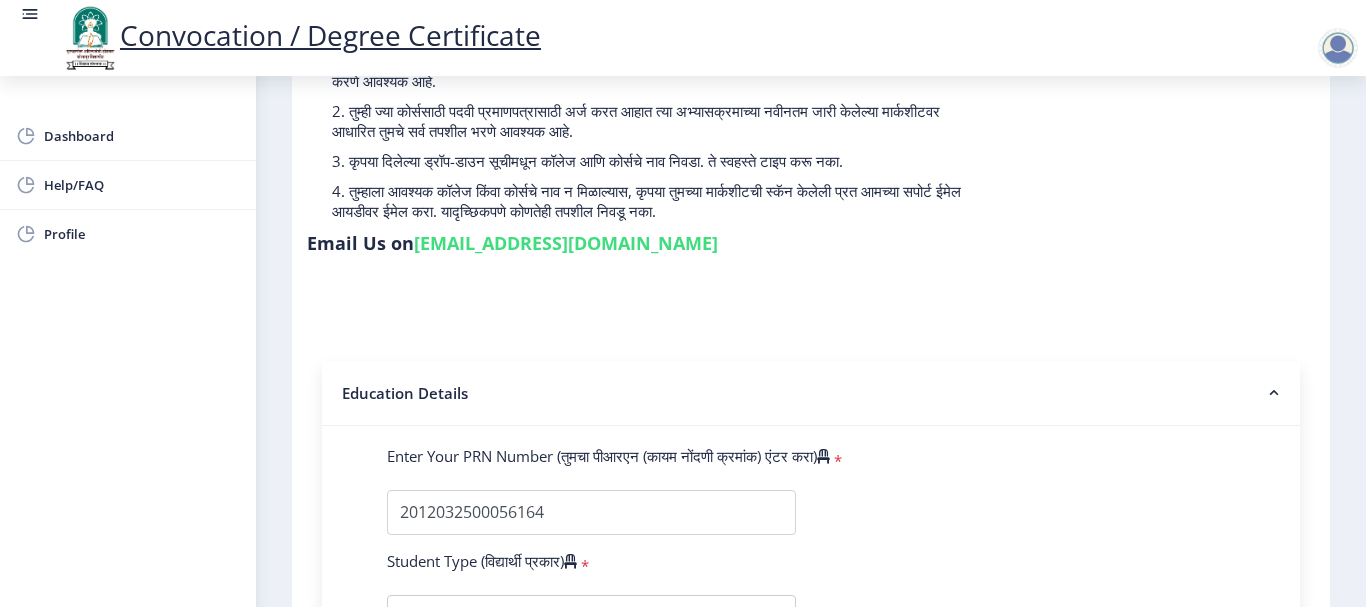 scroll, scrollTop: 0, scrollLeft: 0, axis: both 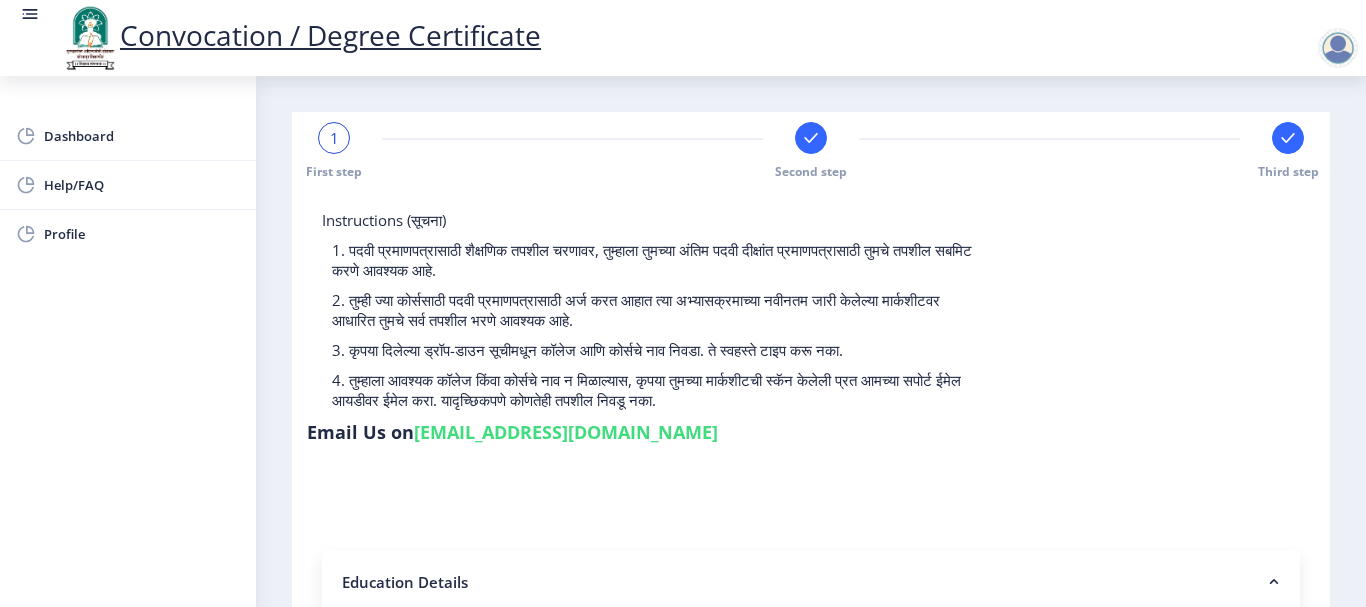 click on "Third step" 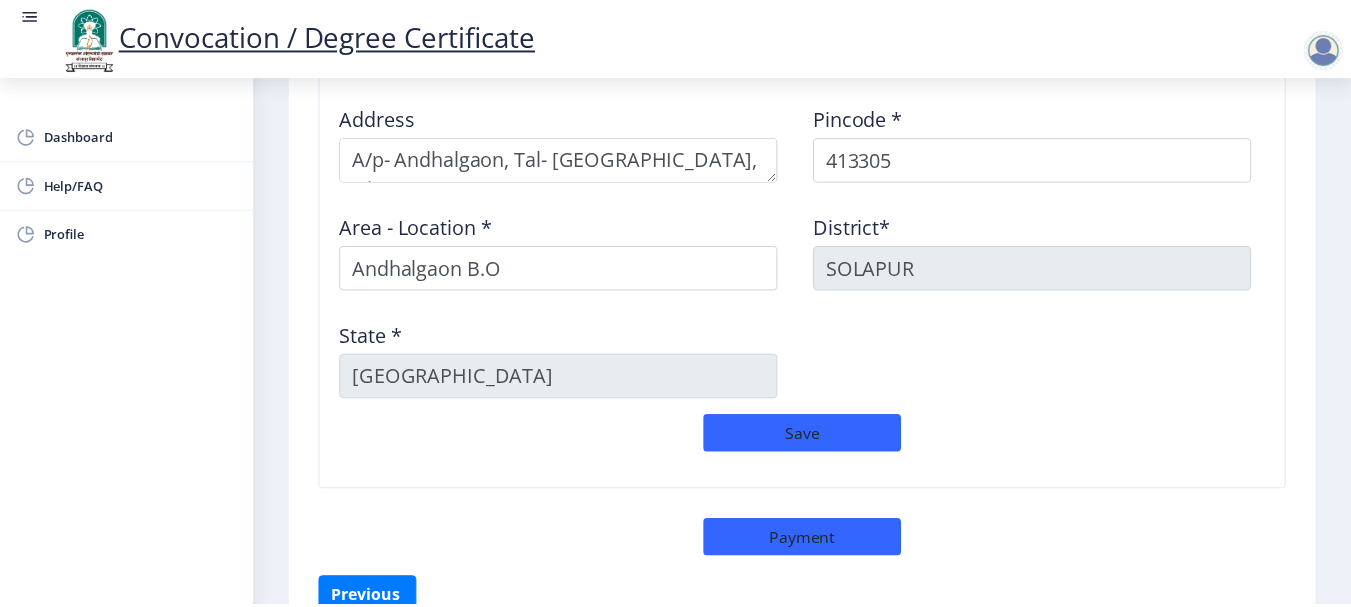 scroll, scrollTop: 1786, scrollLeft: 0, axis: vertical 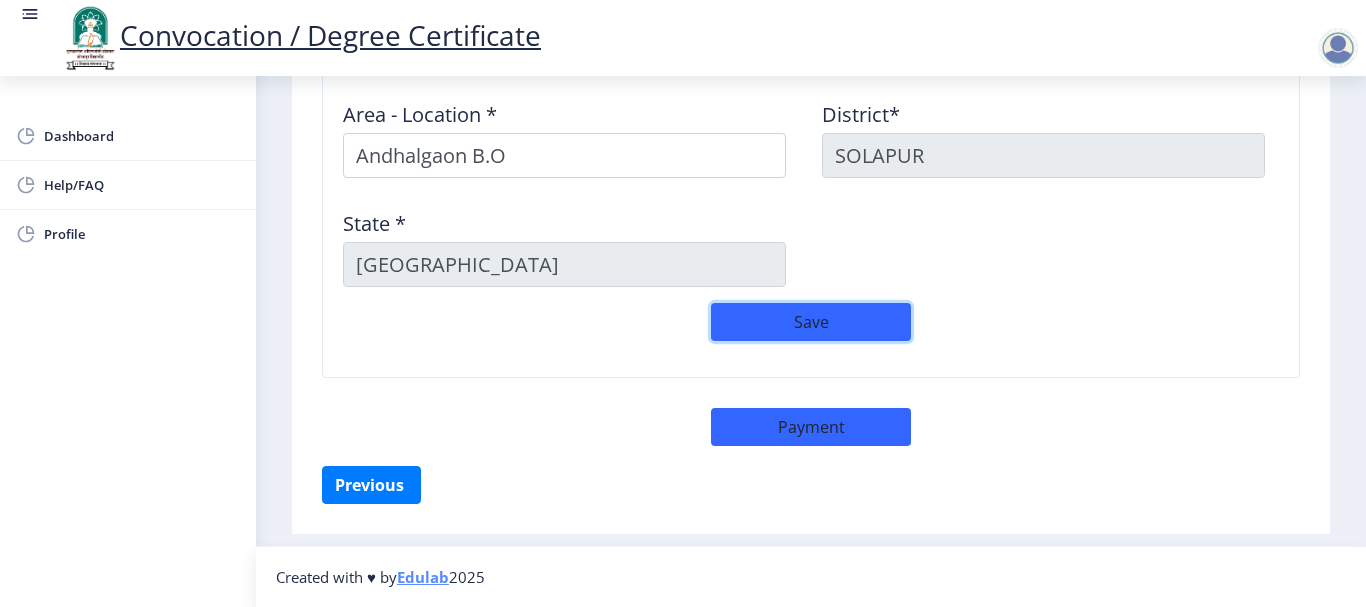 click on "Save" 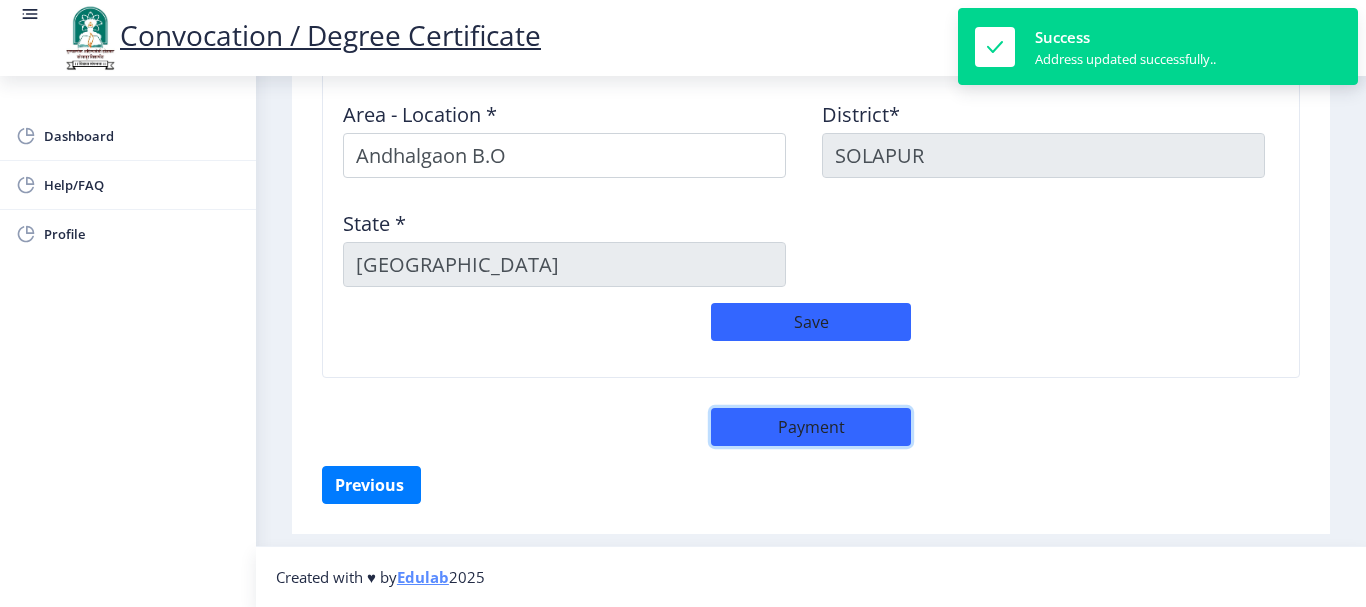 click on "Payment" 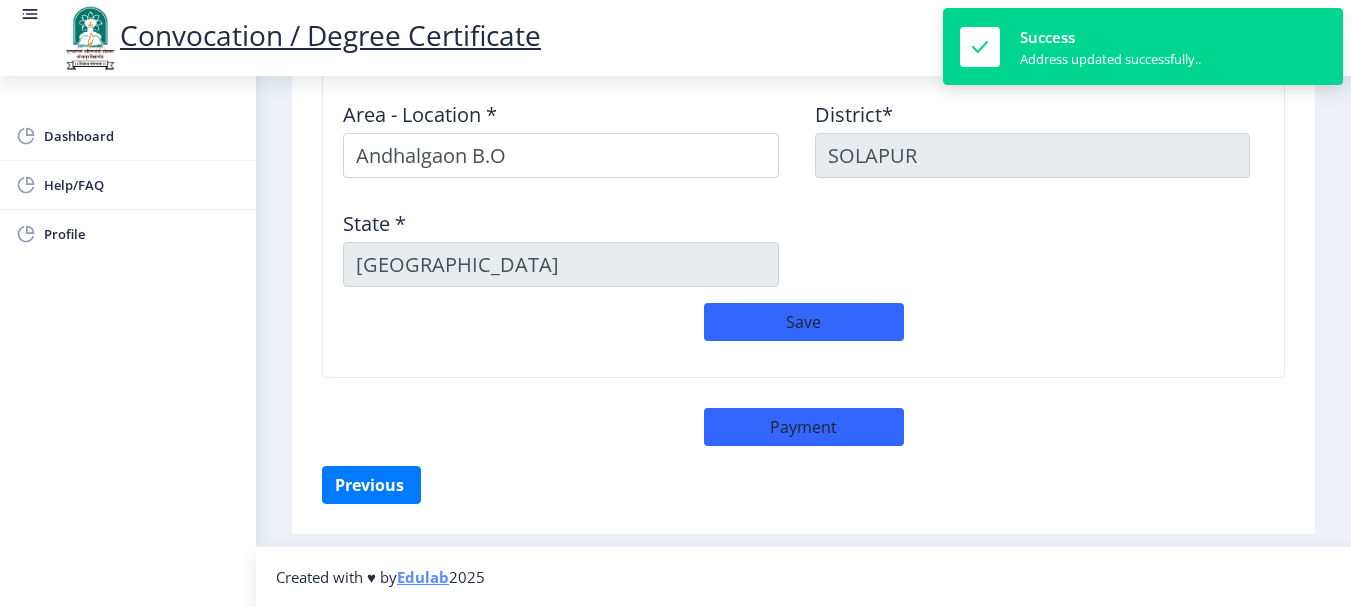 select on "sealed" 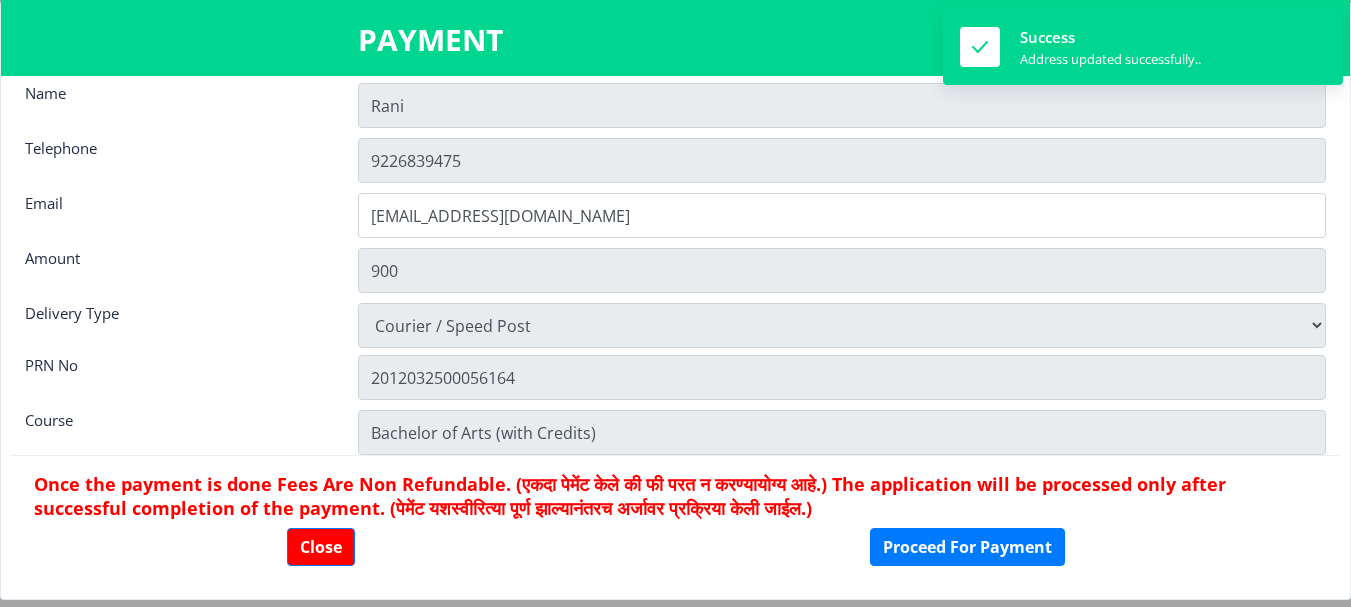 scroll, scrollTop: 28, scrollLeft: 0, axis: vertical 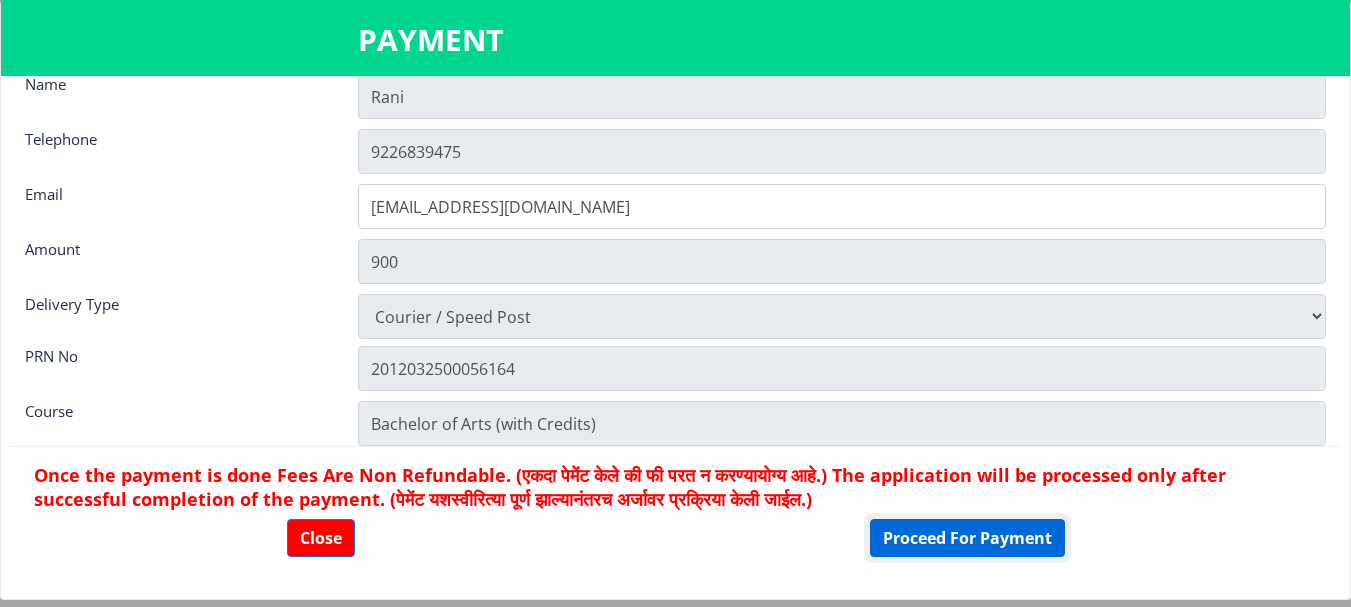 click on "Proceed For Payment" 